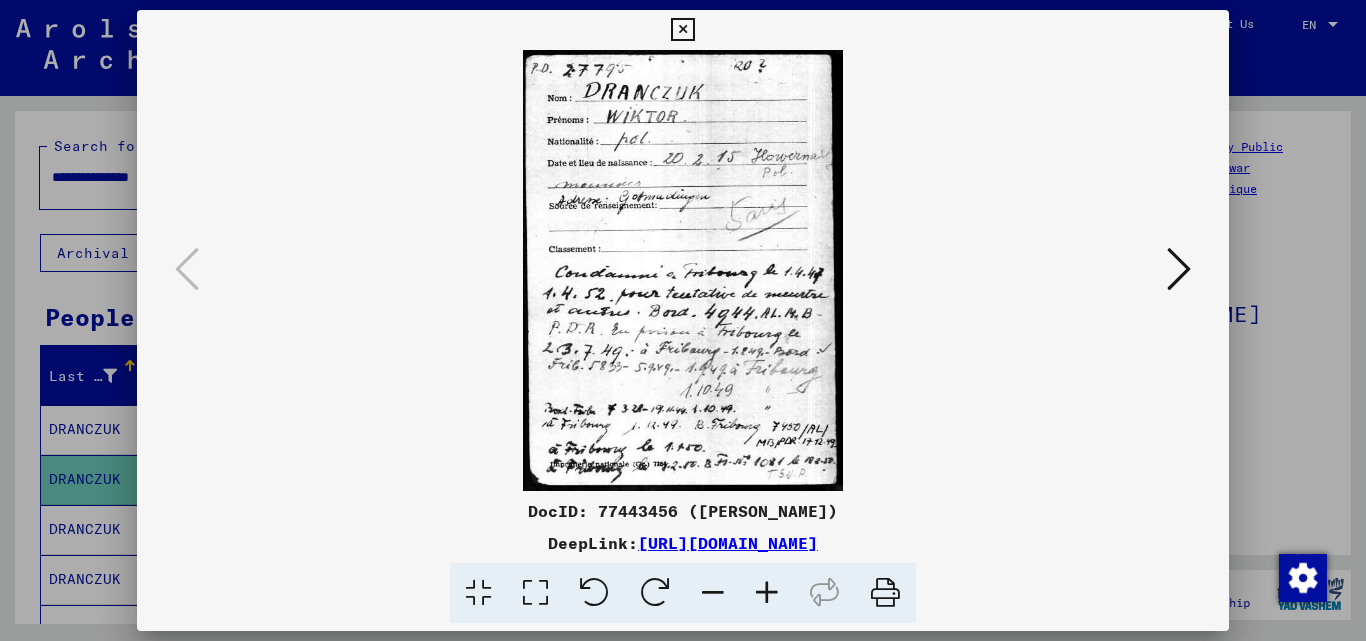 scroll, scrollTop: 0, scrollLeft: 0, axis: both 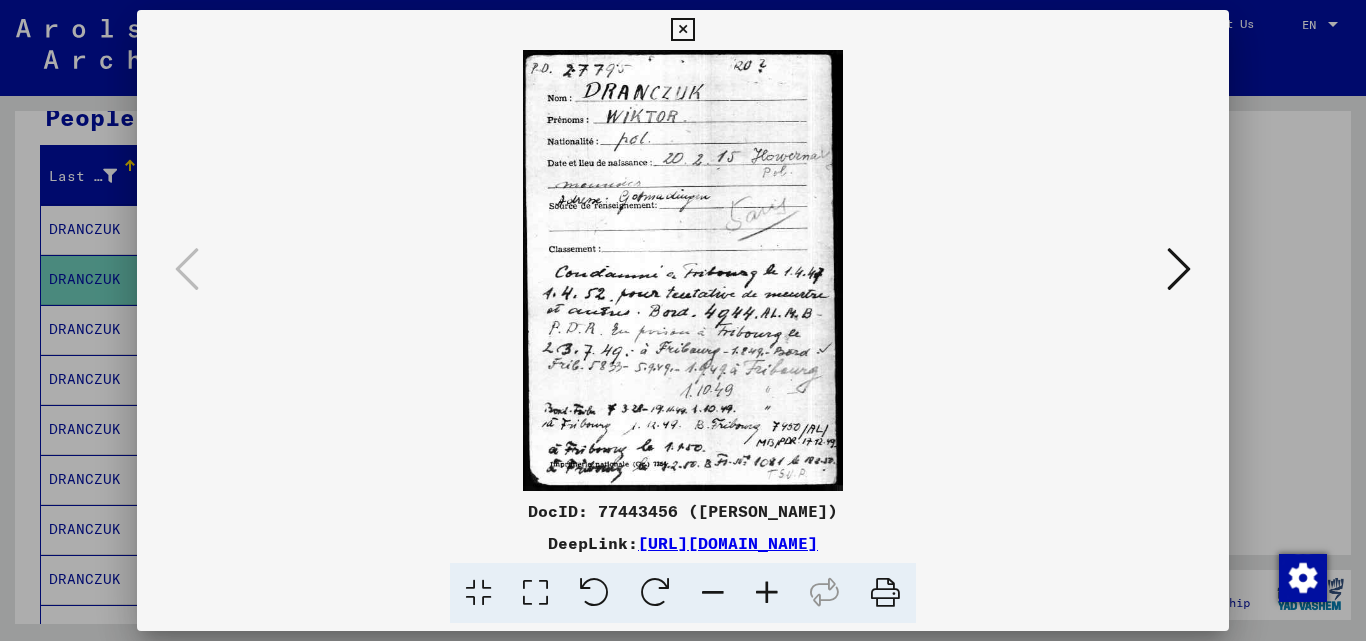 click at bounding box center [767, 593] 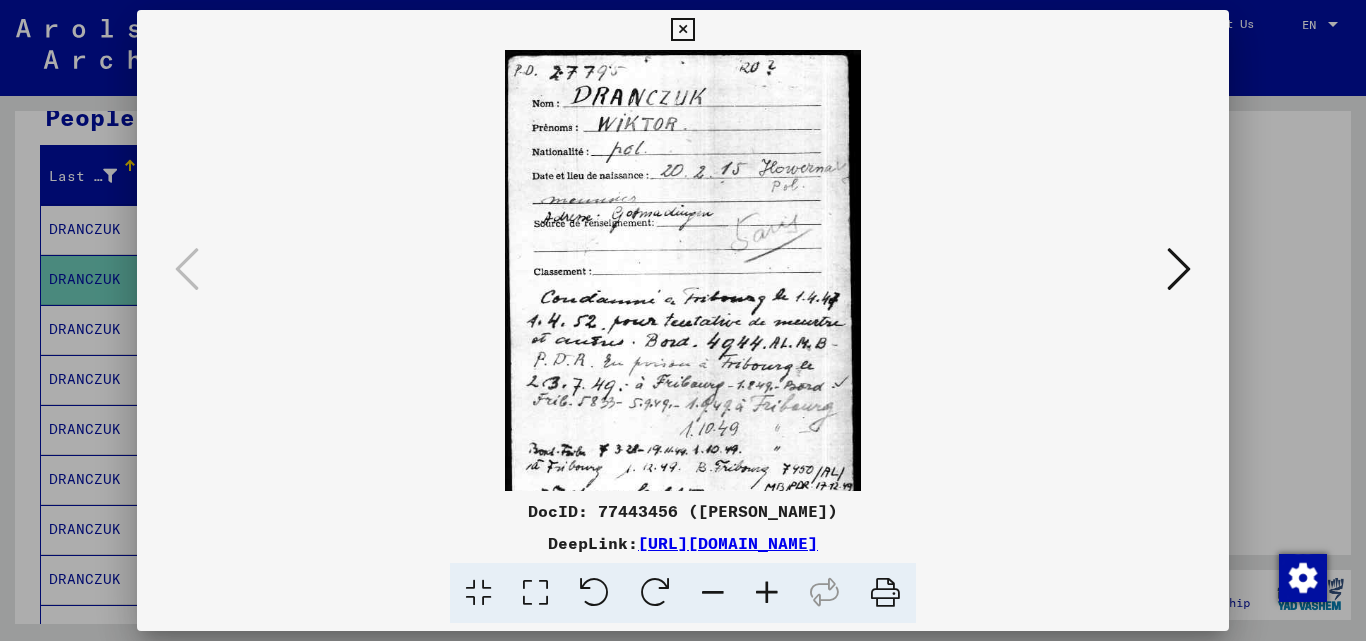 click at bounding box center (767, 593) 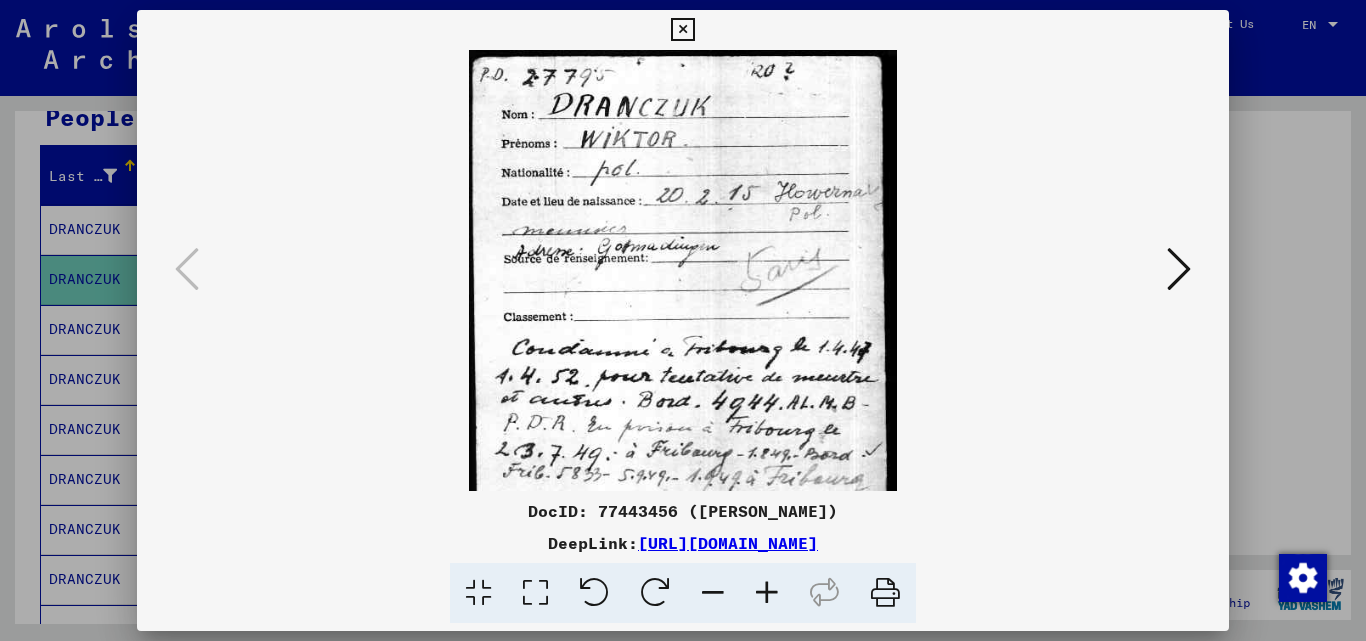 click at bounding box center (767, 593) 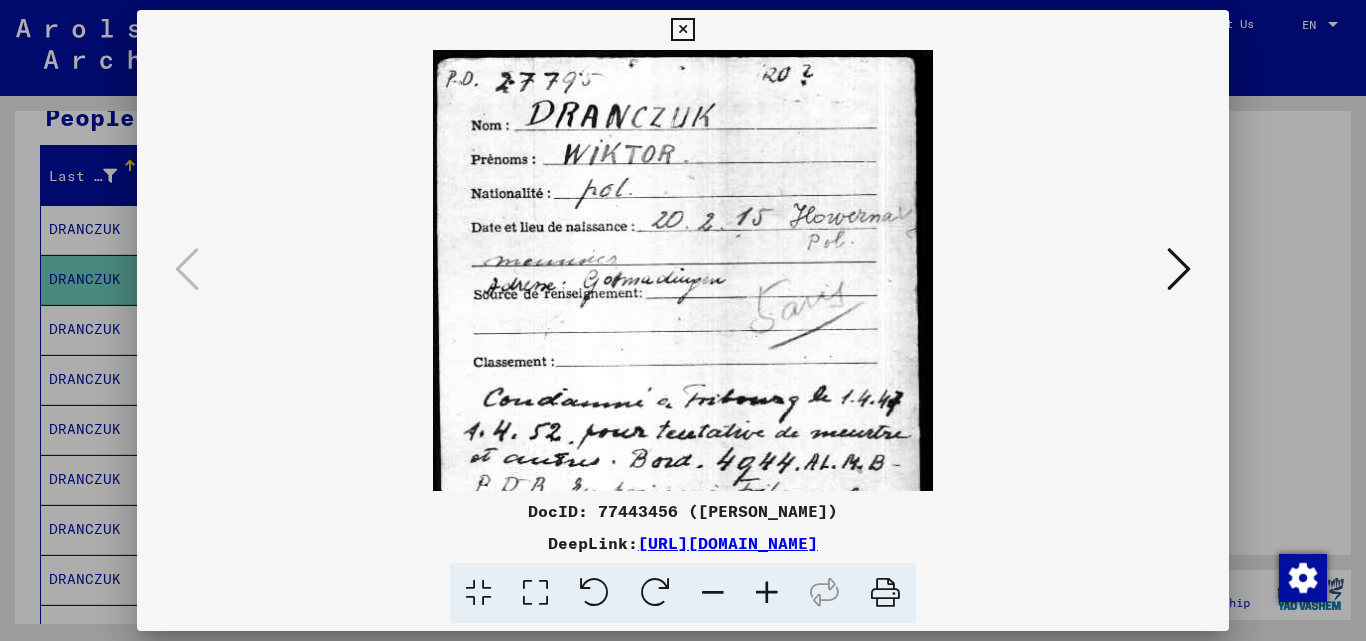 click at bounding box center (767, 593) 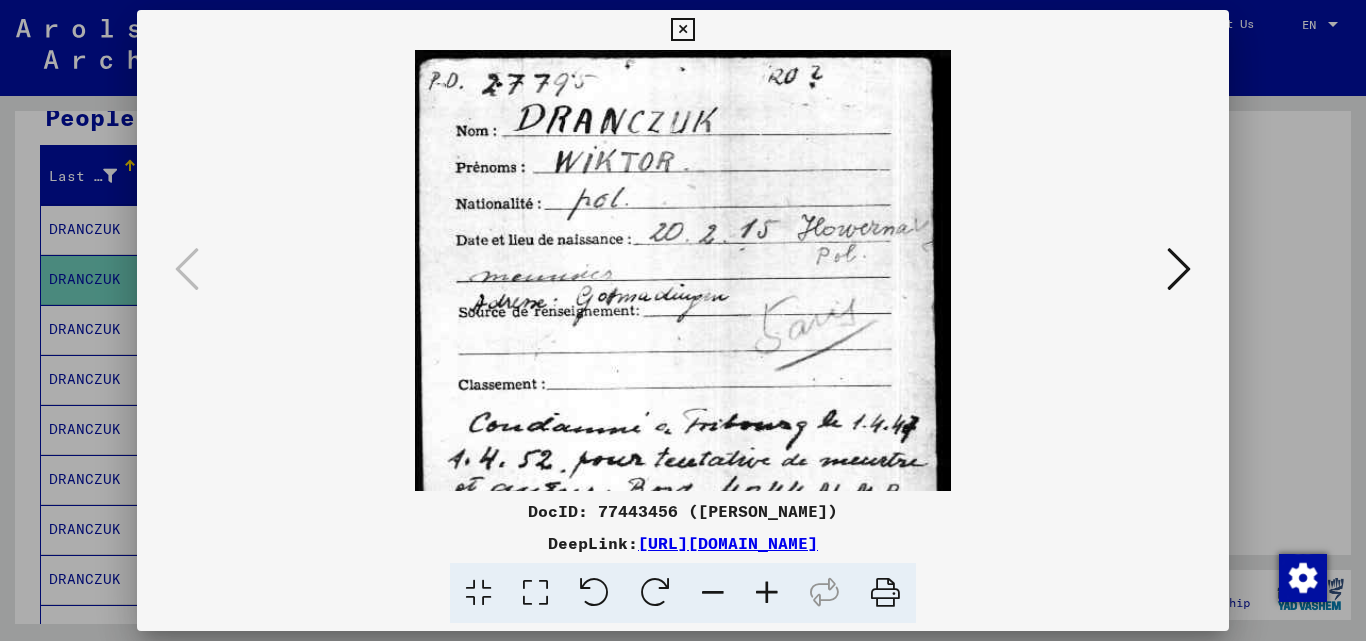 click at bounding box center (767, 593) 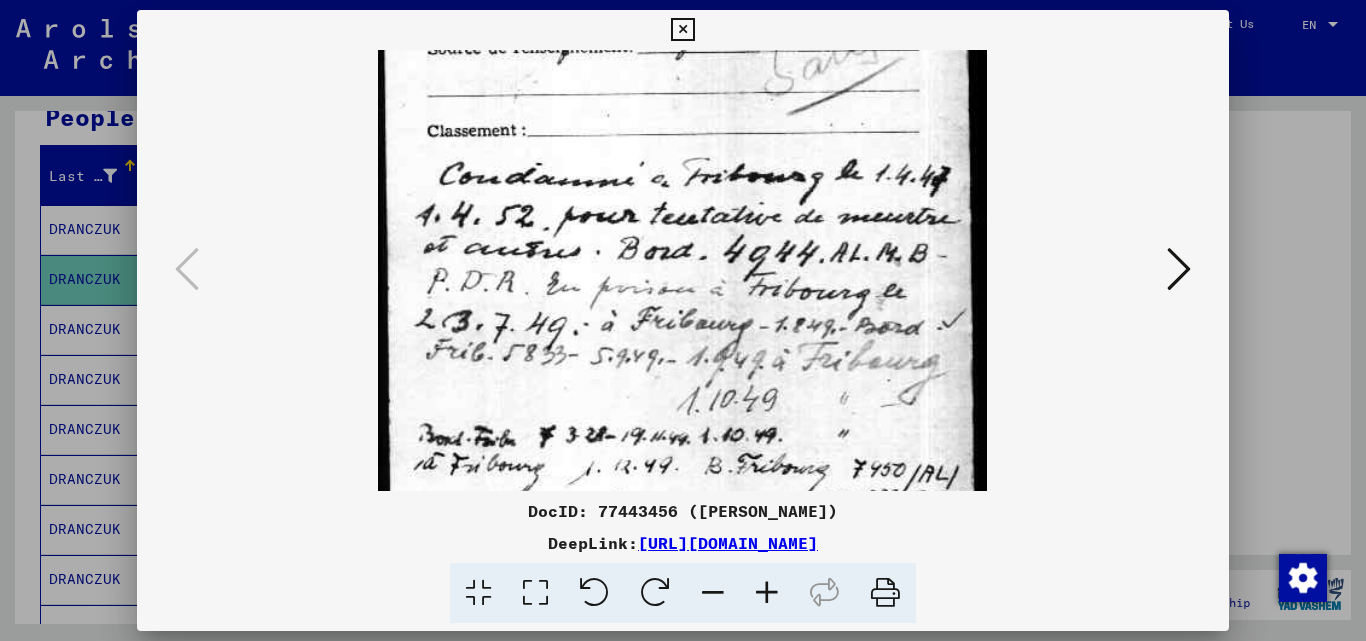 drag, startPoint x: 752, startPoint y: 327, endPoint x: 686, endPoint y: 18, distance: 315.96994 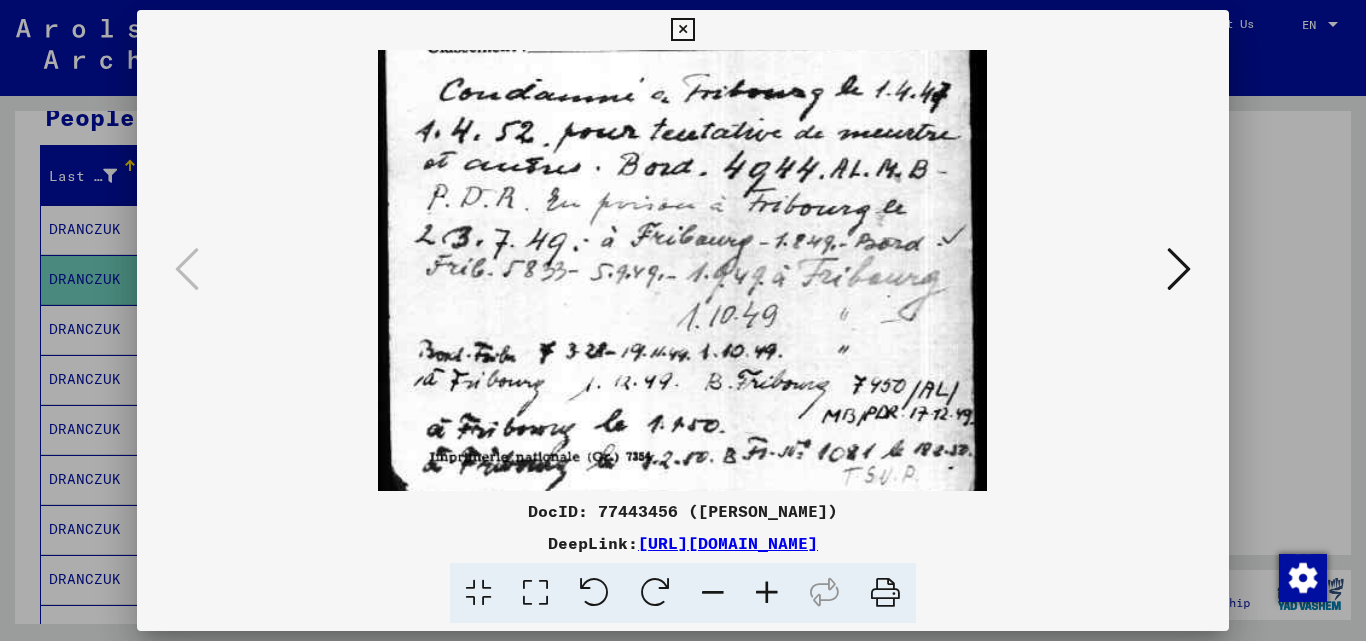 scroll, scrollTop: 400, scrollLeft: 0, axis: vertical 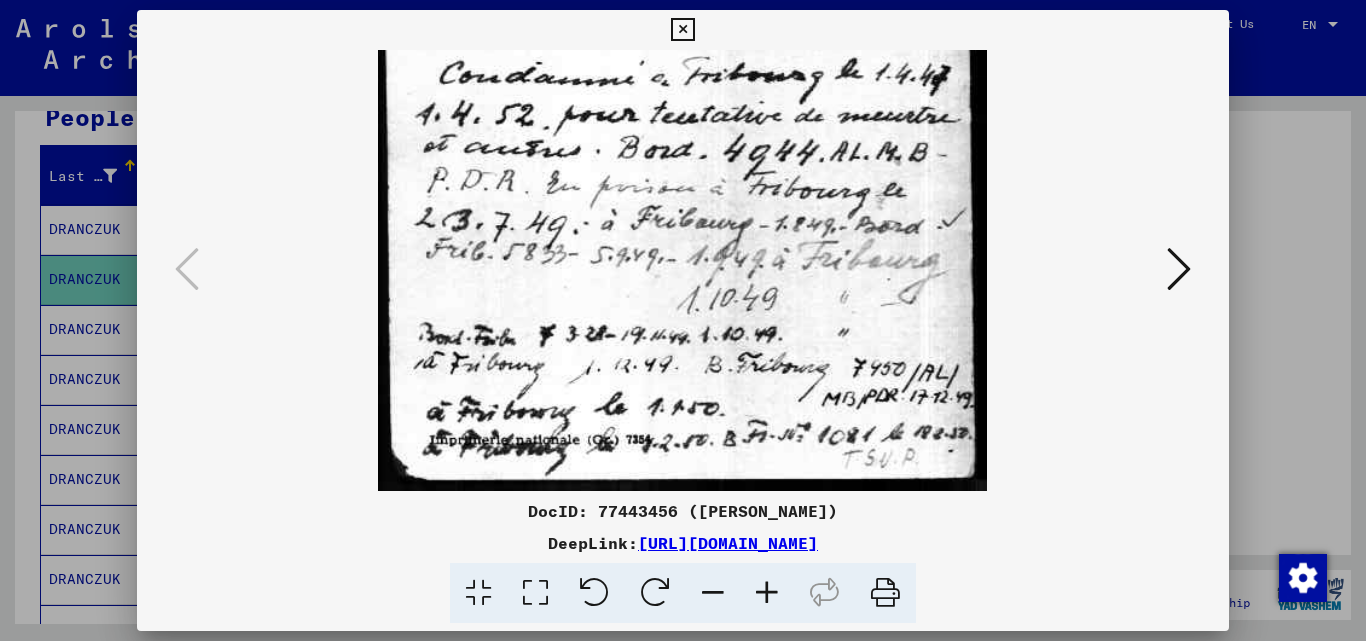 drag, startPoint x: 887, startPoint y: 337, endPoint x: 869, endPoint y: 237, distance: 101.607086 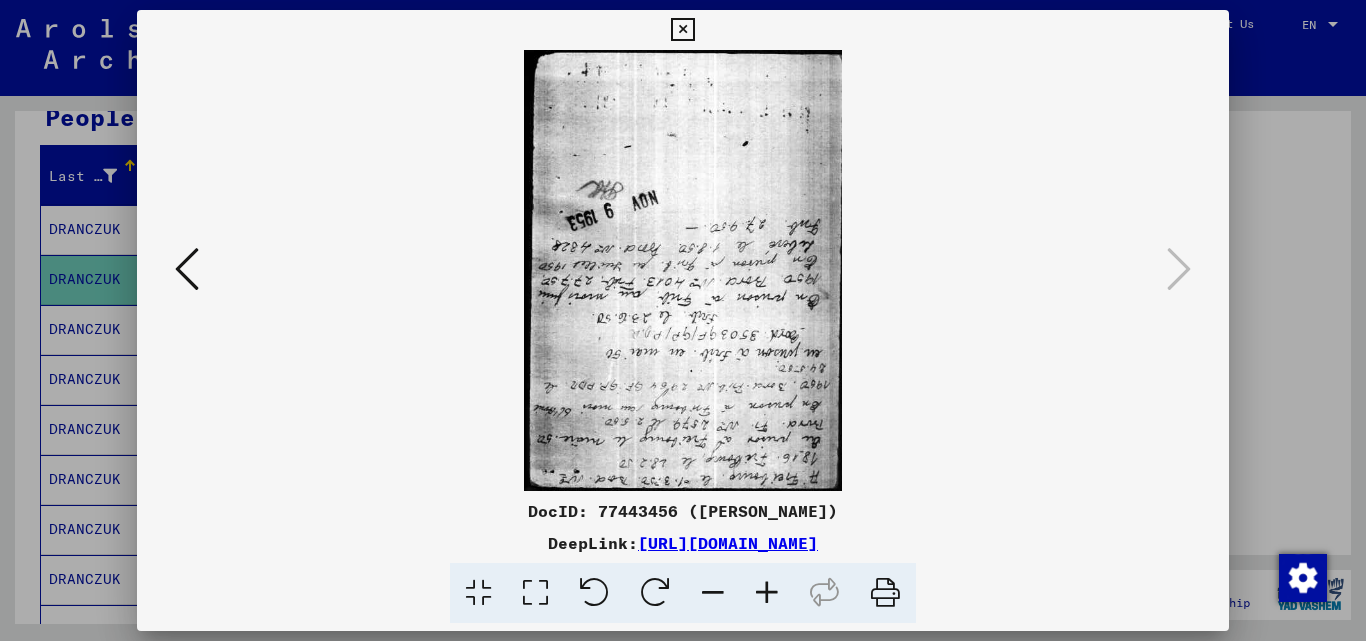 click at bounding box center [767, 593] 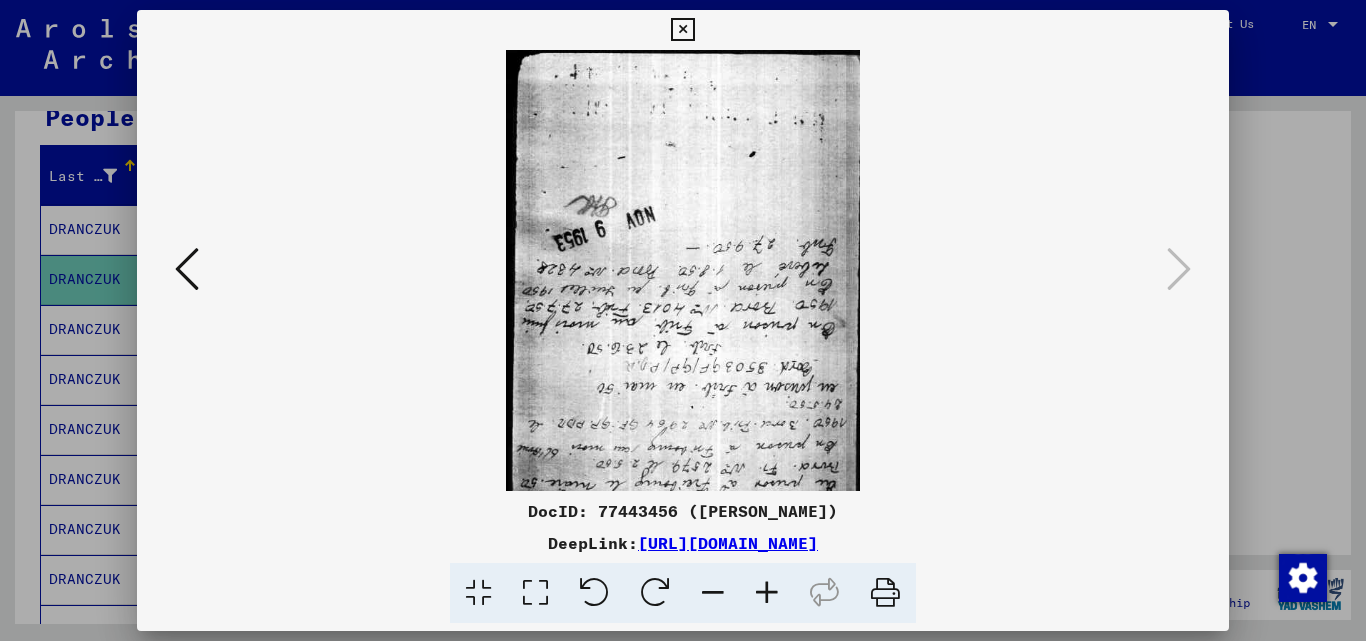 click at bounding box center (767, 593) 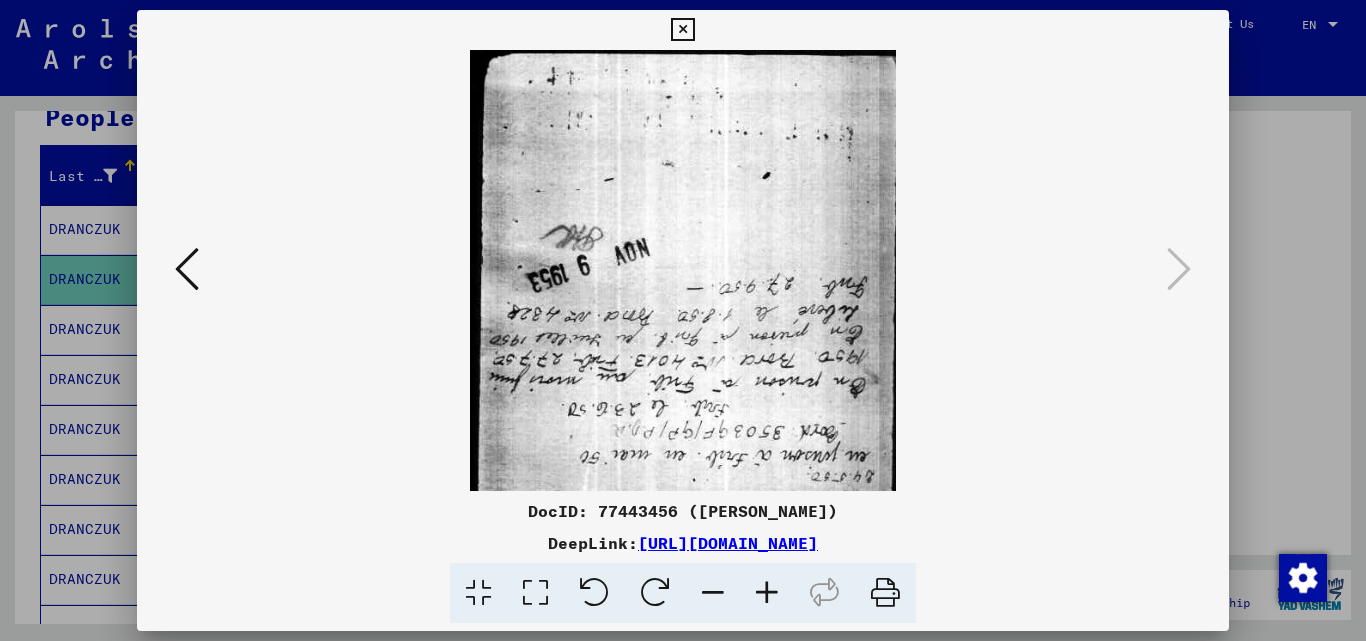 click at bounding box center [767, 593] 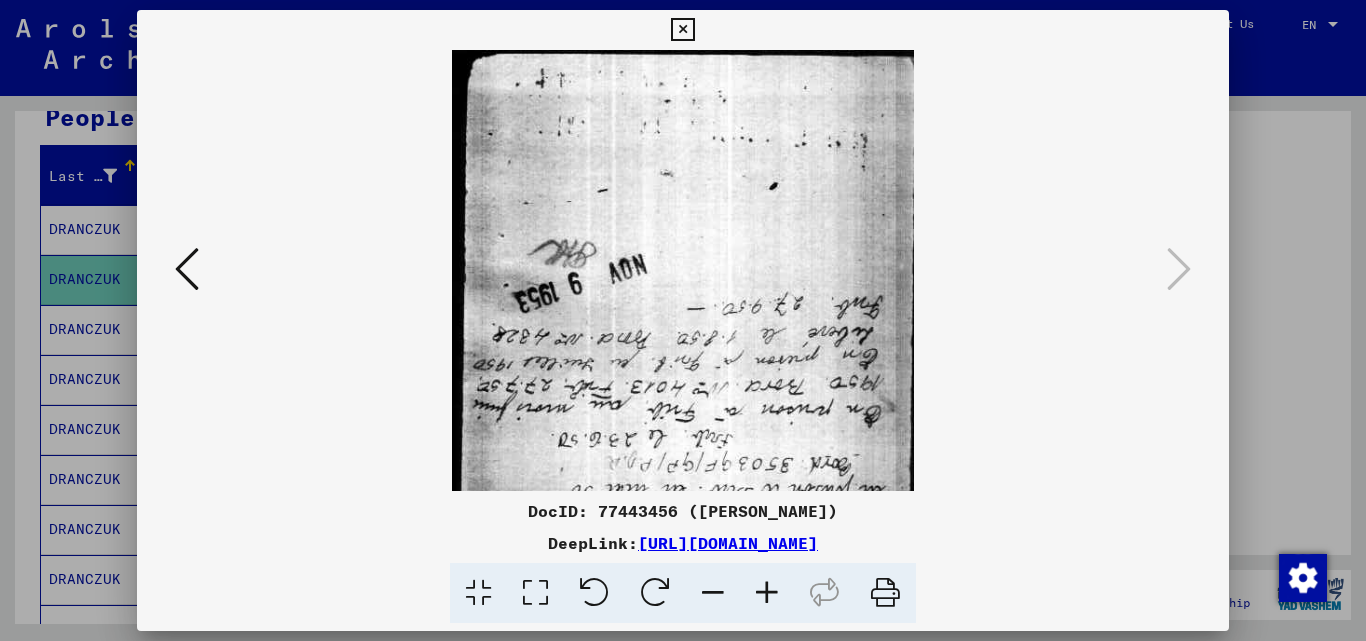 click at bounding box center (767, 593) 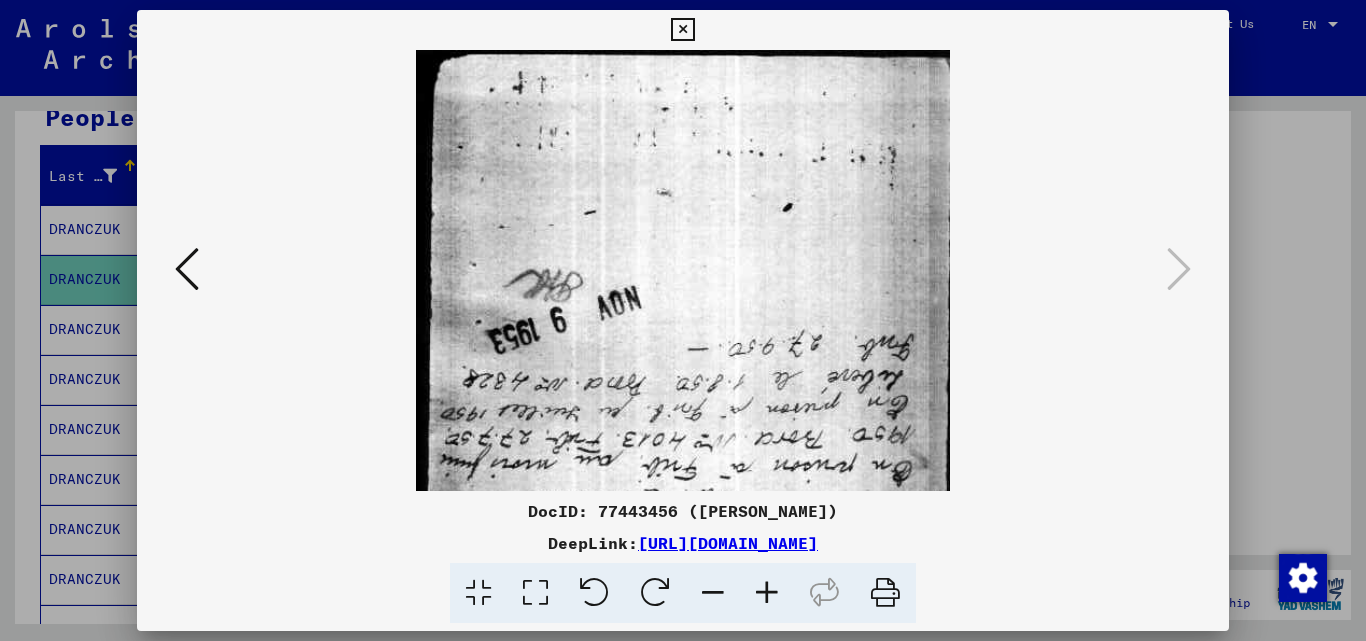 click at bounding box center [767, 593] 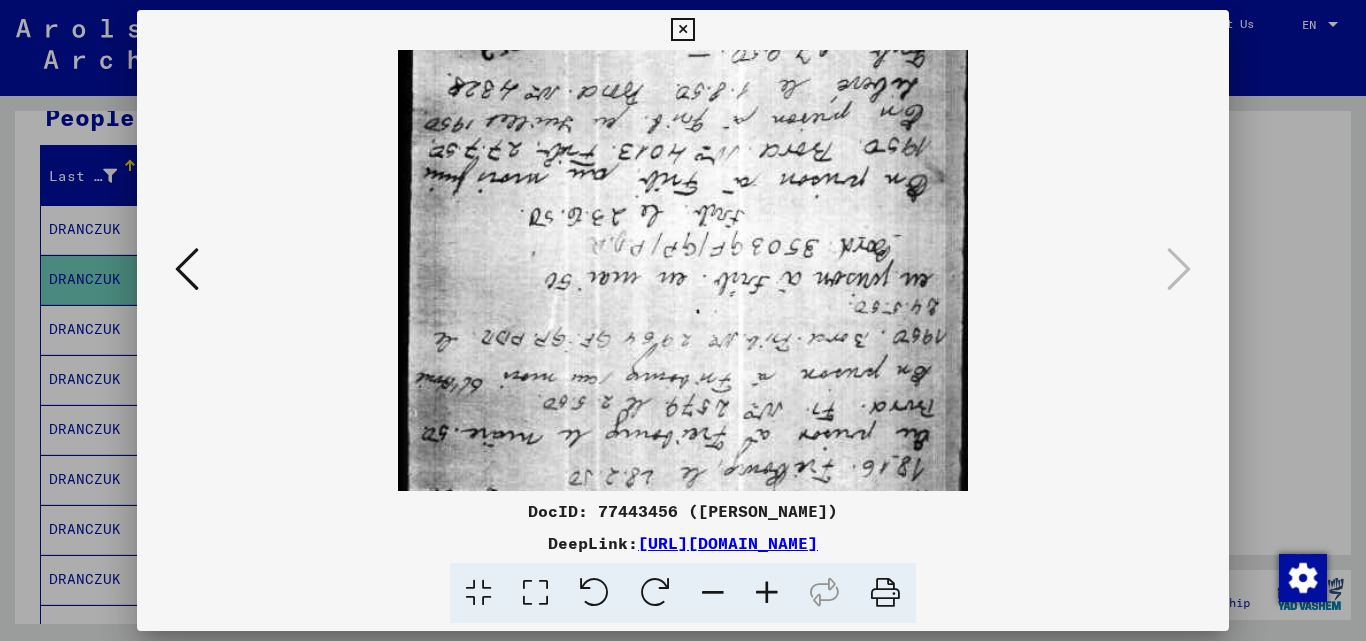 drag, startPoint x: 744, startPoint y: 305, endPoint x: 718, endPoint y: 54, distance: 252.34302 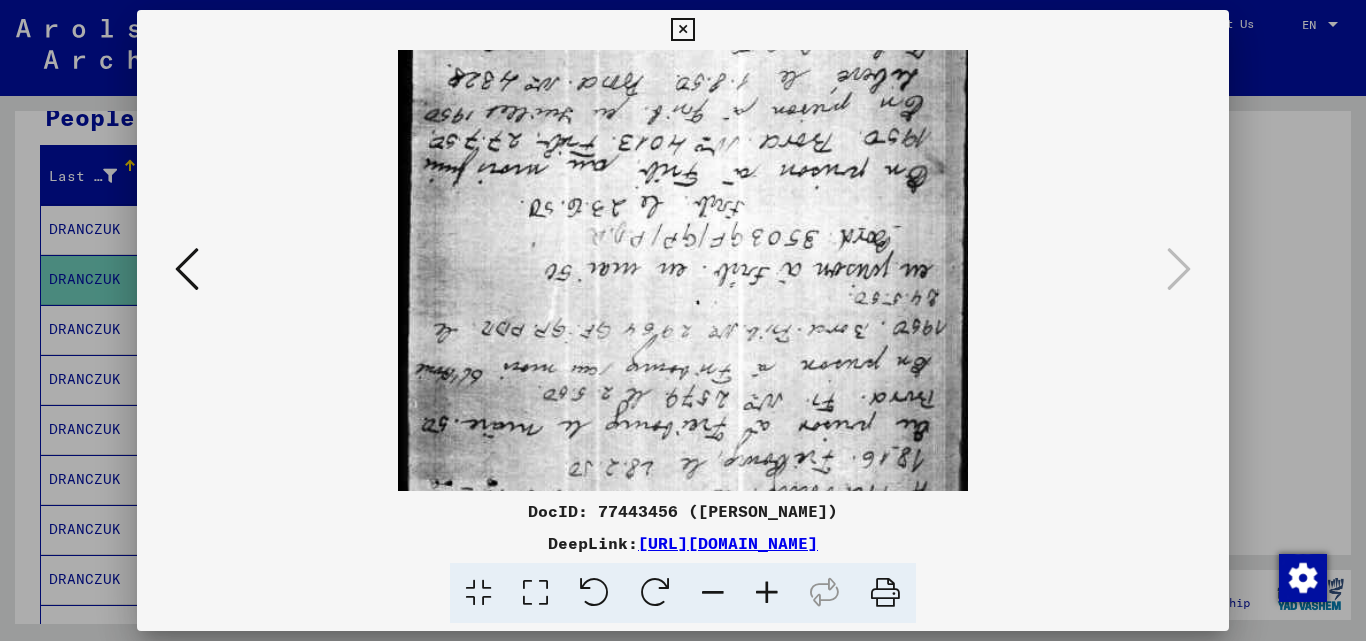 click at bounding box center (683, 320) 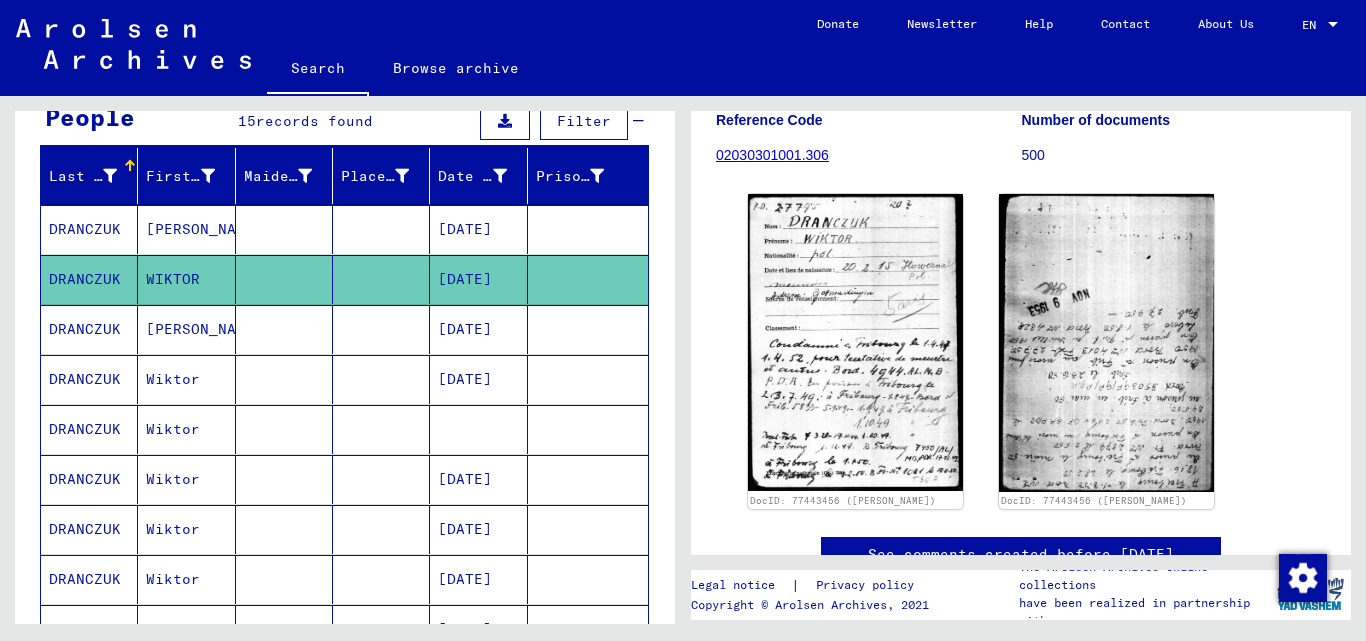 click on "[DATE]" at bounding box center (478, 379) 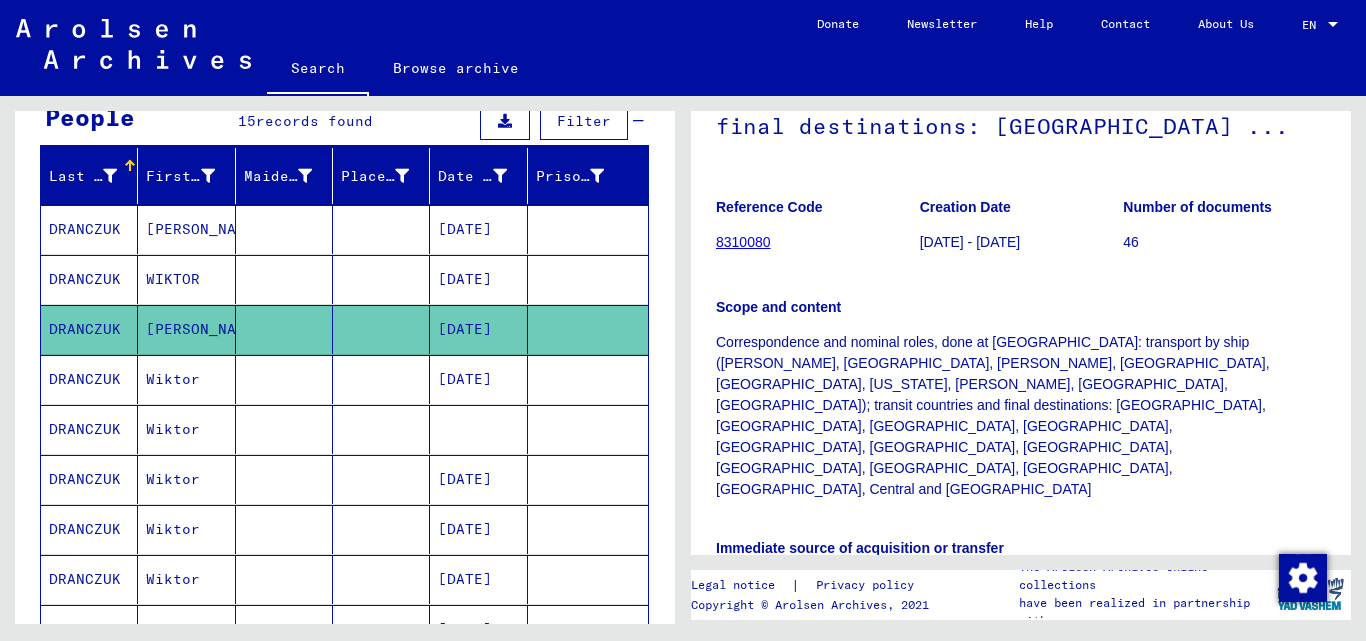 scroll, scrollTop: 400, scrollLeft: 0, axis: vertical 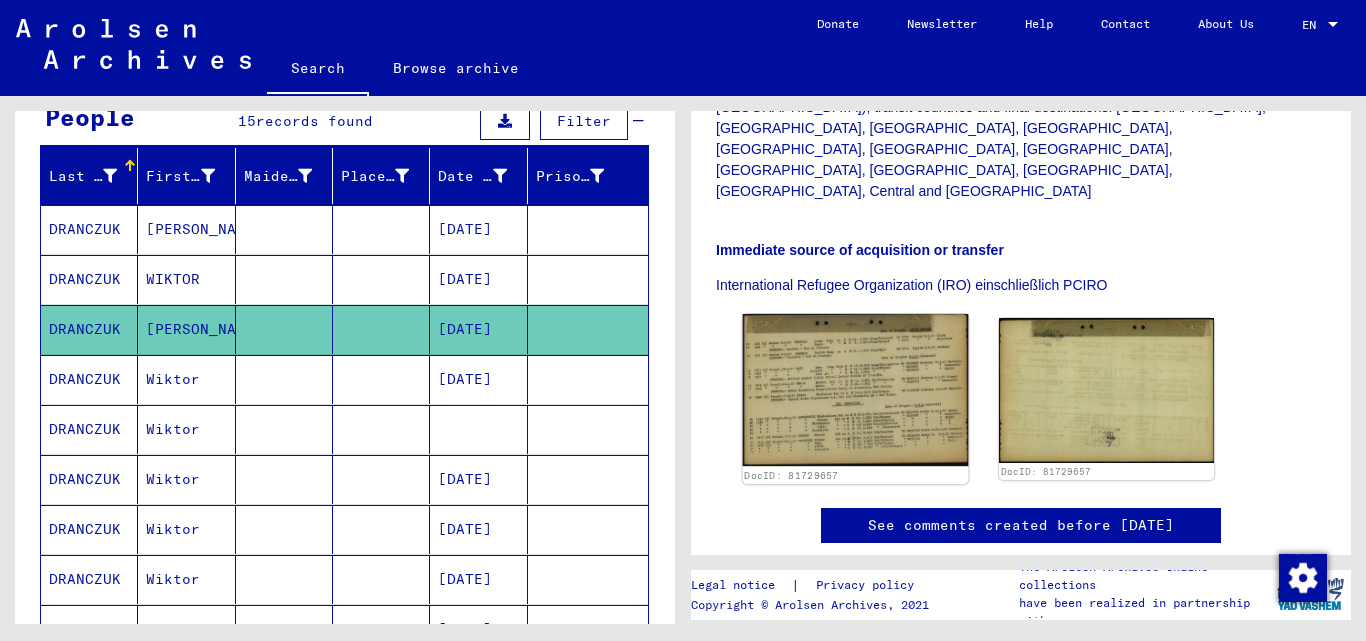 click 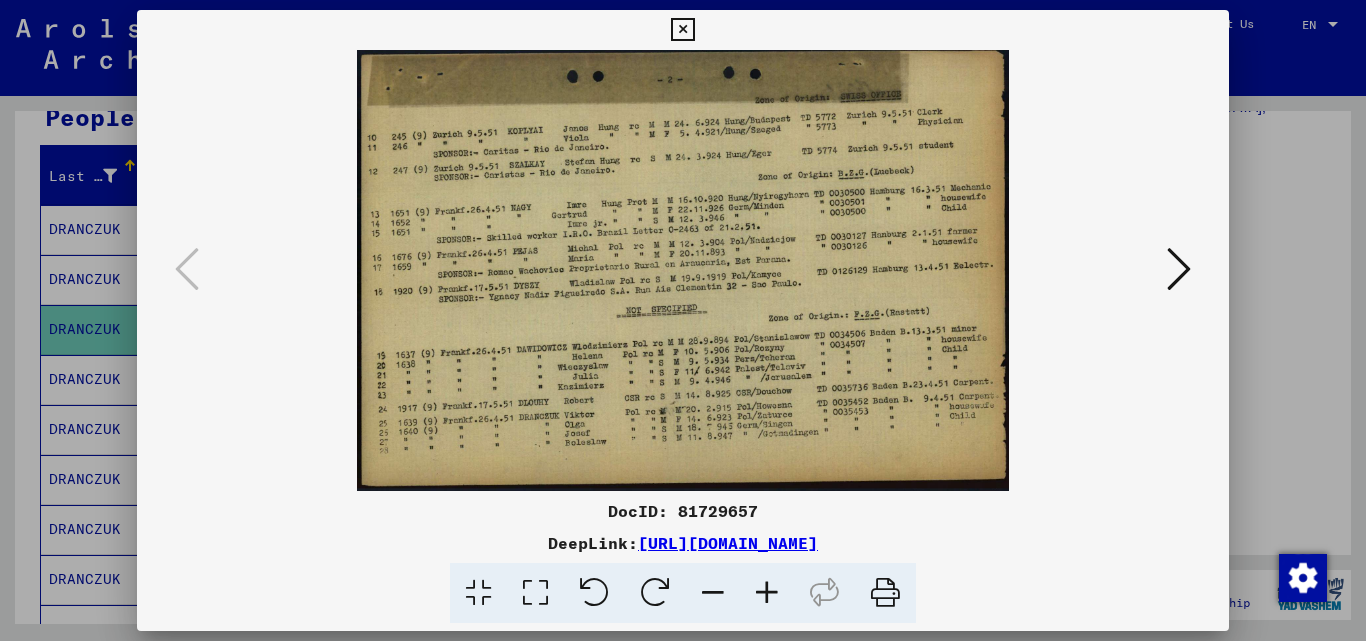 click at bounding box center [767, 593] 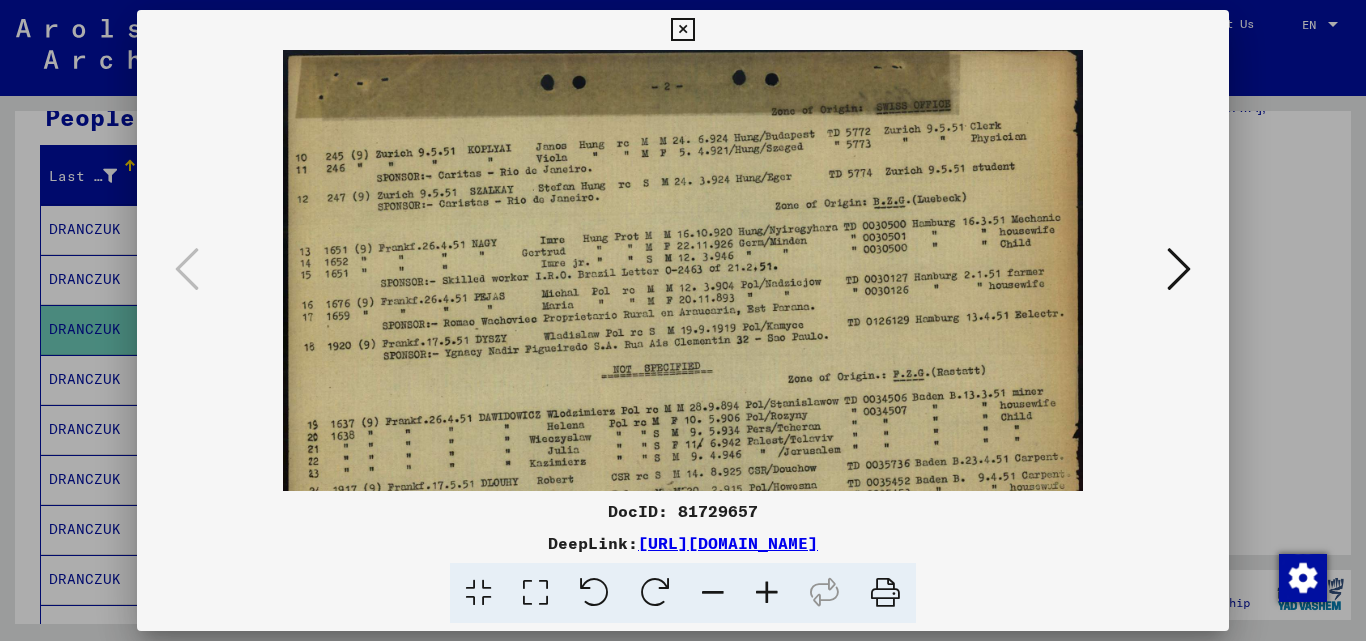 click at bounding box center [767, 593] 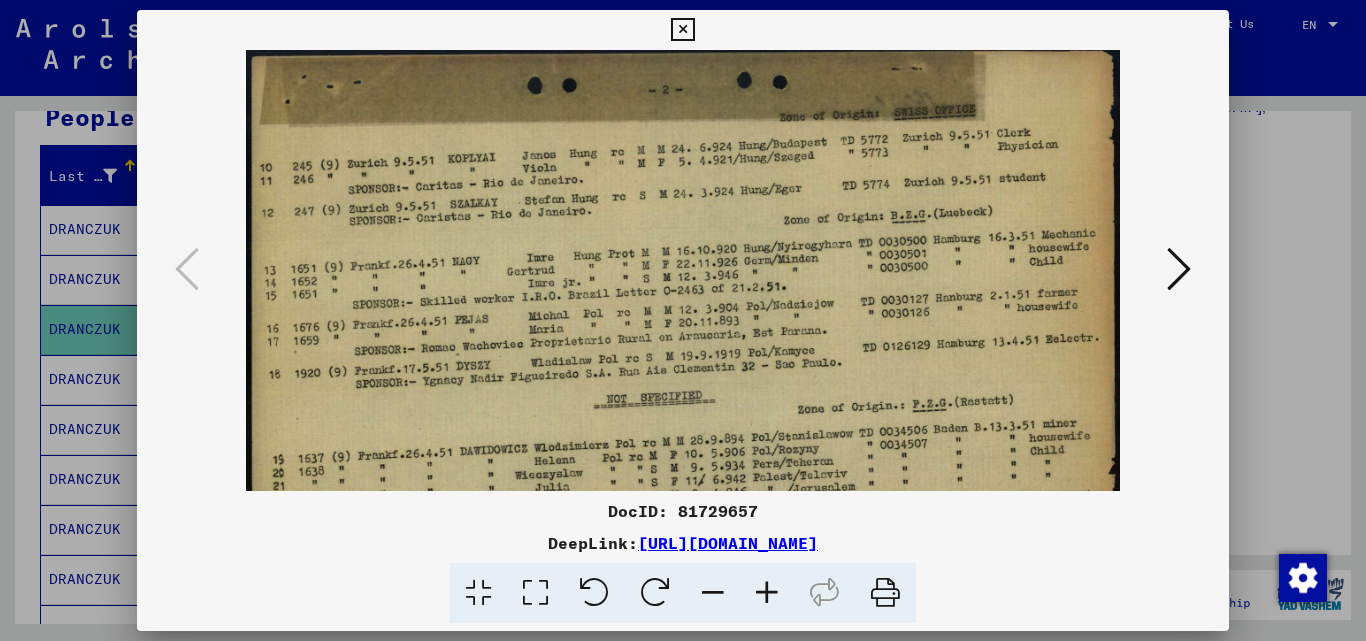click at bounding box center [767, 593] 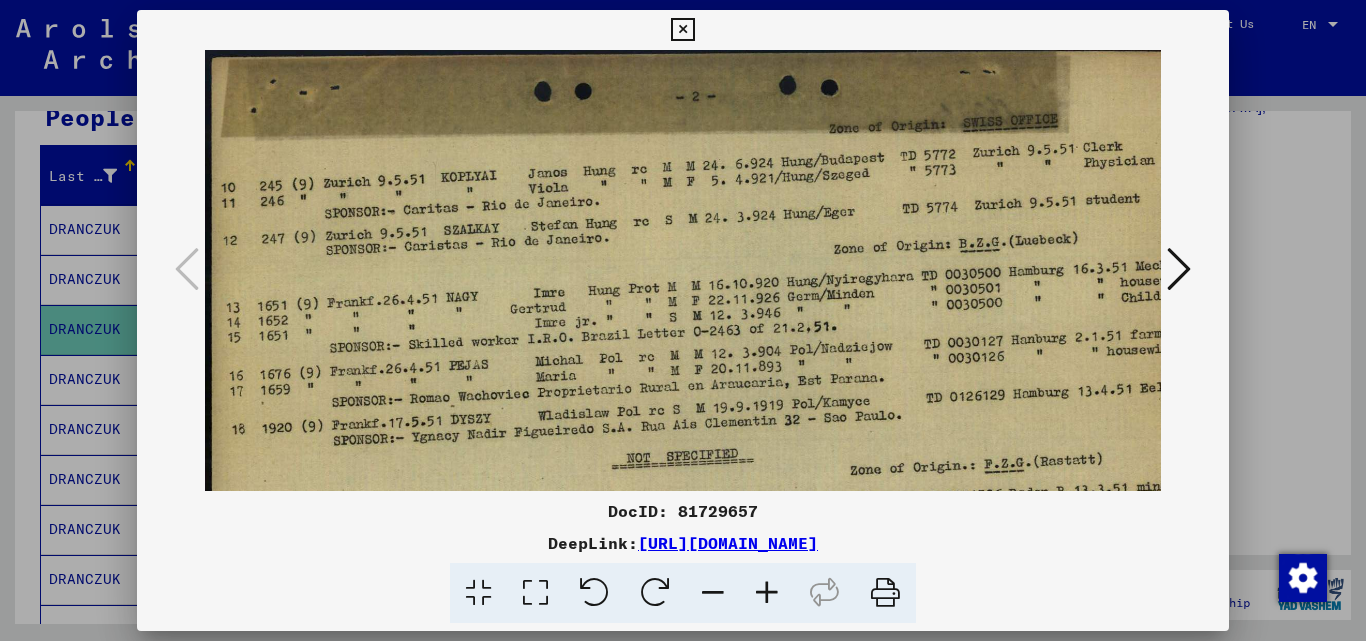 click at bounding box center [767, 593] 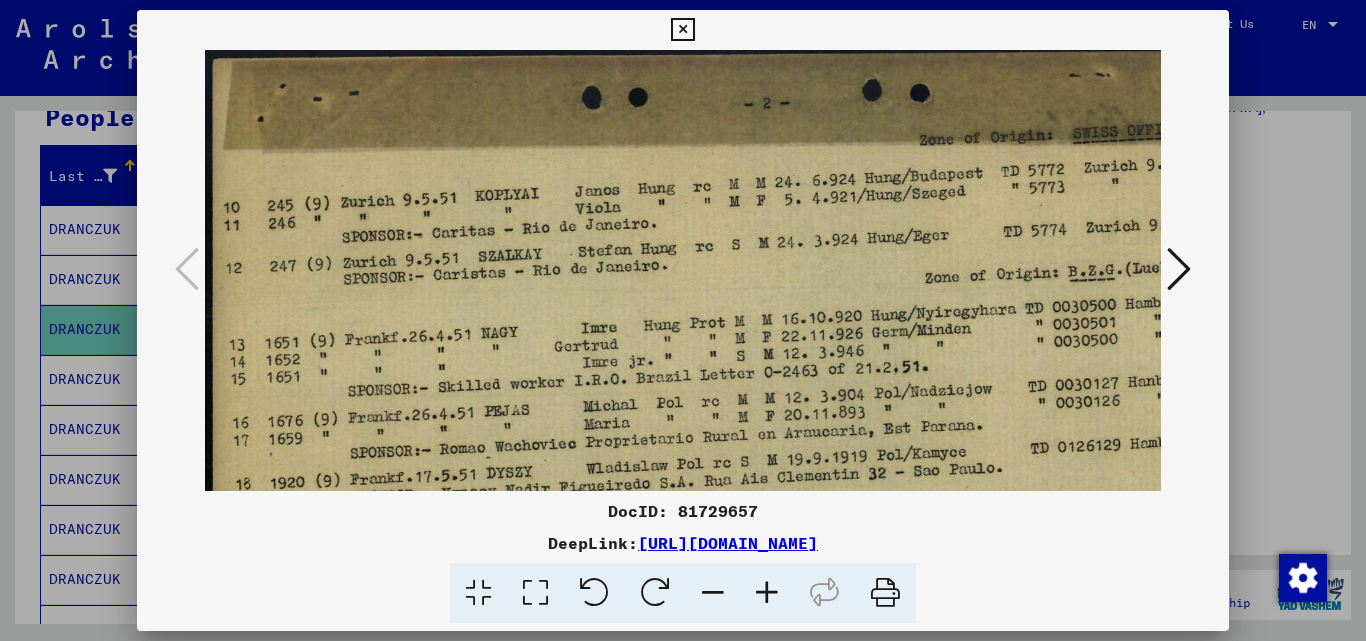 click at bounding box center [767, 593] 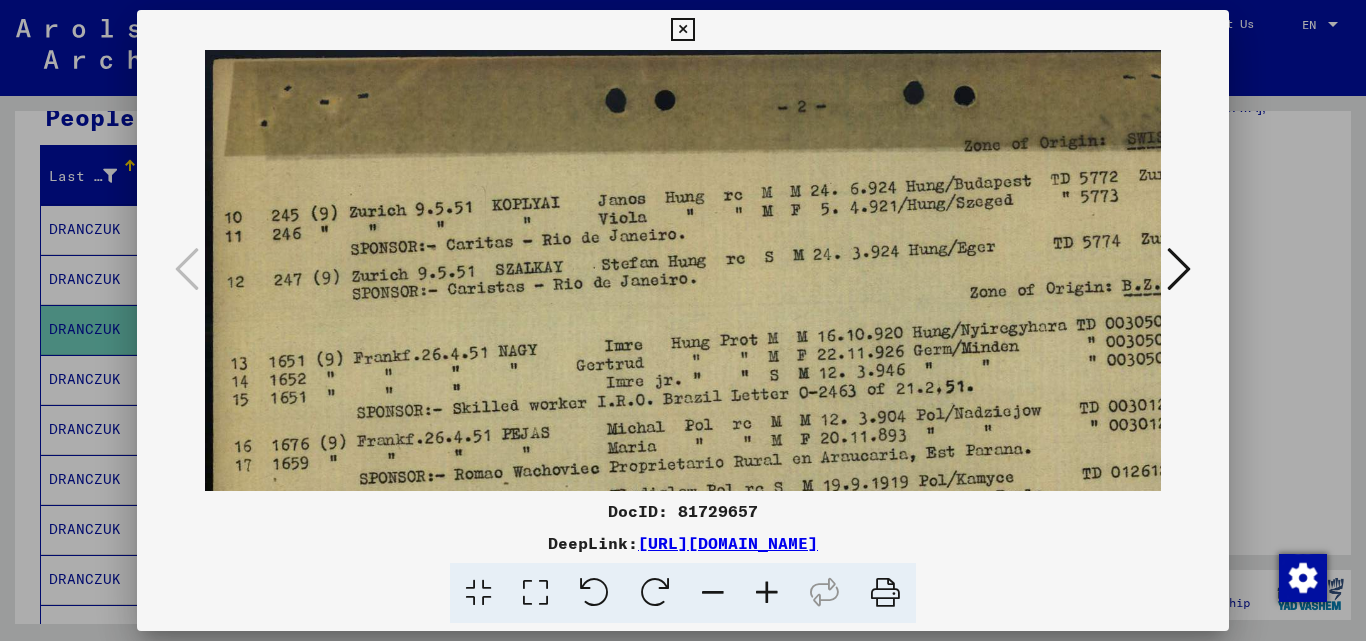 click at bounding box center (767, 593) 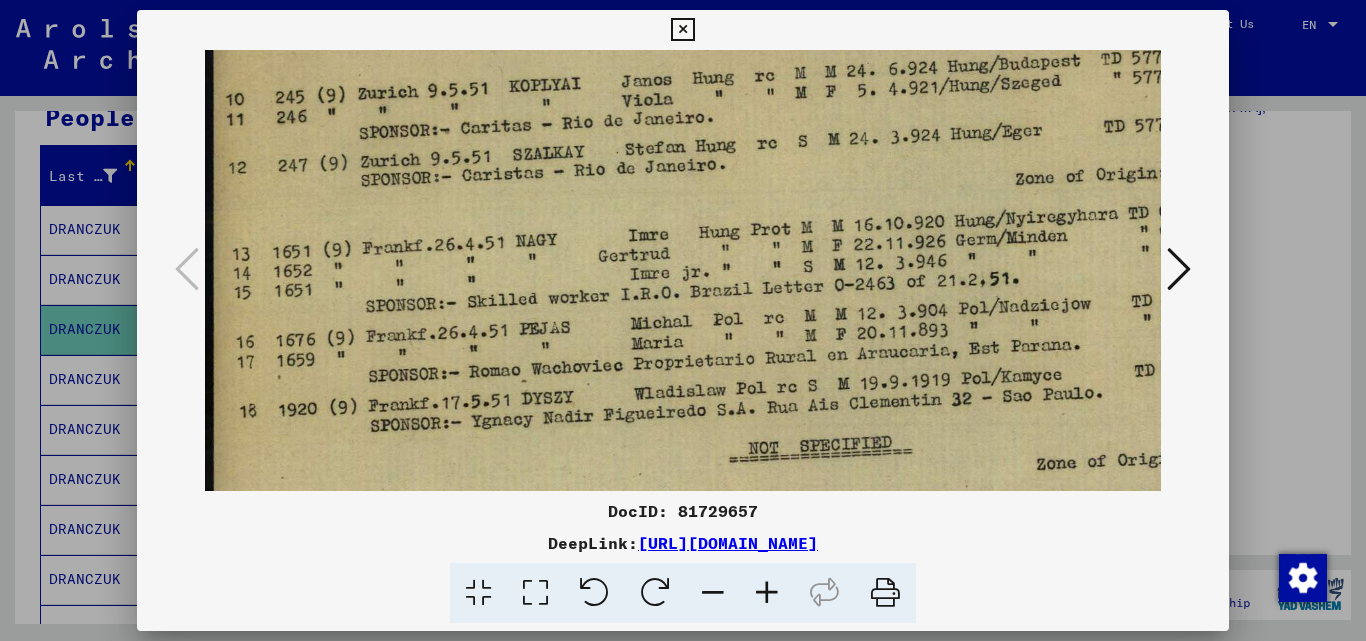 scroll, scrollTop: 155, scrollLeft: 0, axis: vertical 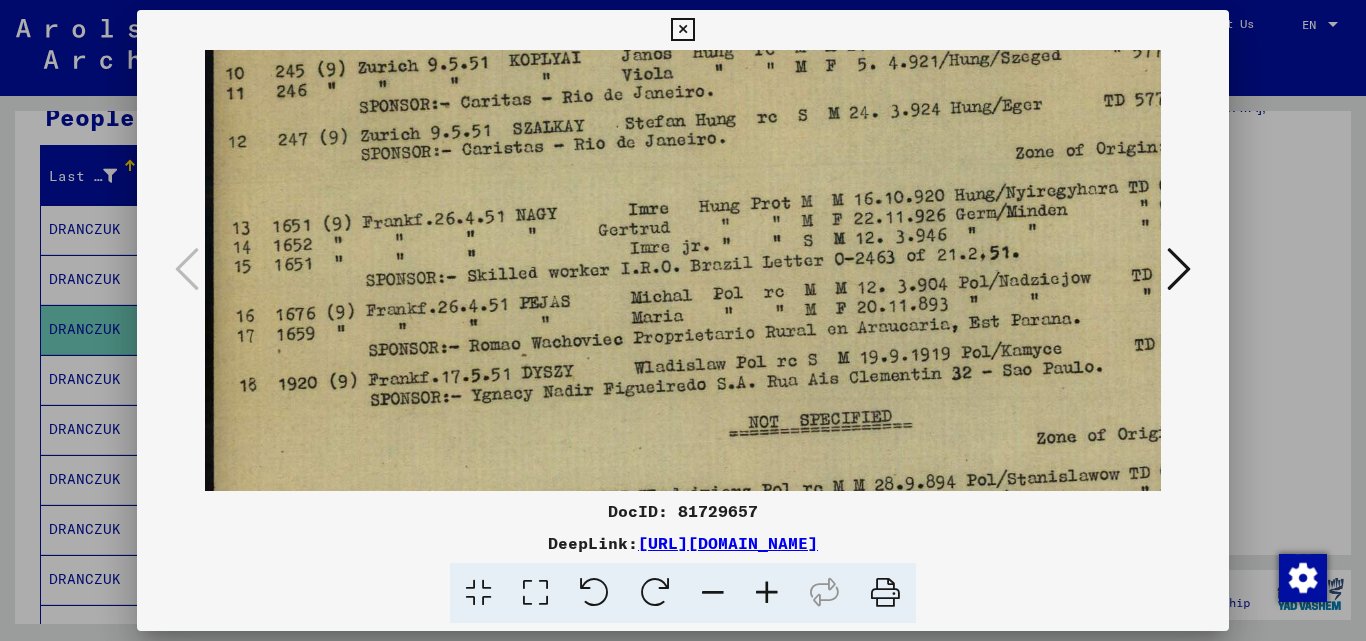 drag, startPoint x: 760, startPoint y: 355, endPoint x: 762, endPoint y: 226, distance: 129.0155 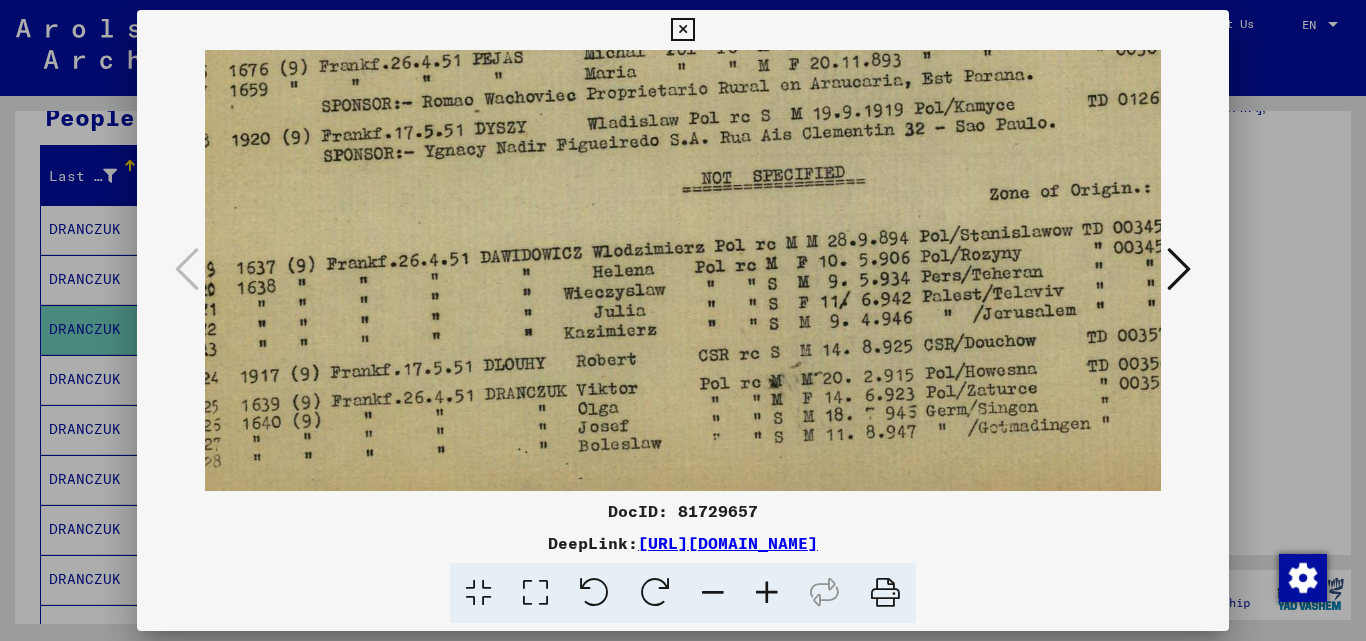drag, startPoint x: 798, startPoint y: 358, endPoint x: 745, endPoint y: 82, distance: 281.0427 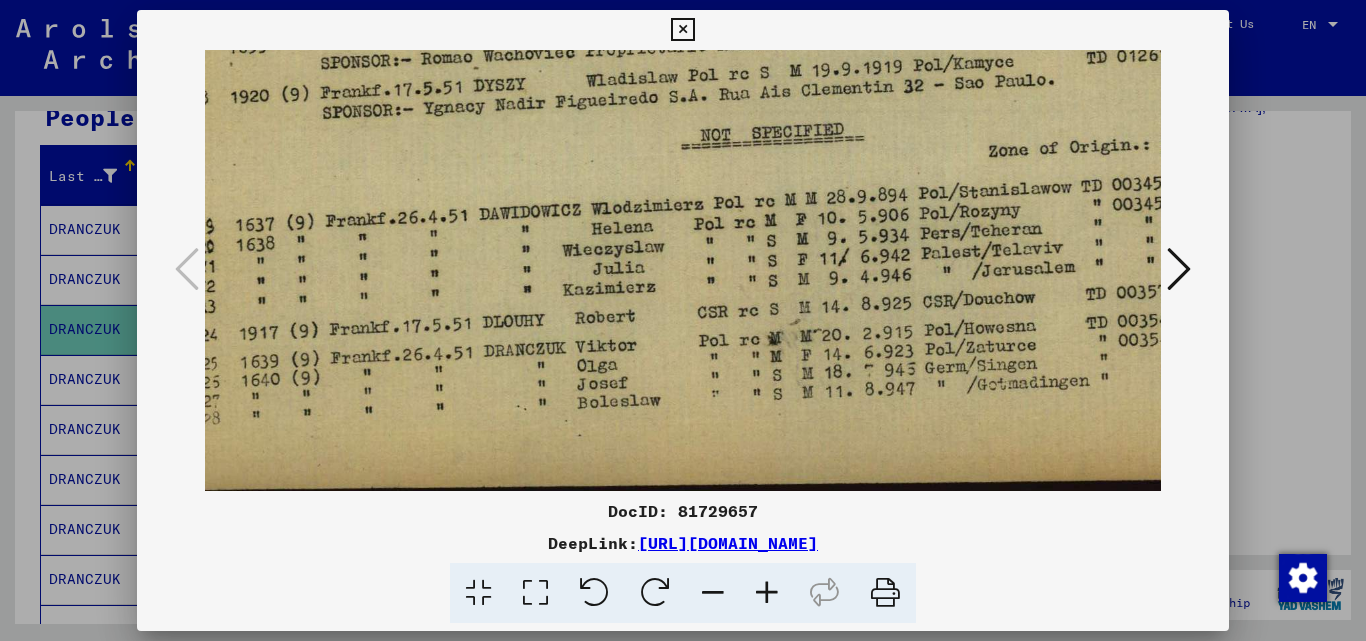 scroll, scrollTop: 444, scrollLeft: 48, axis: both 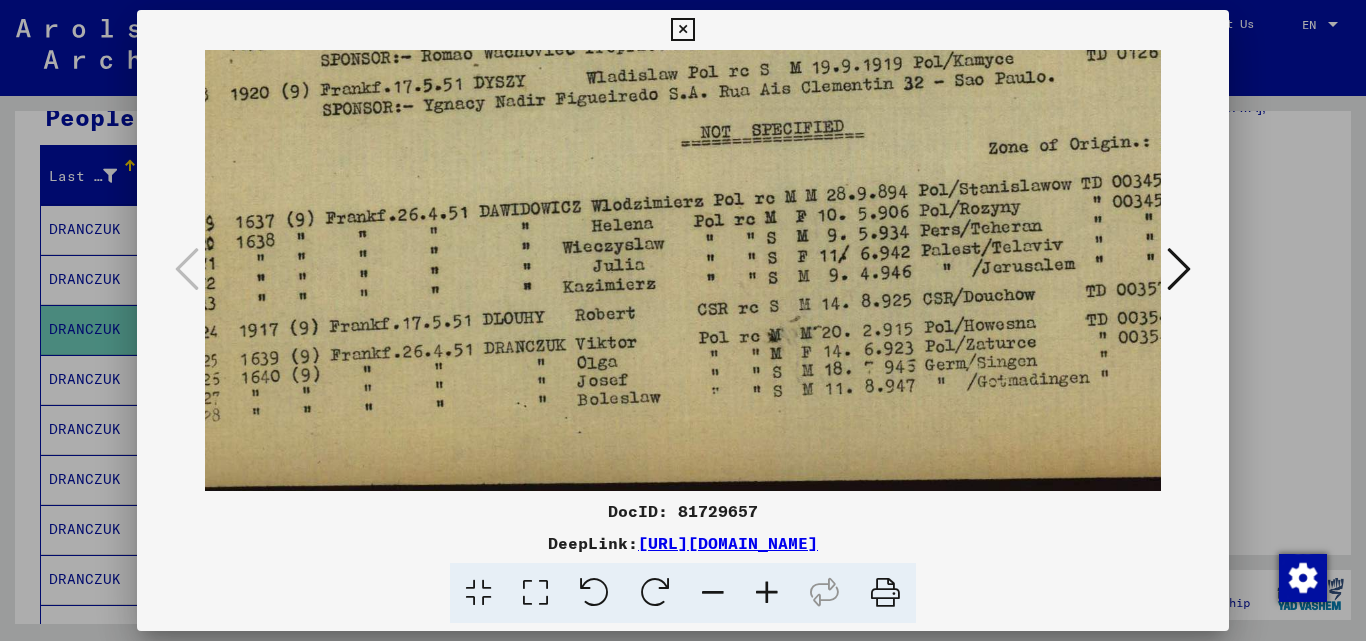 drag, startPoint x: 715, startPoint y: 374, endPoint x: 720, endPoint y: 360, distance: 14.866069 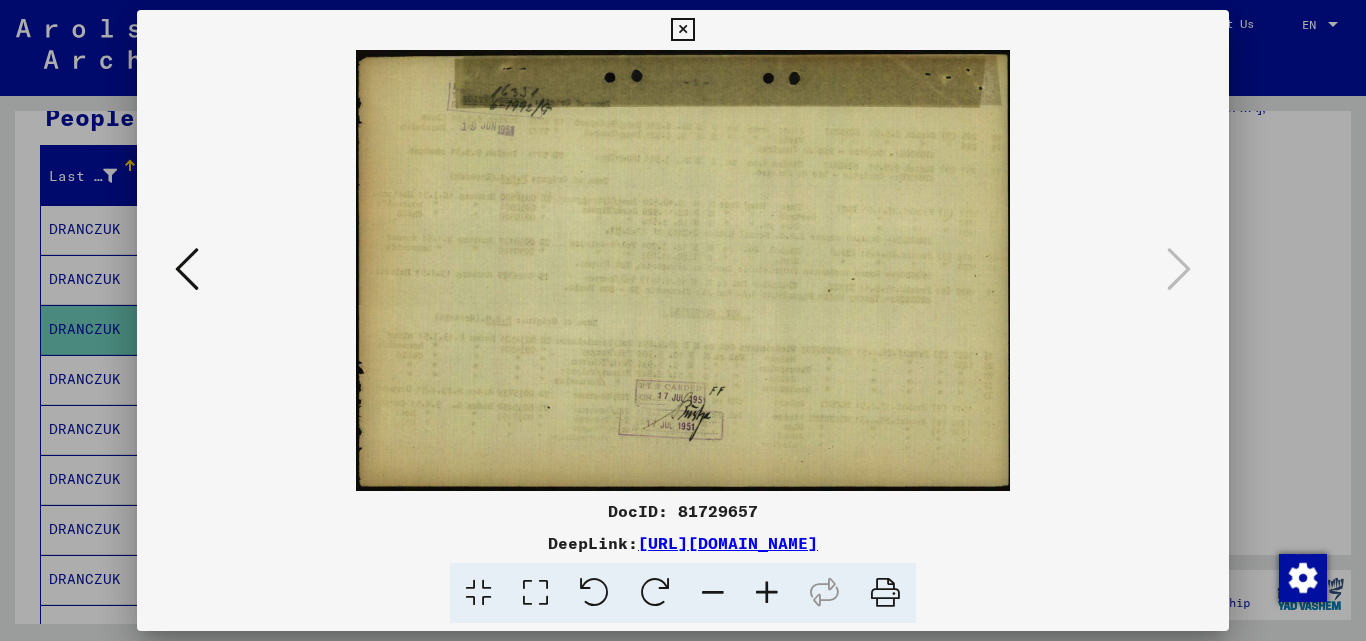 click at bounding box center [683, 320] 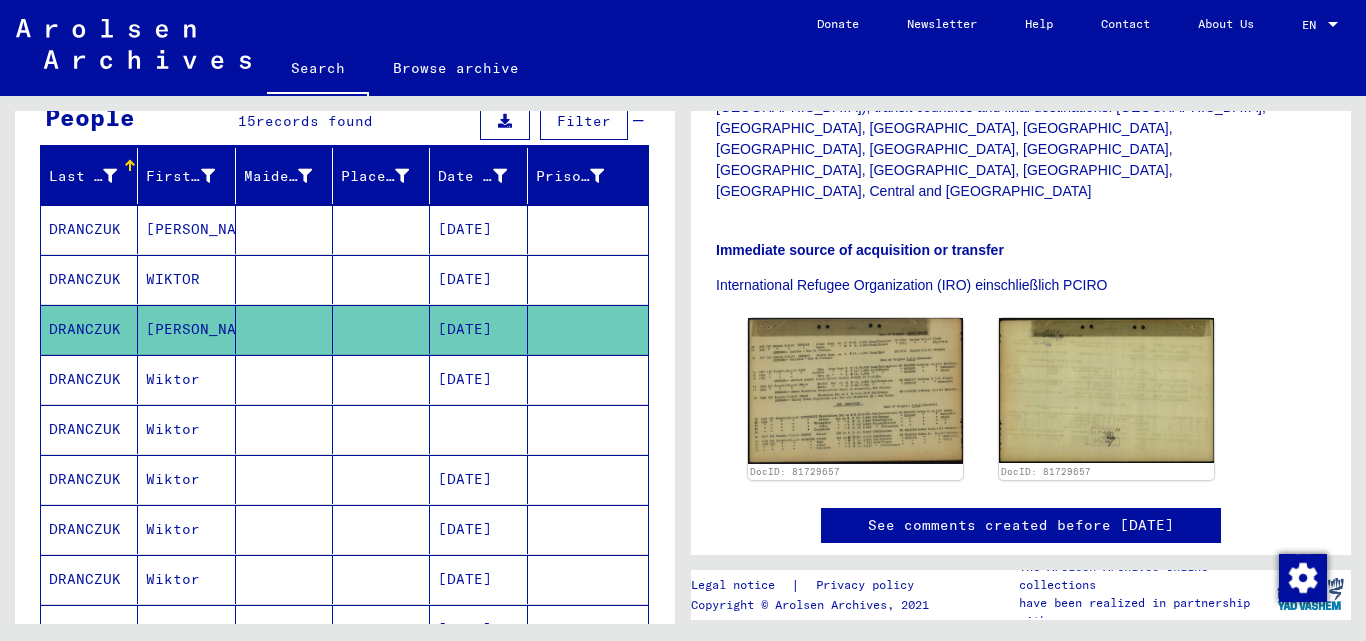 click on "[DATE]" at bounding box center [478, 429] 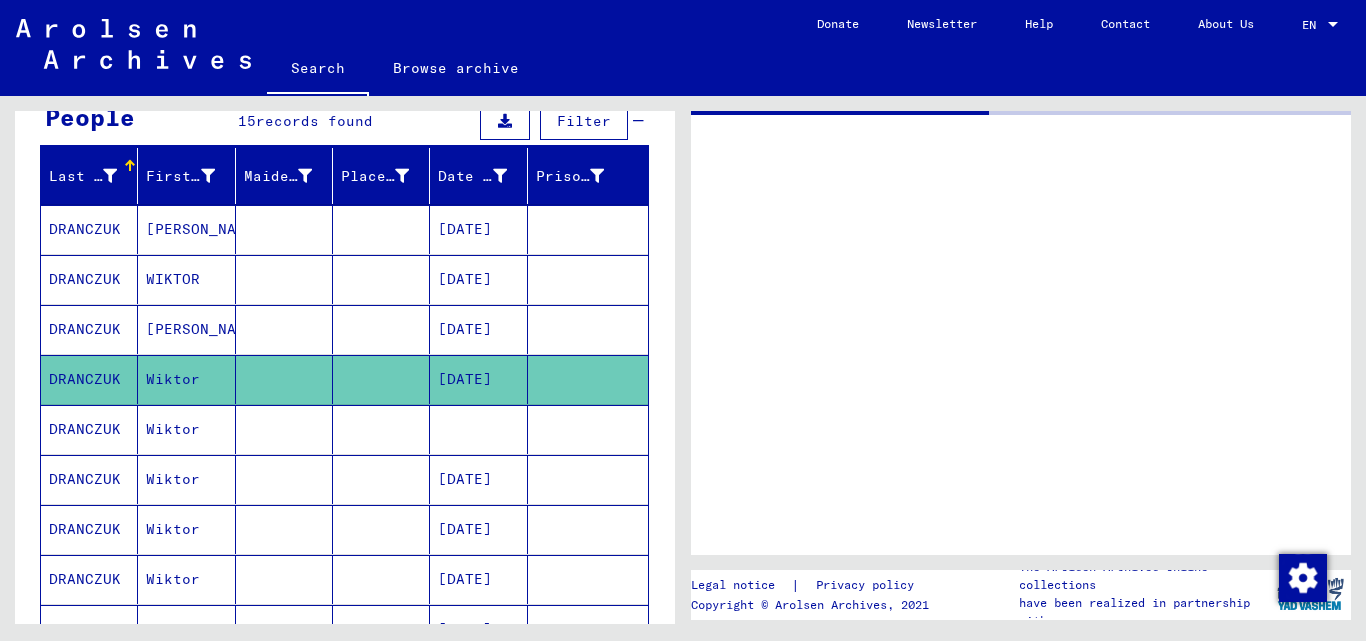 scroll, scrollTop: 0, scrollLeft: 0, axis: both 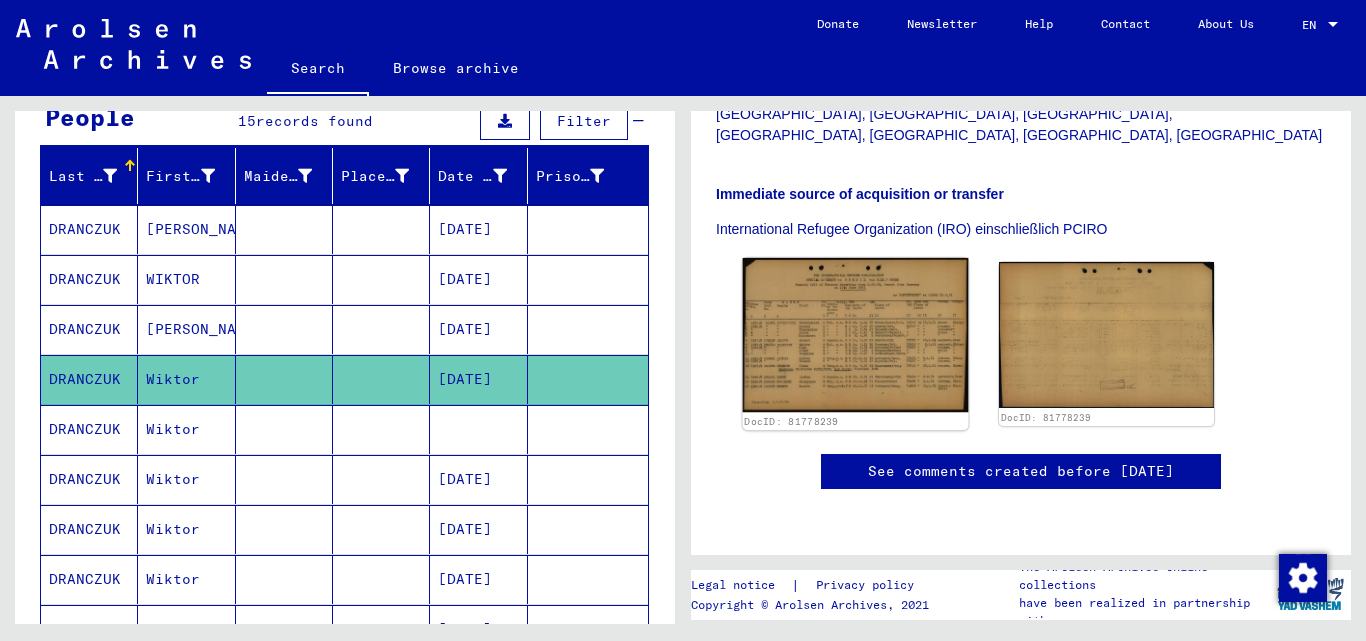 click 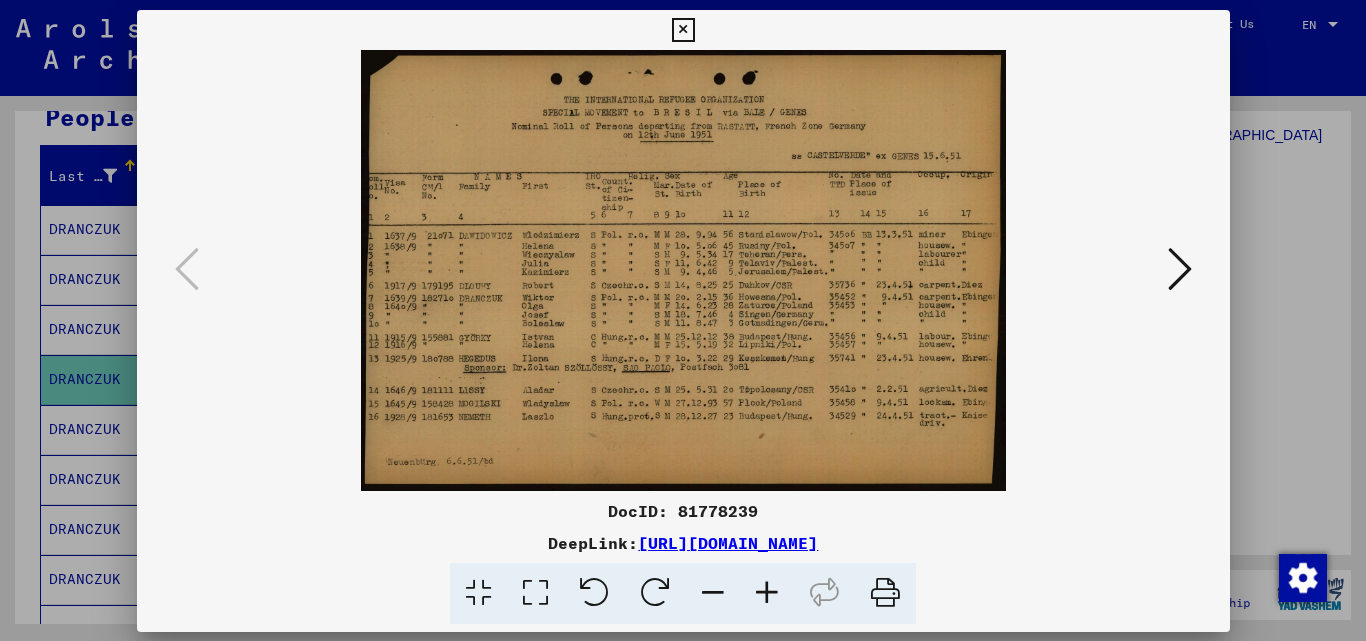 scroll, scrollTop: 749, scrollLeft: 0, axis: vertical 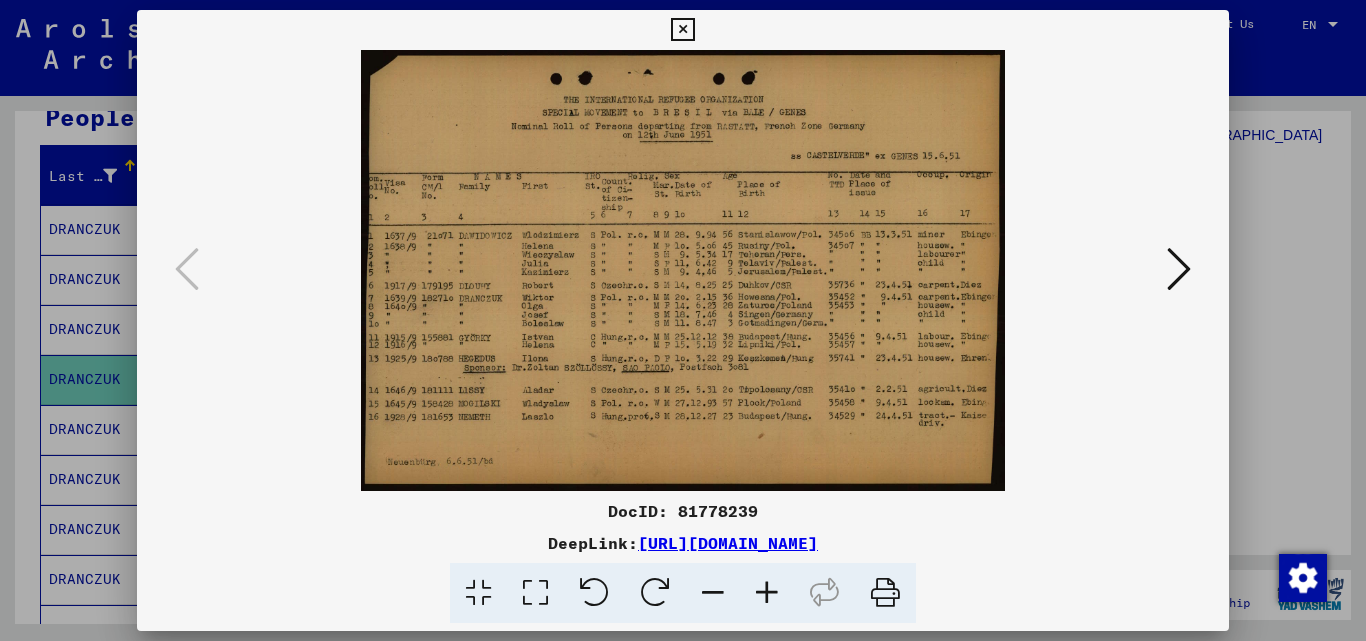 click at bounding box center (767, 593) 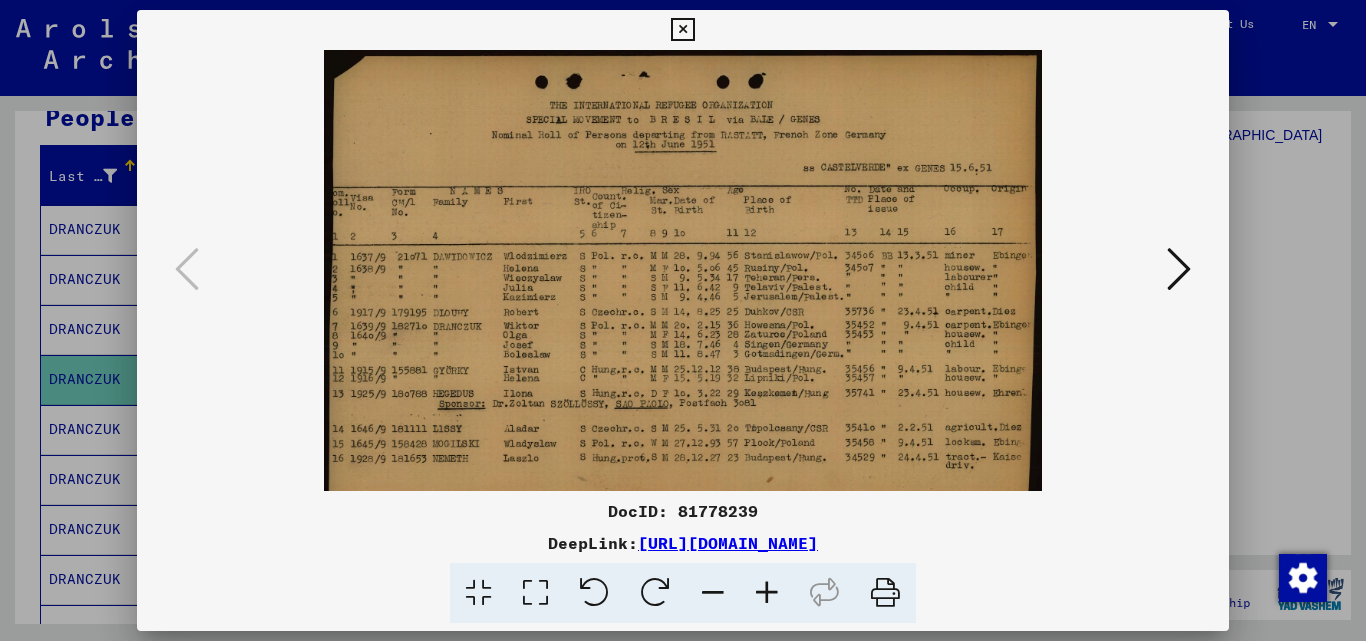 click at bounding box center (767, 593) 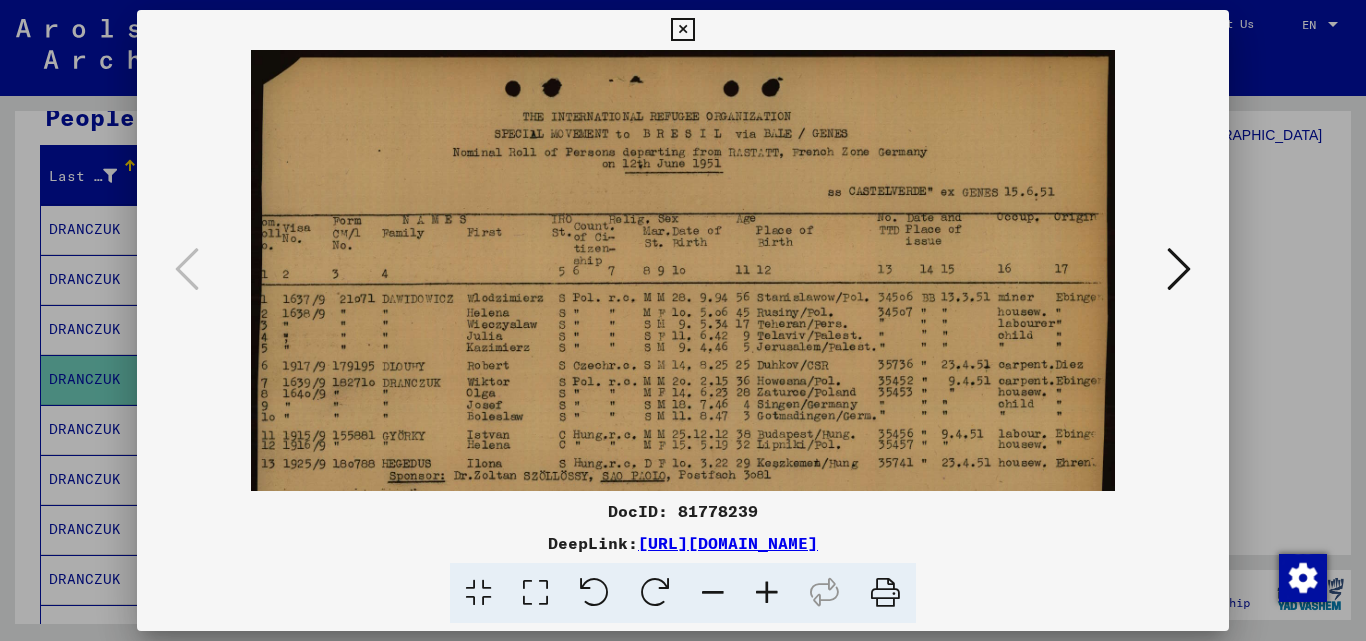 click at bounding box center (767, 593) 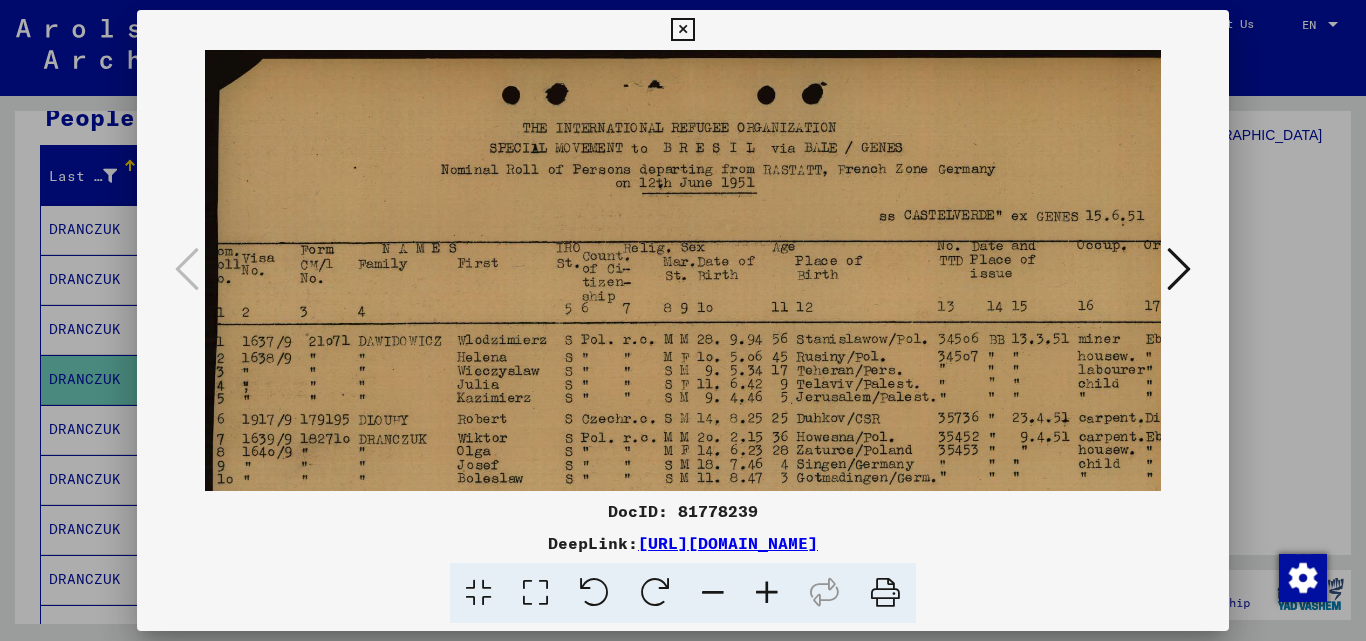 click at bounding box center [767, 593] 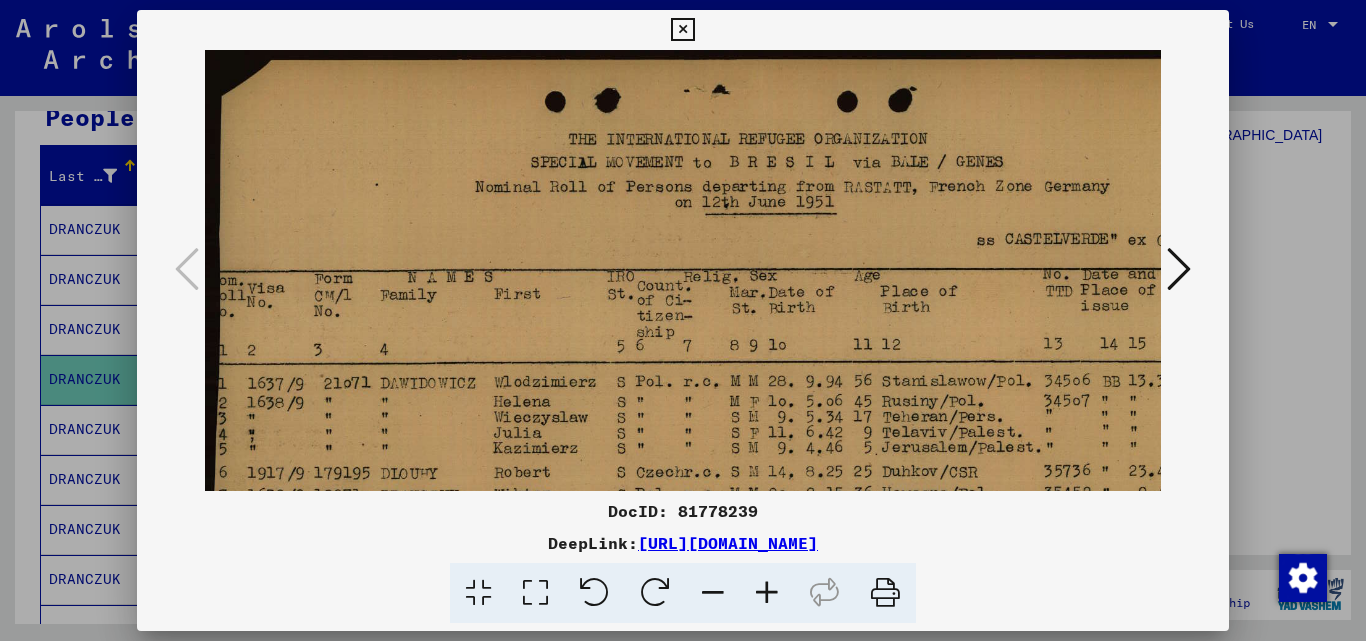 click at bounding box center [767, 593] 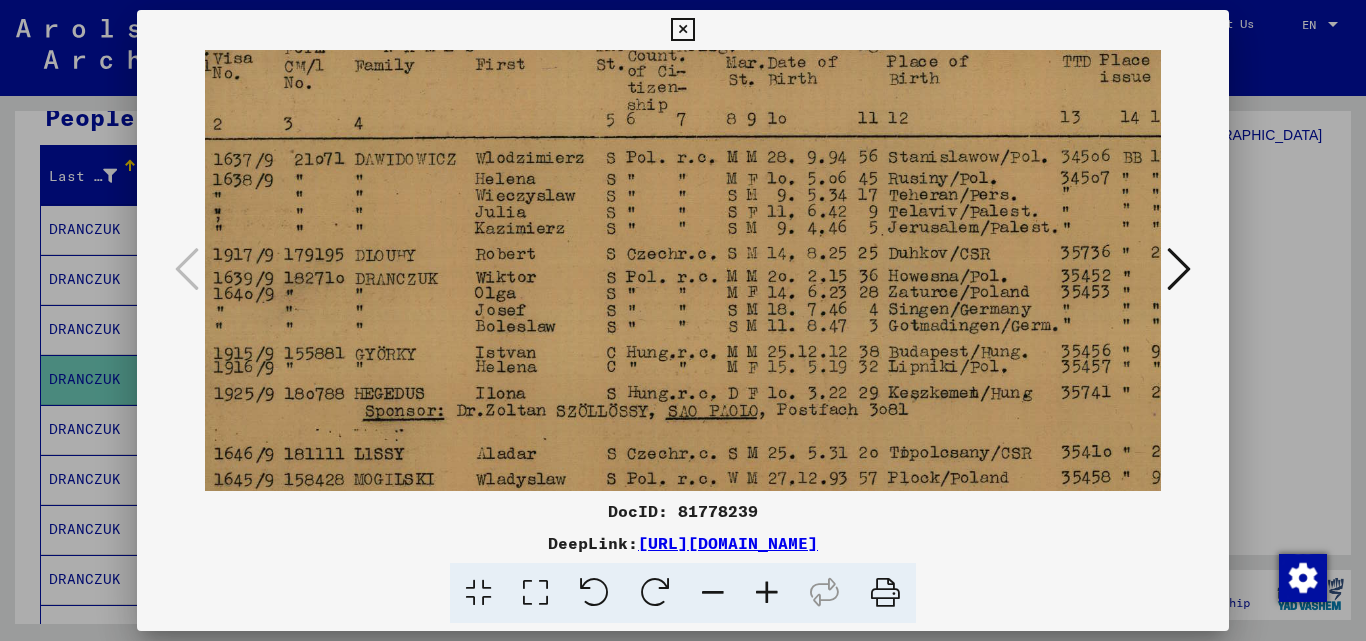 drag, startPoint x: 740, startPoint y: 267, endPoint x: 714, endPoint y: 94, distance: 174.94284 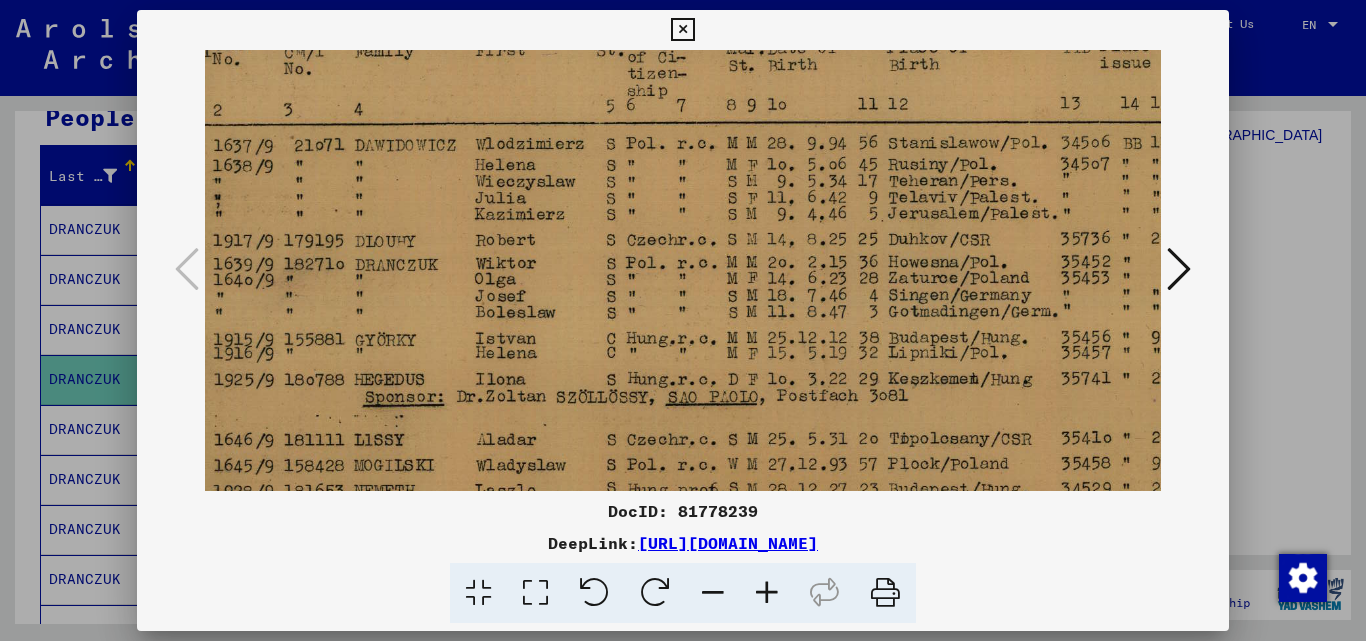 click at bounding box center (1179, 269) 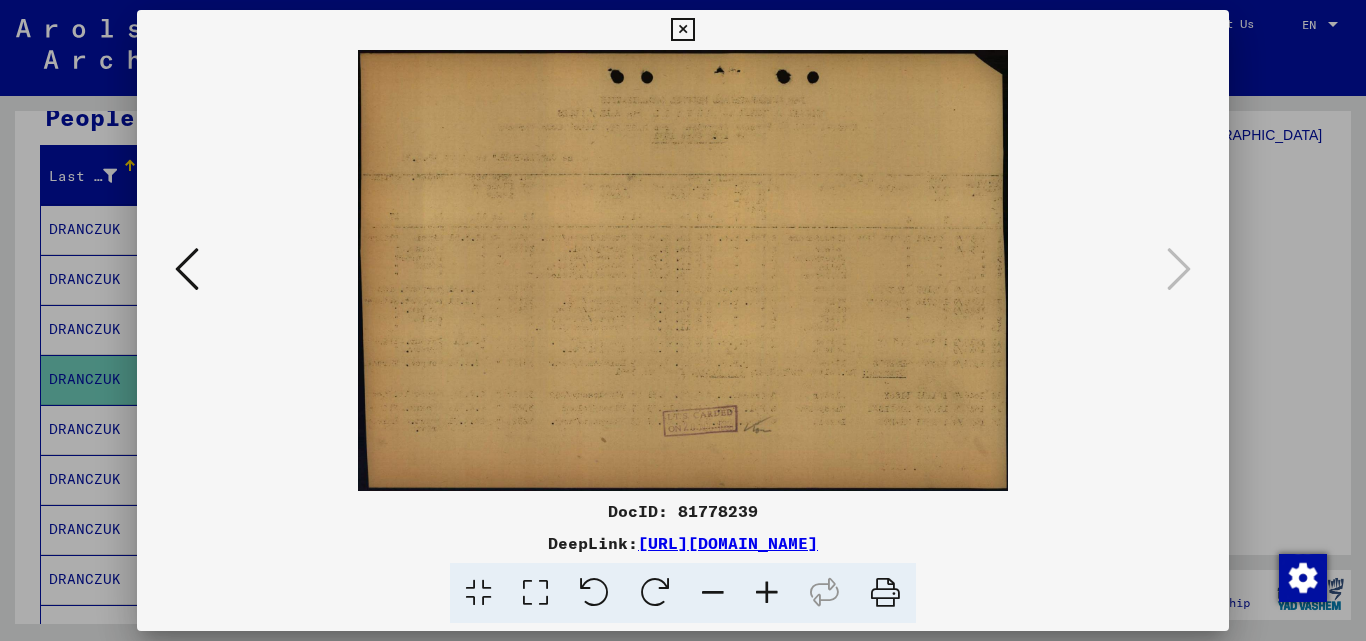 scroll, scrollTop: 0, scrollLeft: 0, axis: both 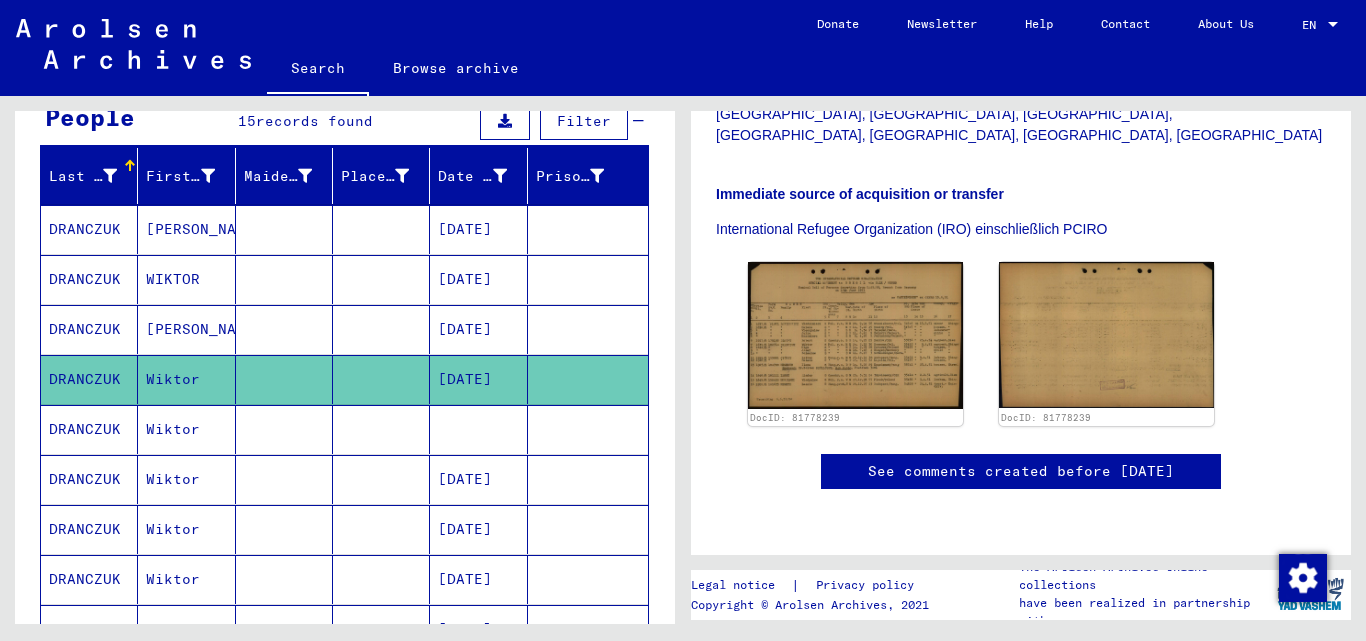 click at bounding box center [381, 479] 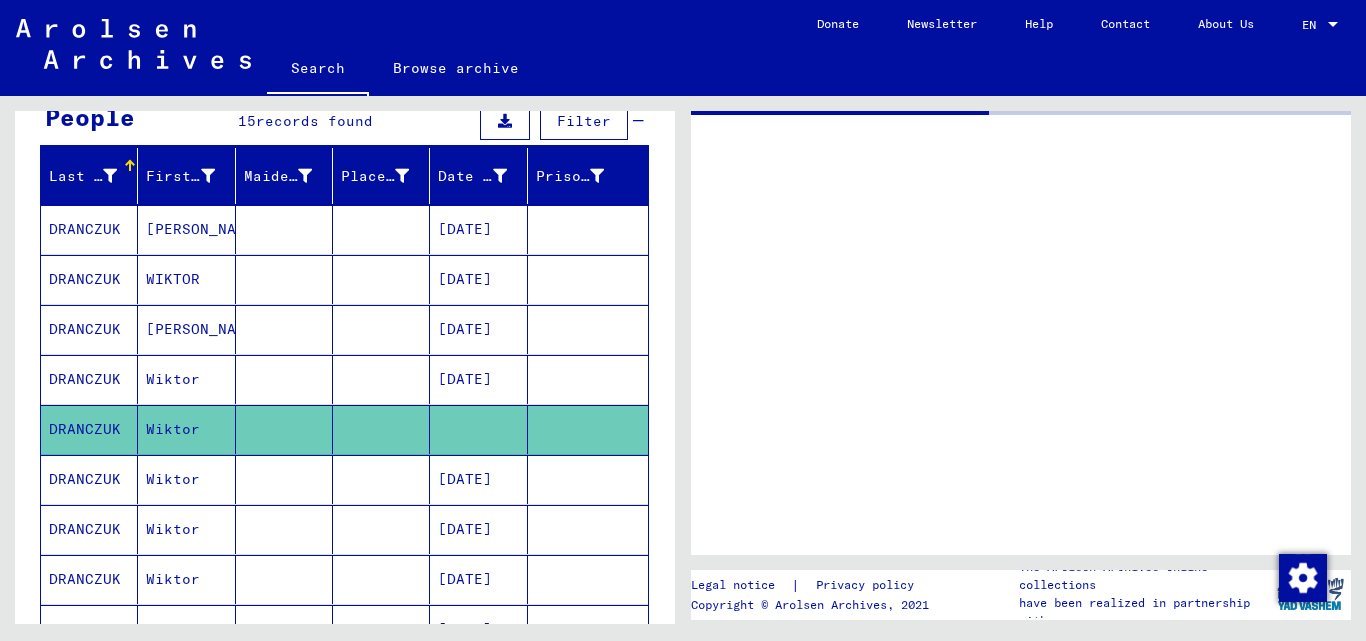 scroll, scrollTop: 0, scrollLeft: 0, axis: both 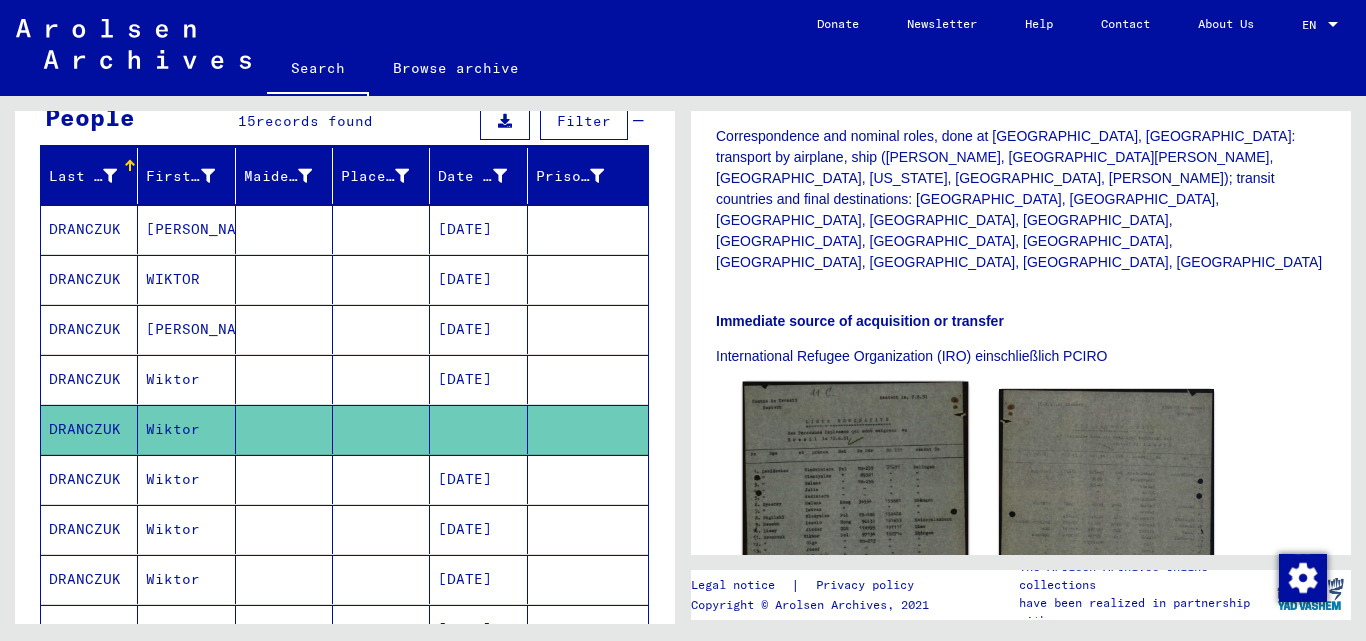 click 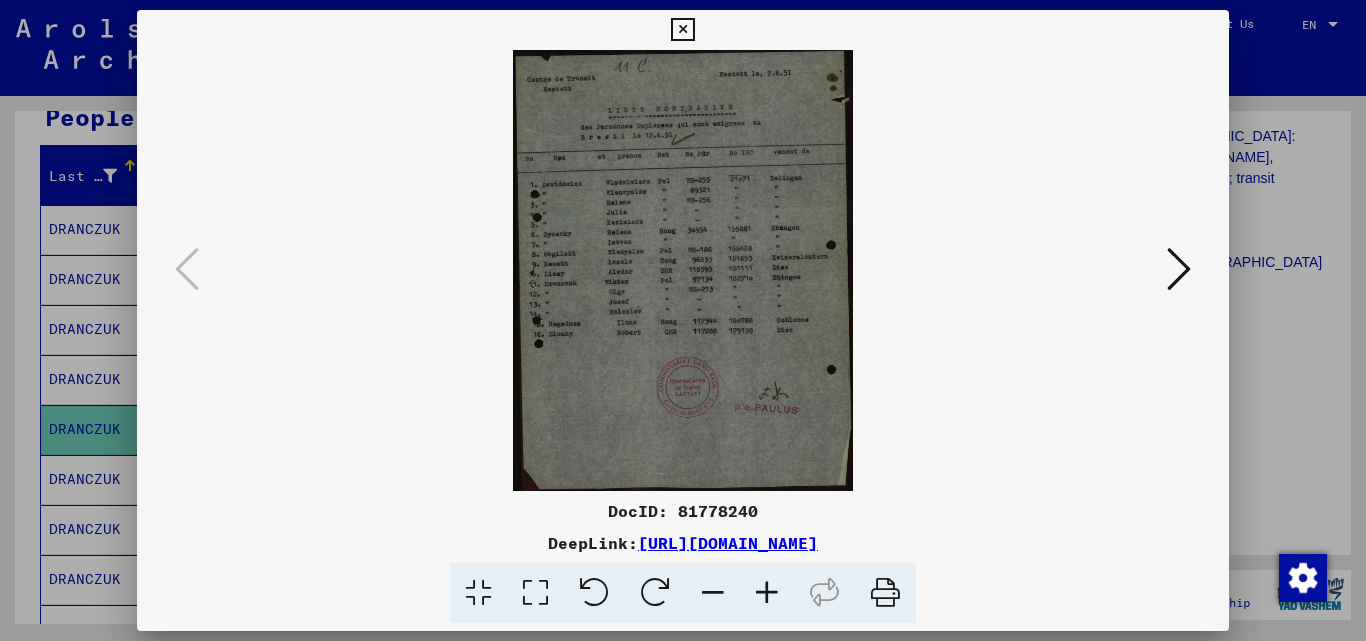 click at bounding box center [767, 593] 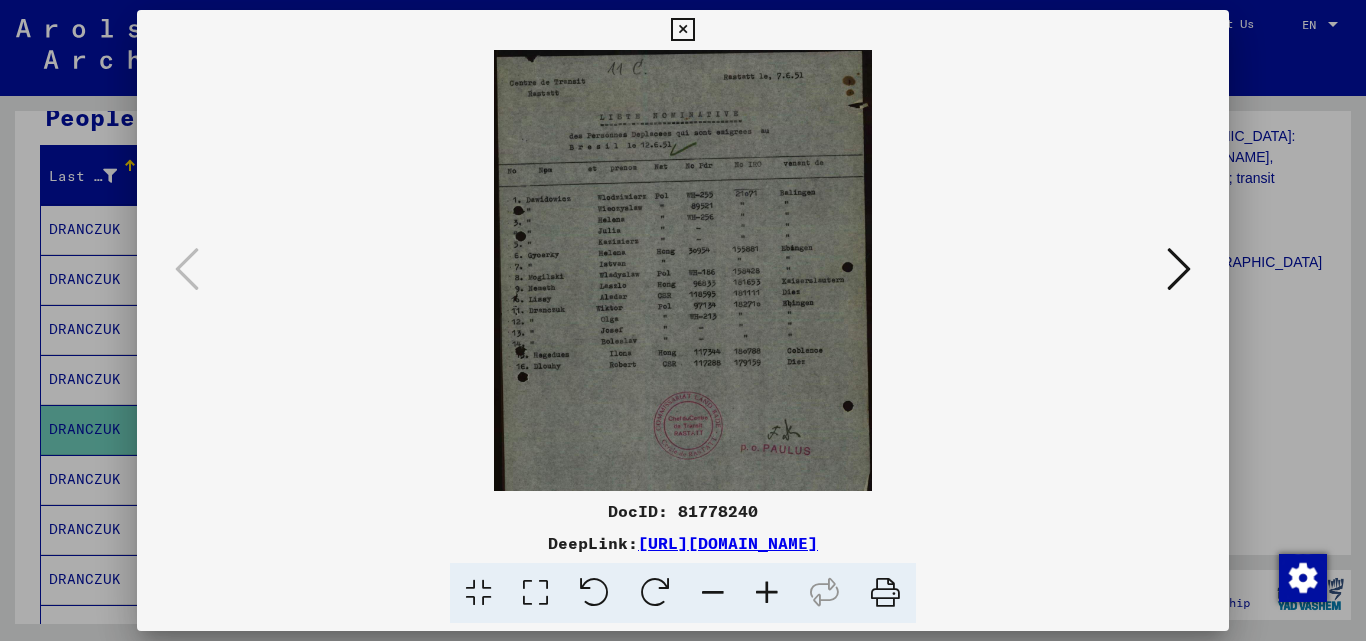 click at bounding box center [767, 593] 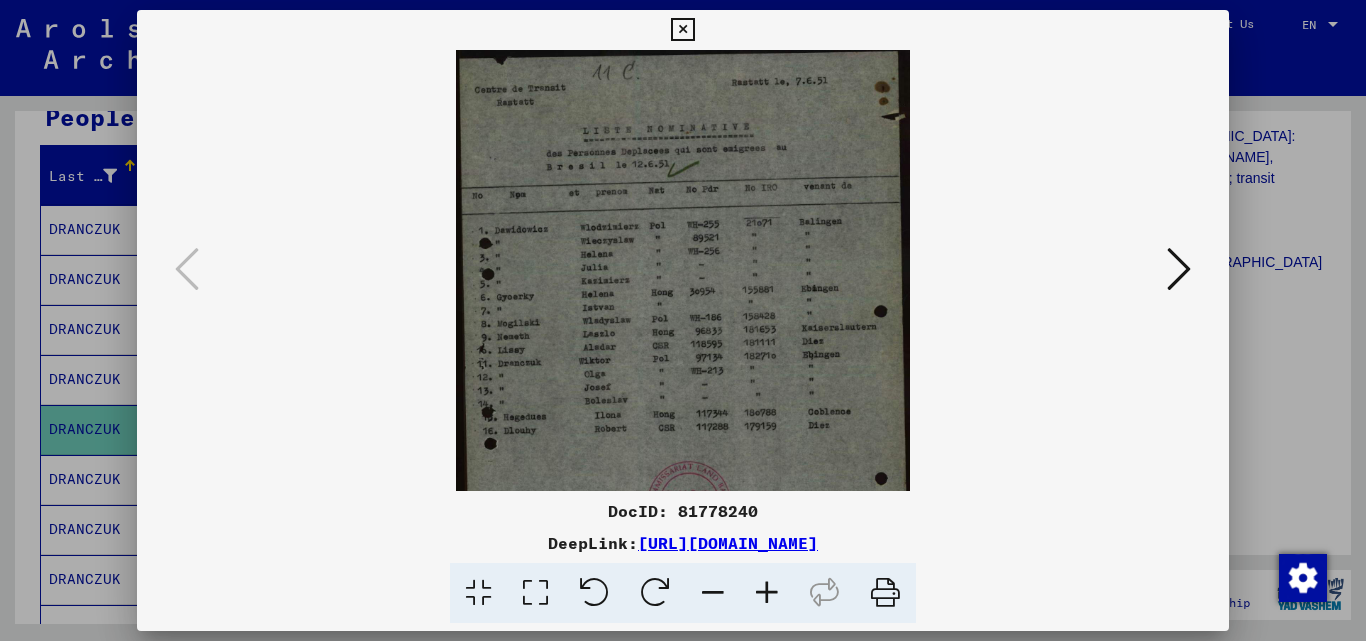 click at bounding box center (767, 593) 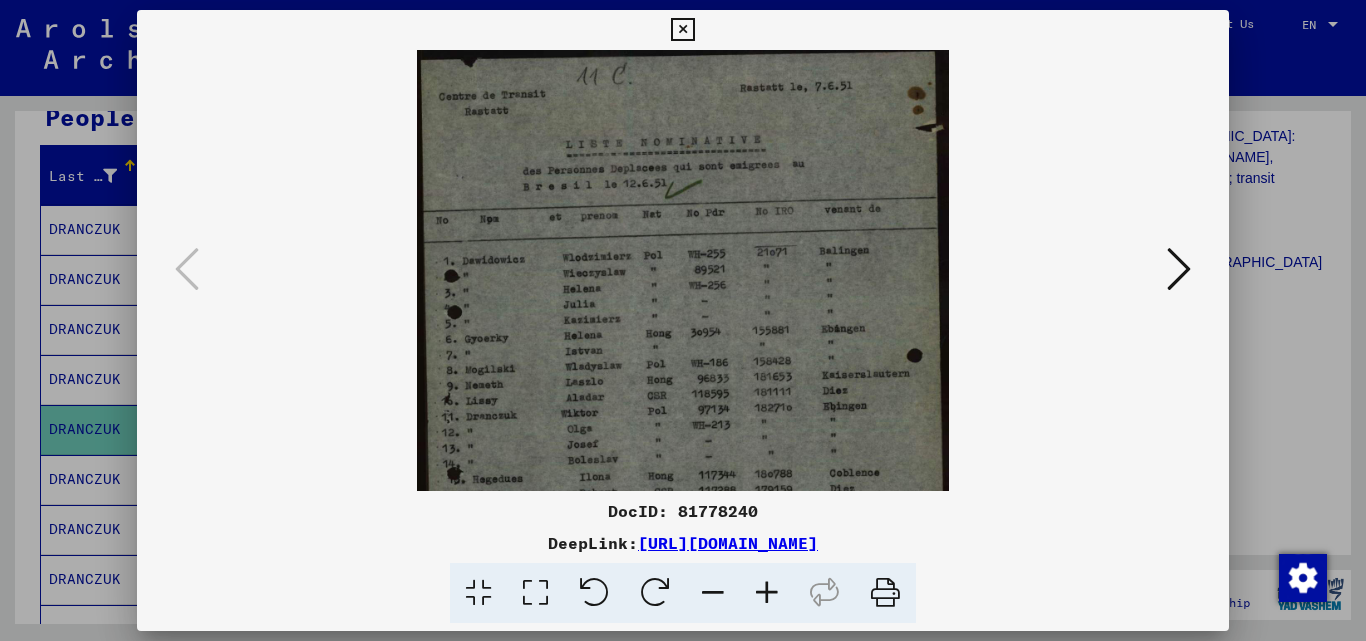 click at bounding box center [767, 593] 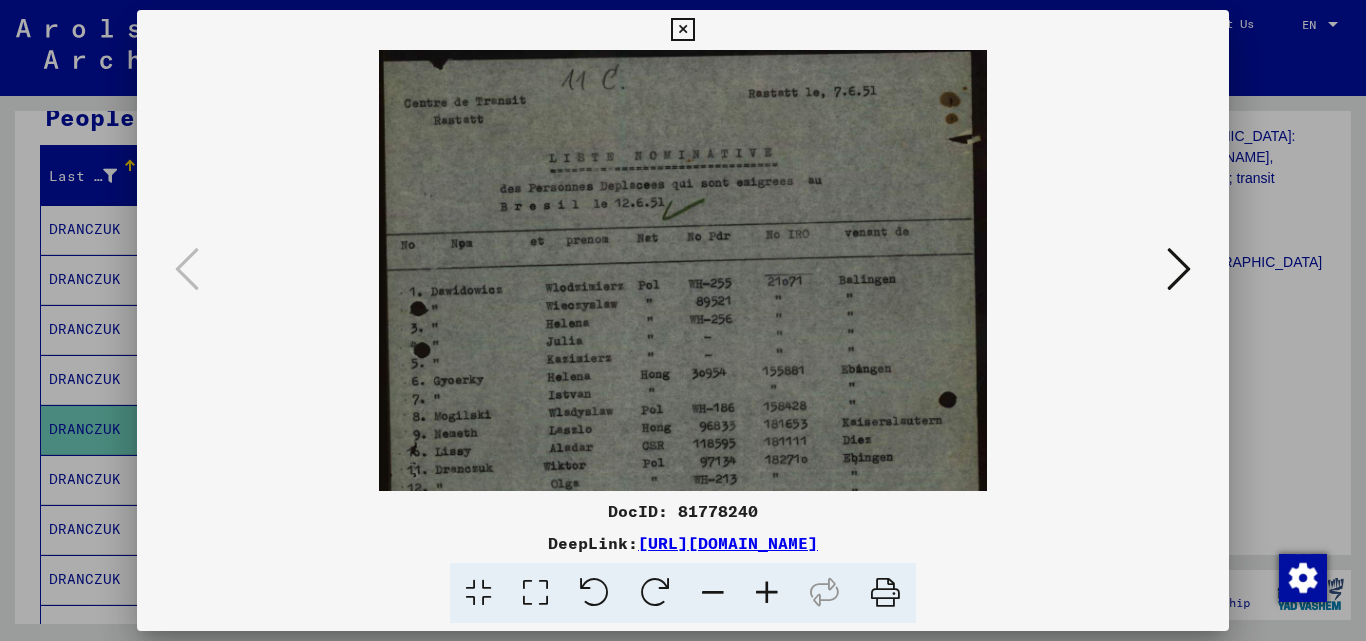 click at bounding box center (767, 593) 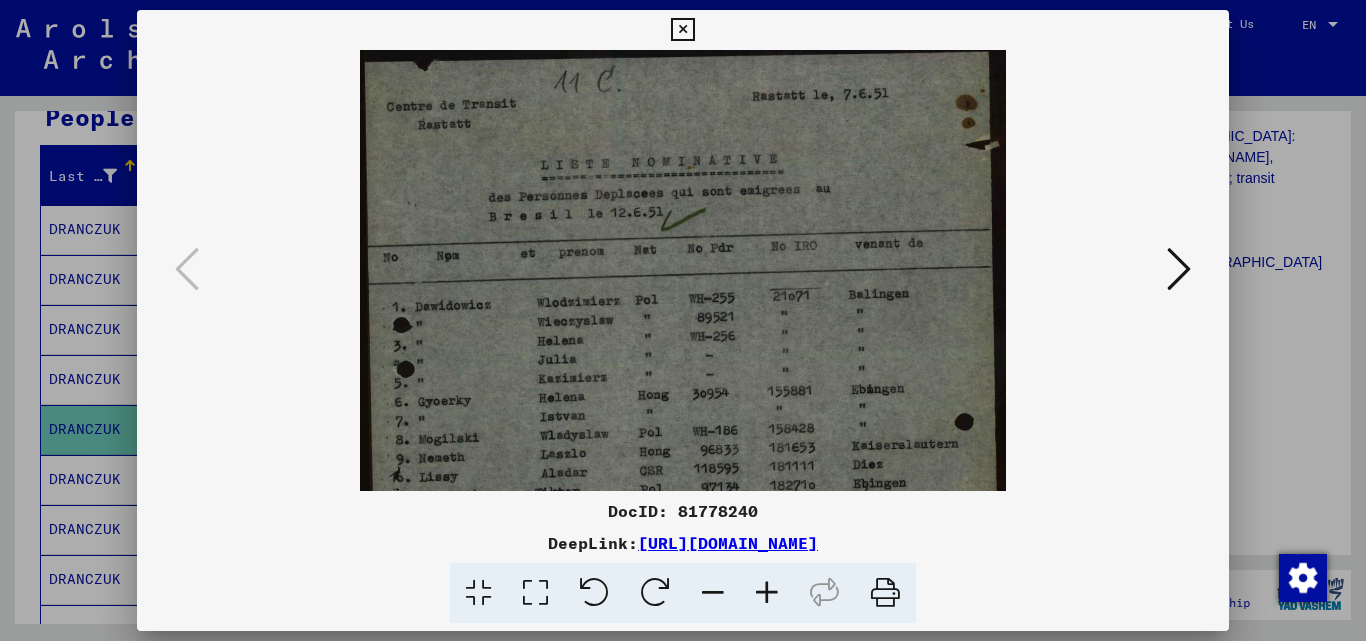 click at bounding box center (767, 593) 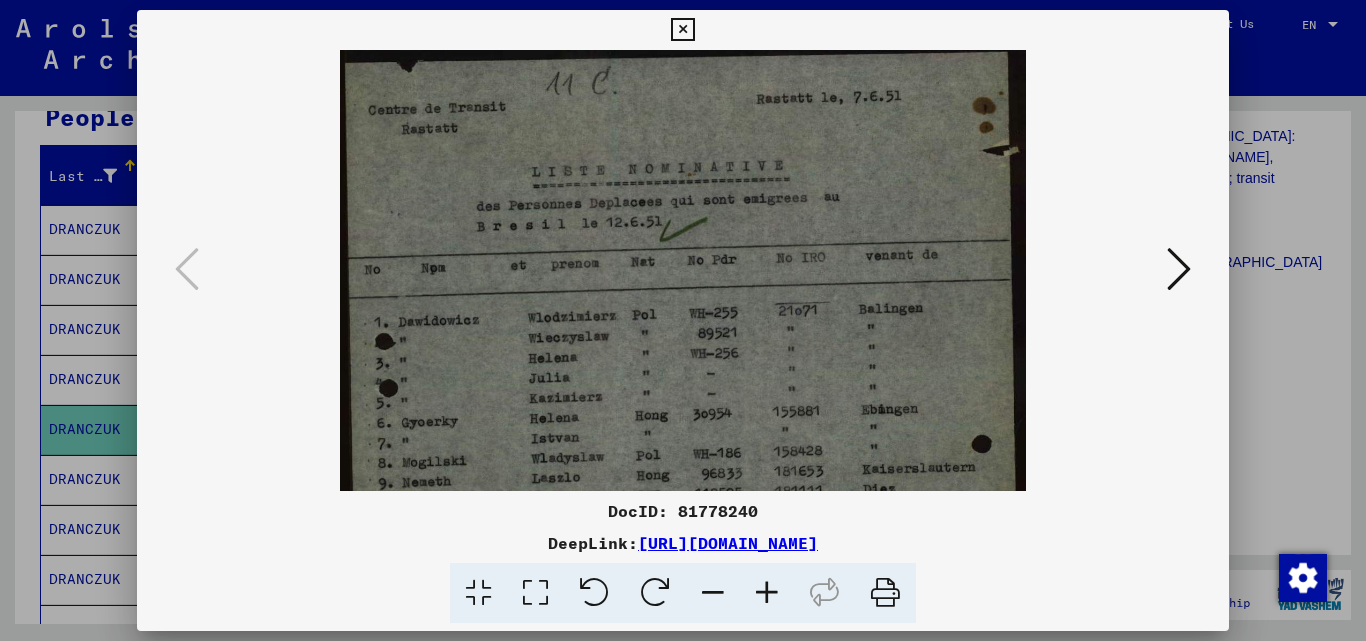 click at bounding box center [767, 593] 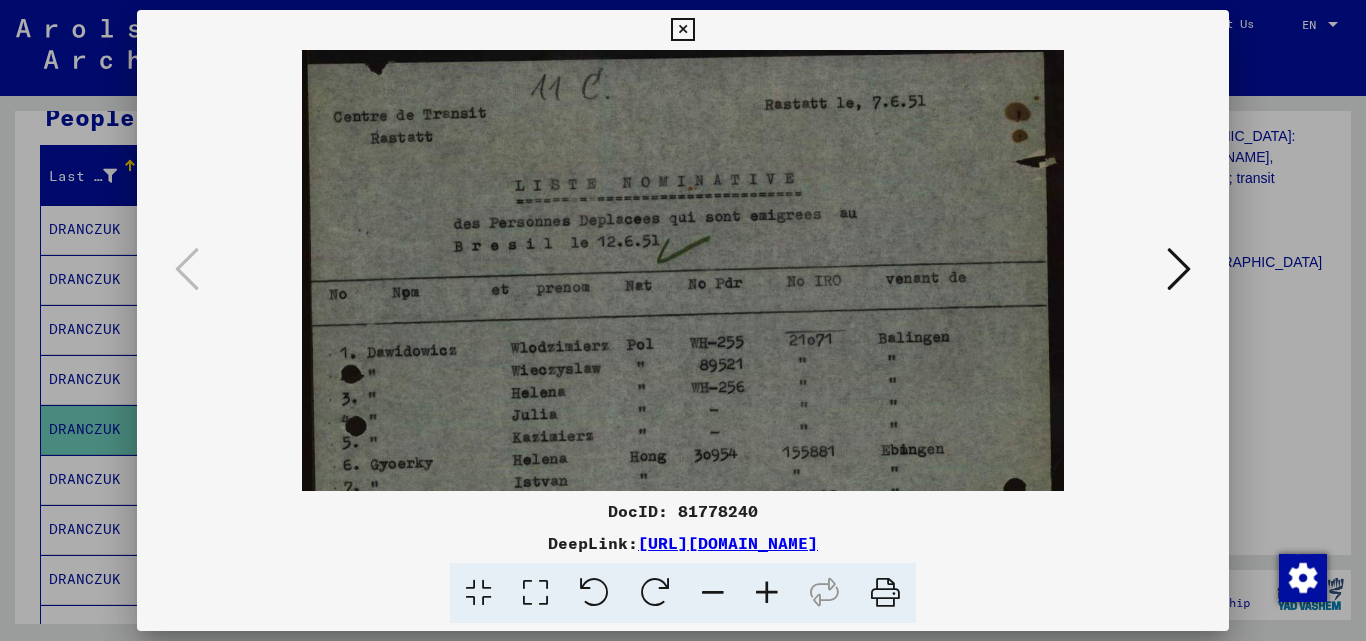 click at bounding box center (767, 593) 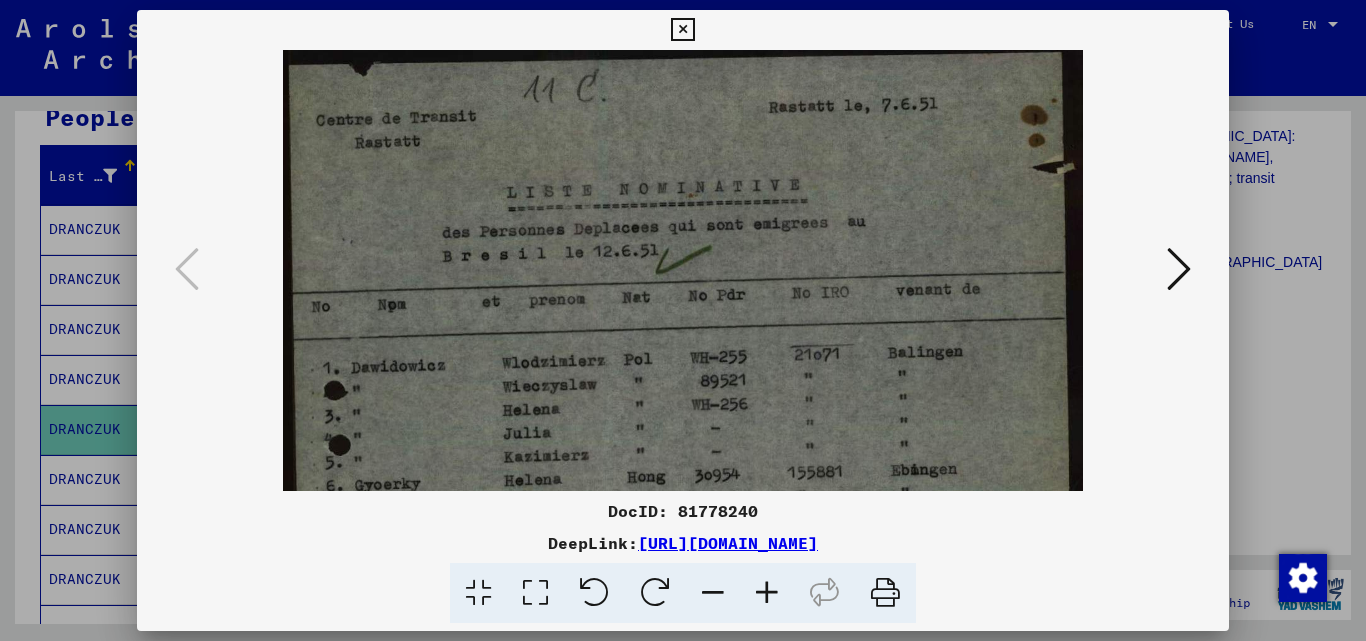 click at bounding box center (767, 593) 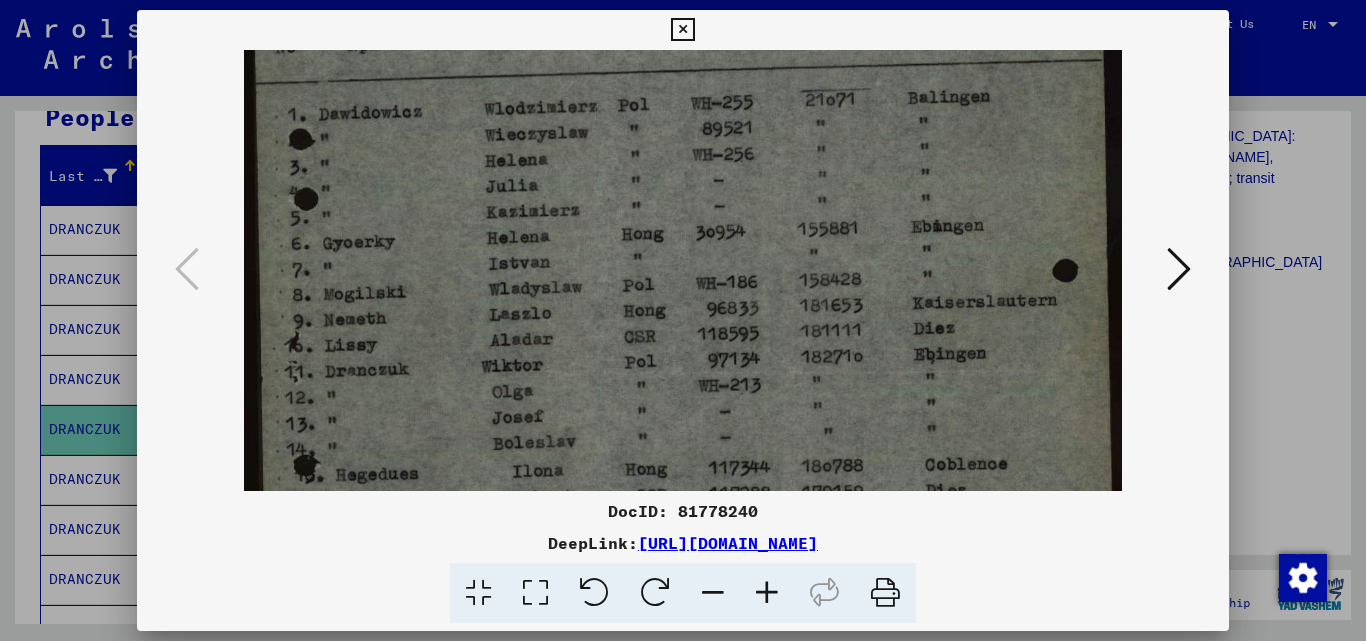 drag, startPoint x: 864, startPoint y: 382, endPoint x: 882, endPoint y: 93, distance: 289.56 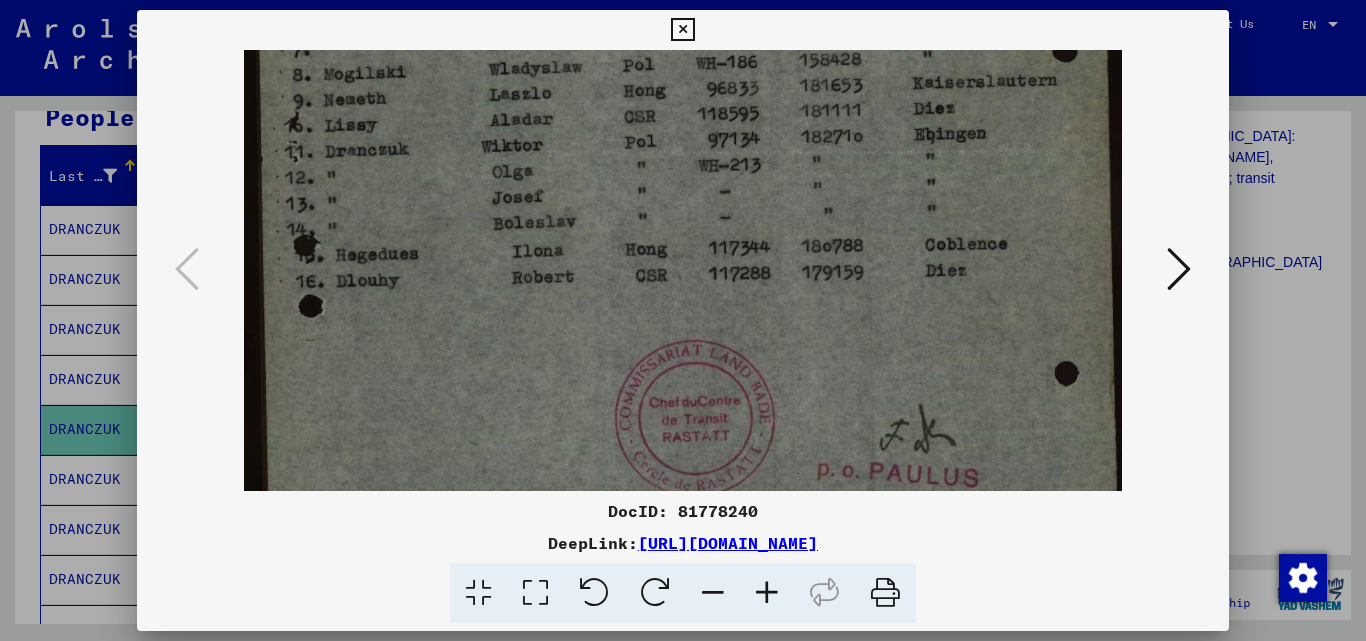 scroll, scrollTop: 524, scrollLeft: 0, axis: vertical 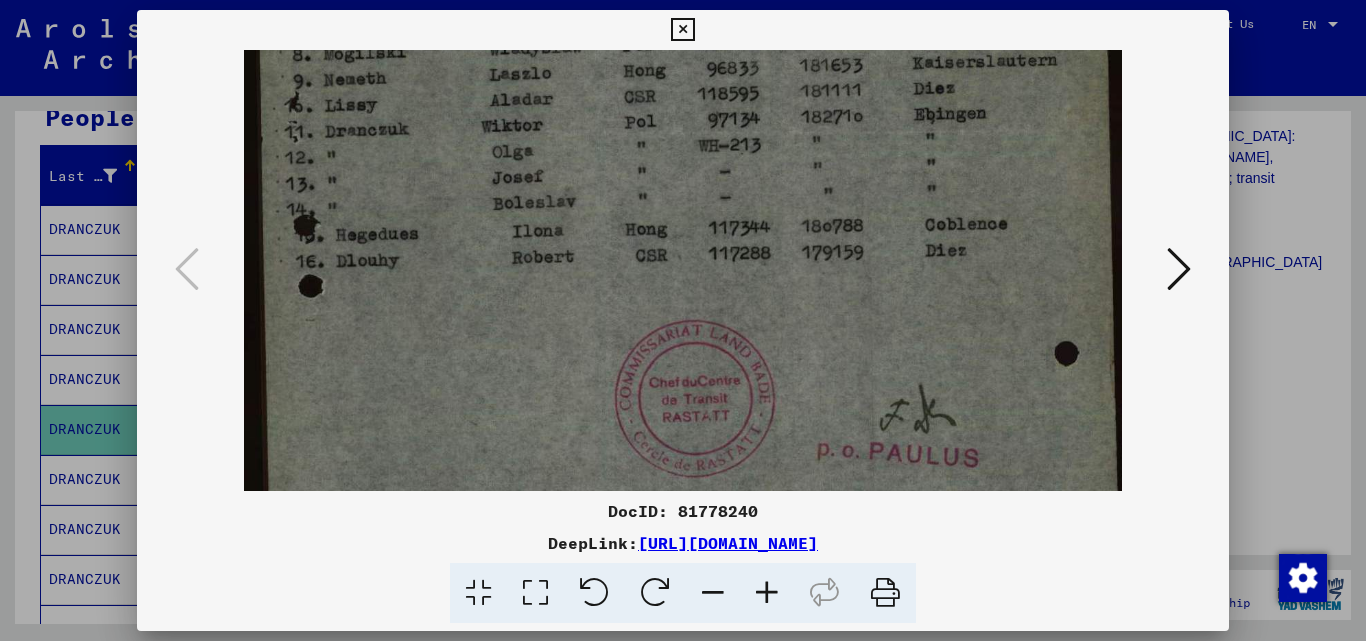 drag, startPoint x: 865, startPoint y: 342, endPoint x: 840, endPoint y: 107, distance: 236.32605 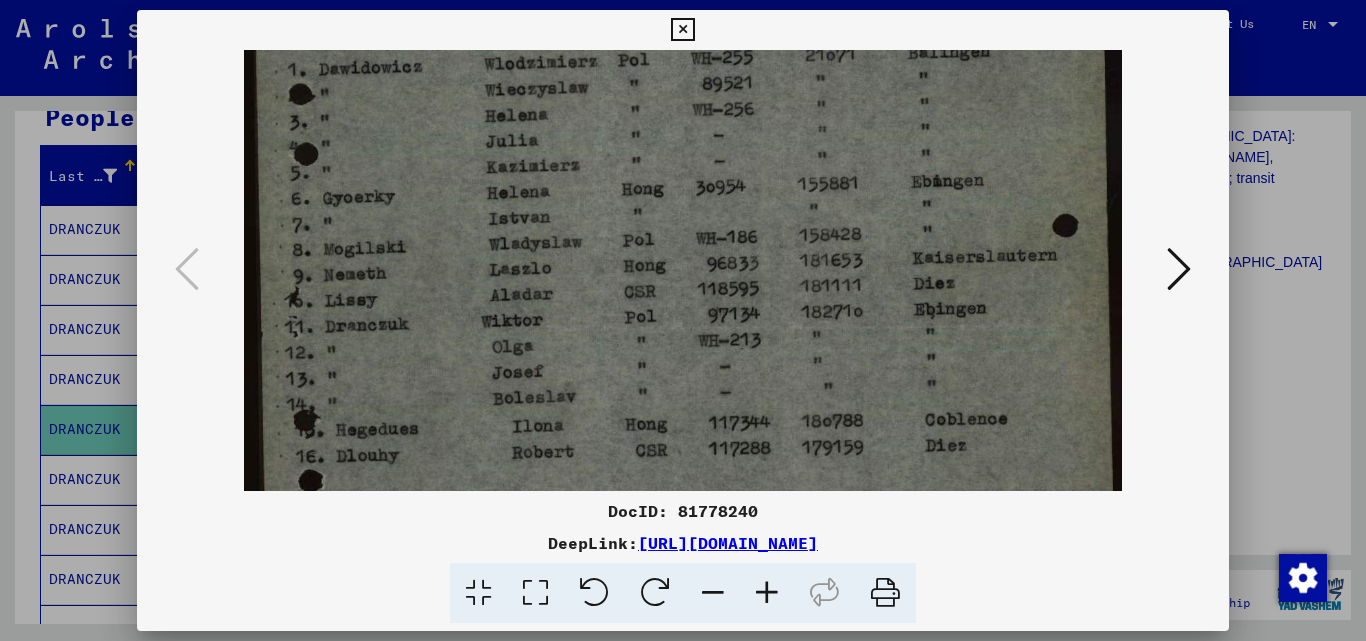 drag, startPoint x: 865, startPoint y: 404, endPoint x: 853, endPoint y: 481, distance: 77.92946 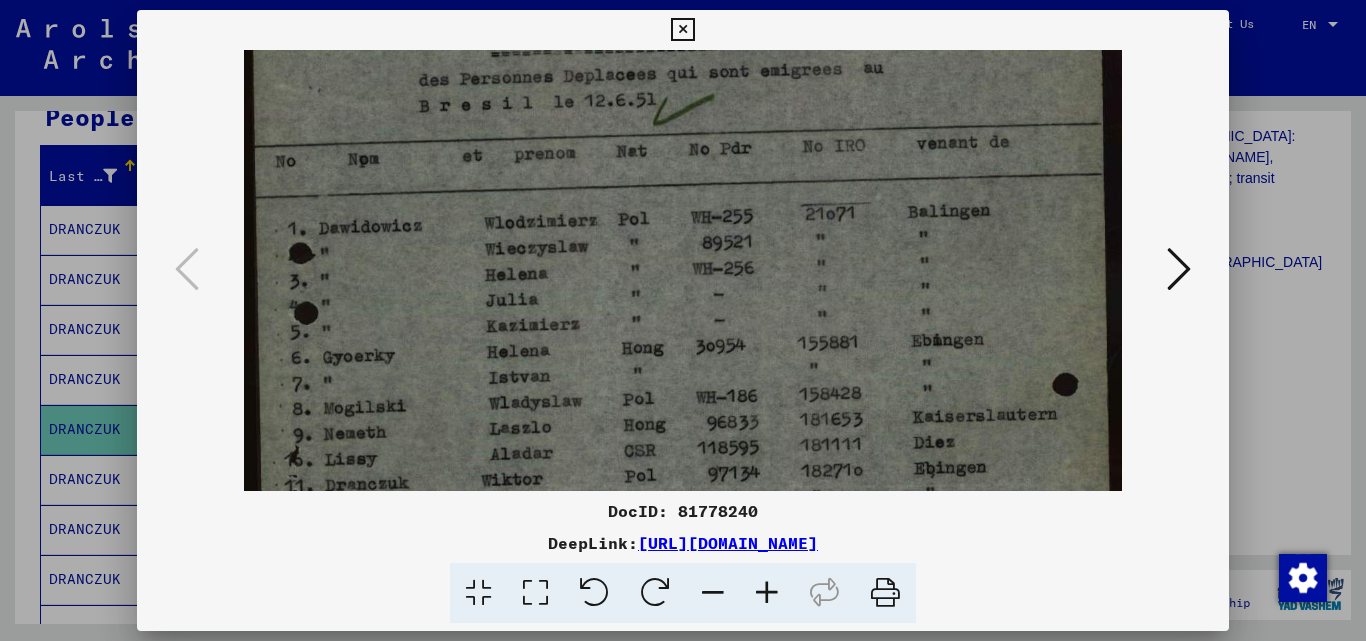 scroll, scrollTop: 160, scrollLeft: 0, axis: vertical 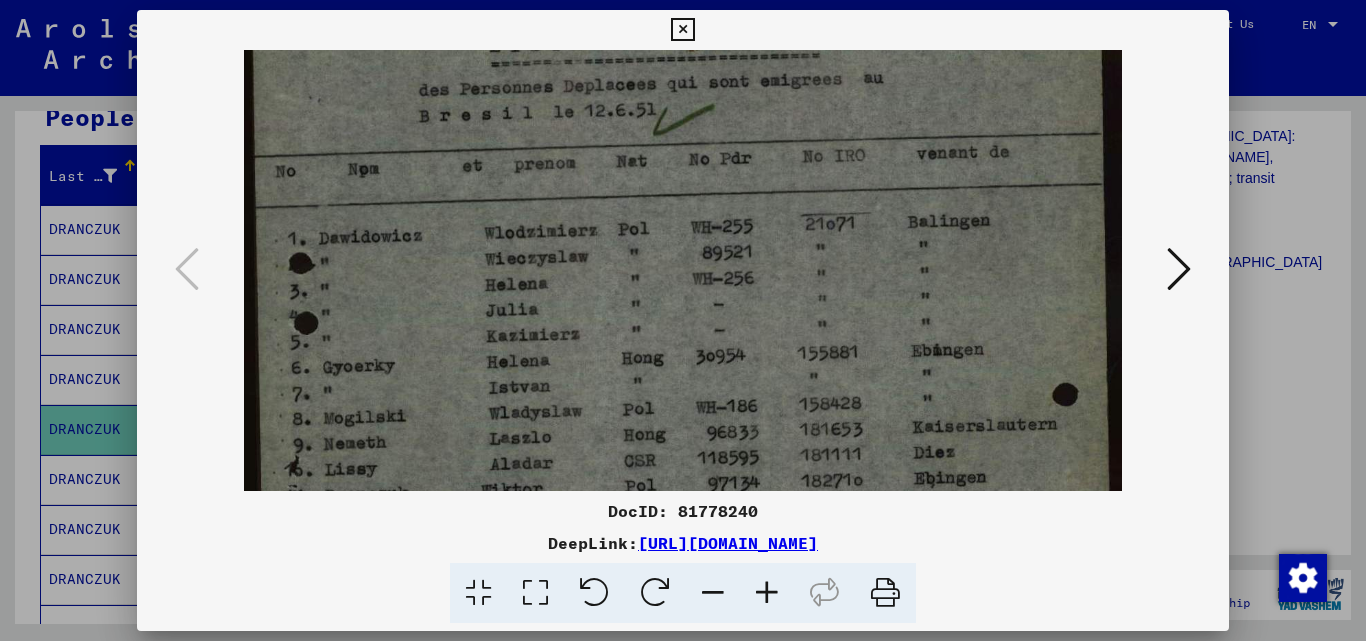 drag, startPoint x: 837, startPoint y: 403, endPoint x: 832, endPoint y: 467, distance: 64.195015 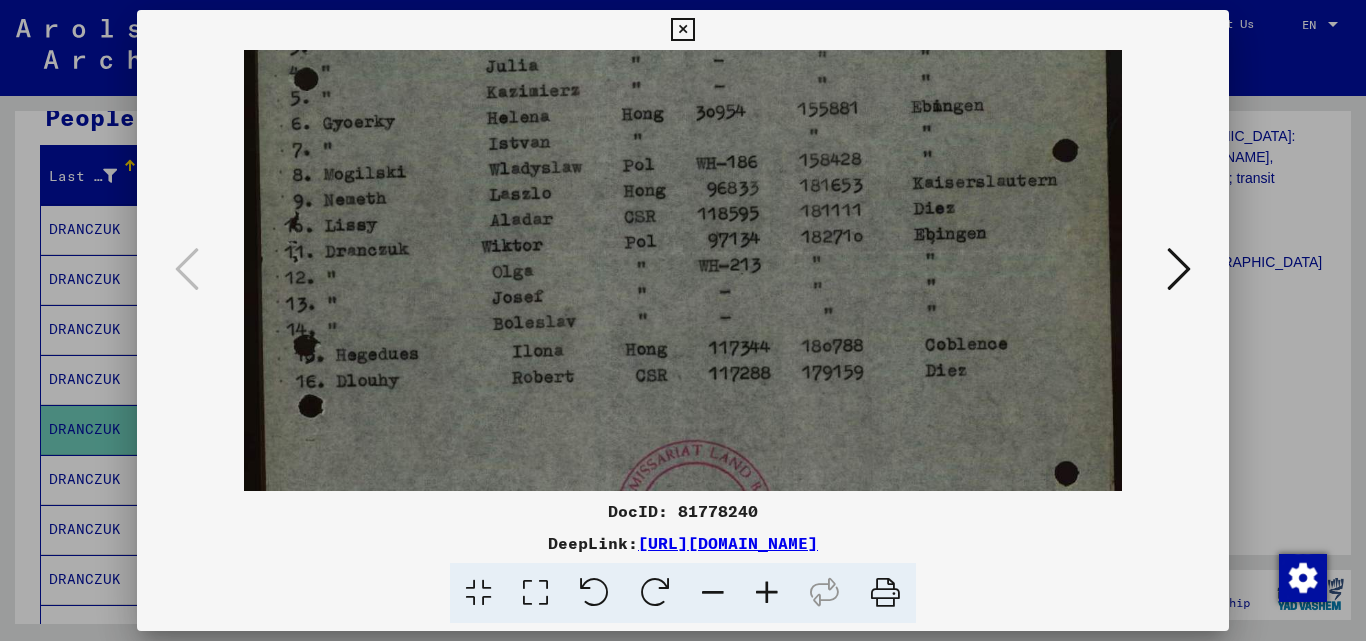 drag, startPoint x: 803, startPoint y: 313, endPoint x: 813, endPoint y: 67, distance: 246.20317 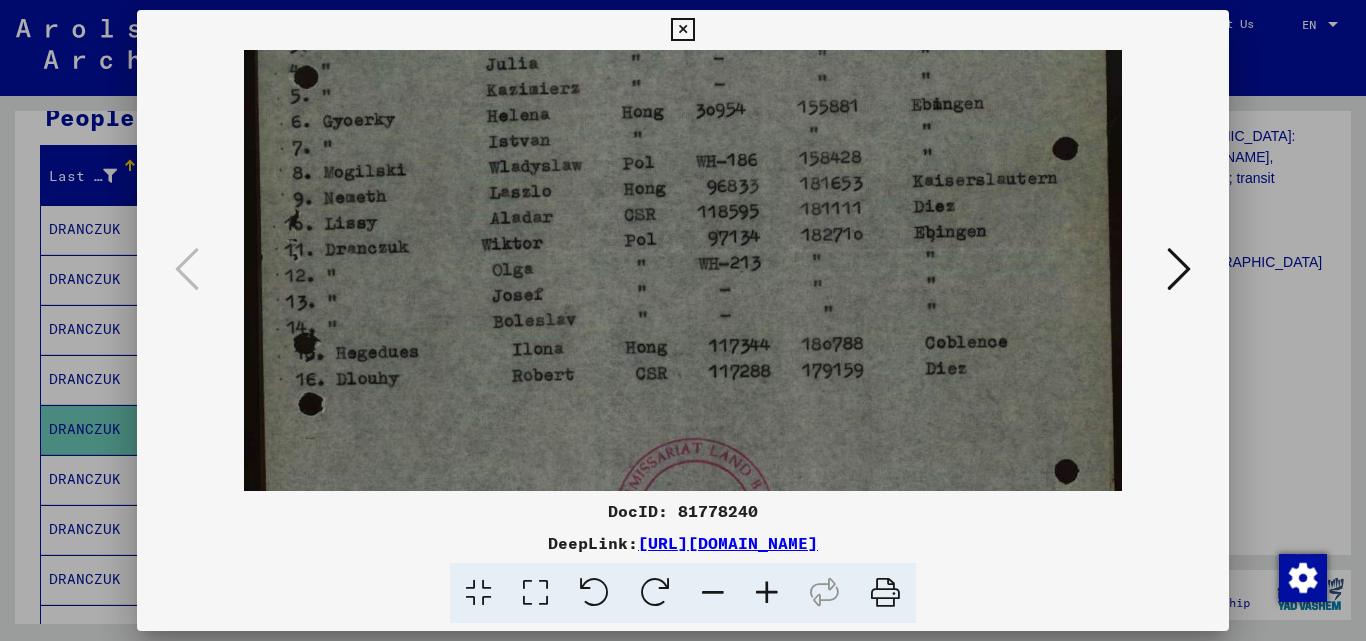 click at bounding box center (1179, 269) 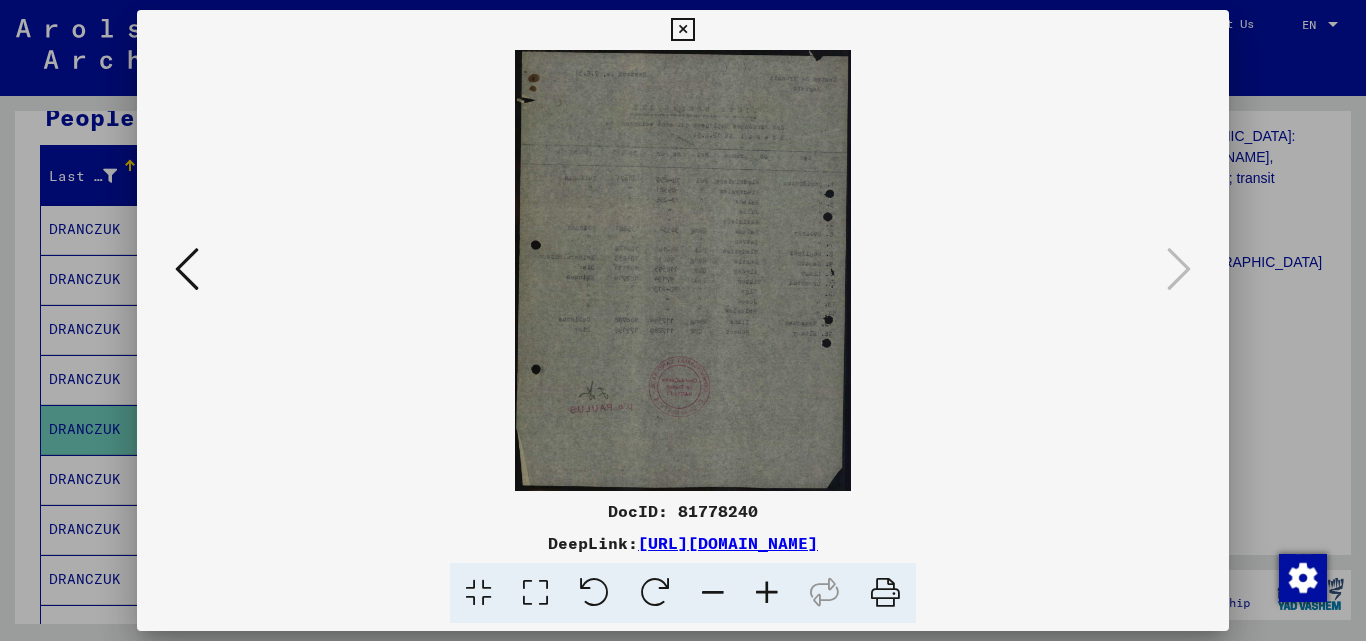scroll, scrollTop: 0, scrollLeft: 0, axis: both 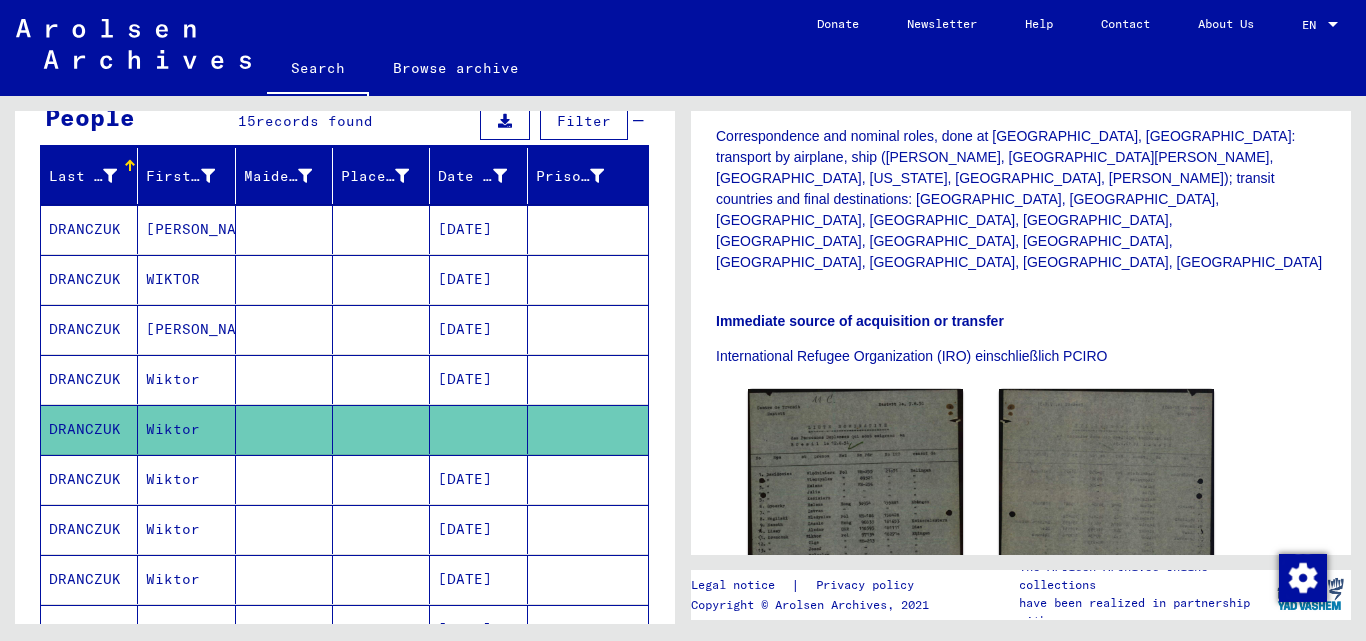 click on "[DATE]" at bounding box center [478, 529] 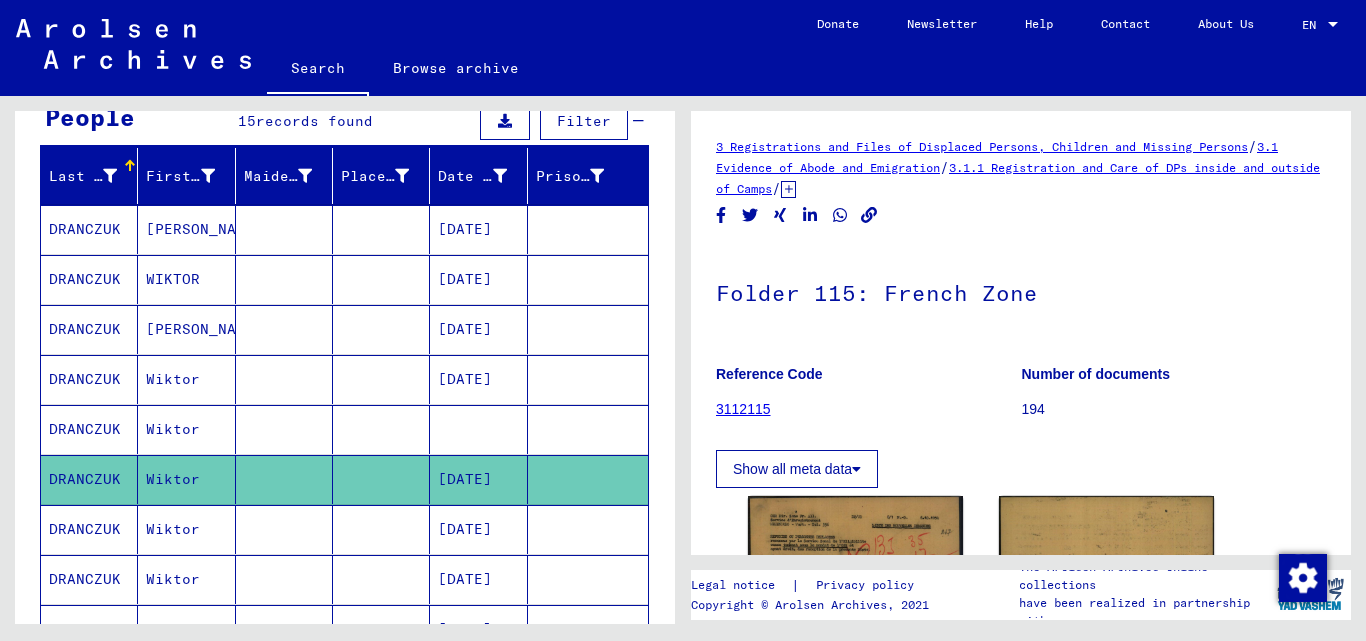 scroll, scrollTop: 0, scrollLeft: 0, axis: both 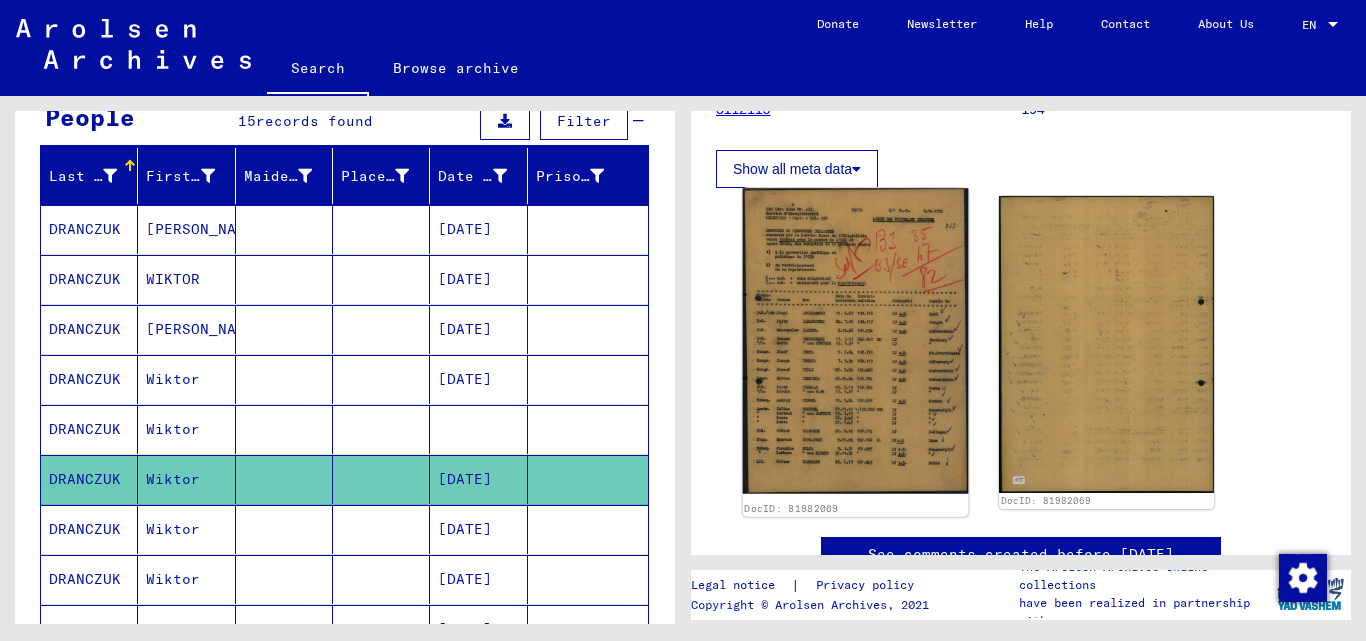 click 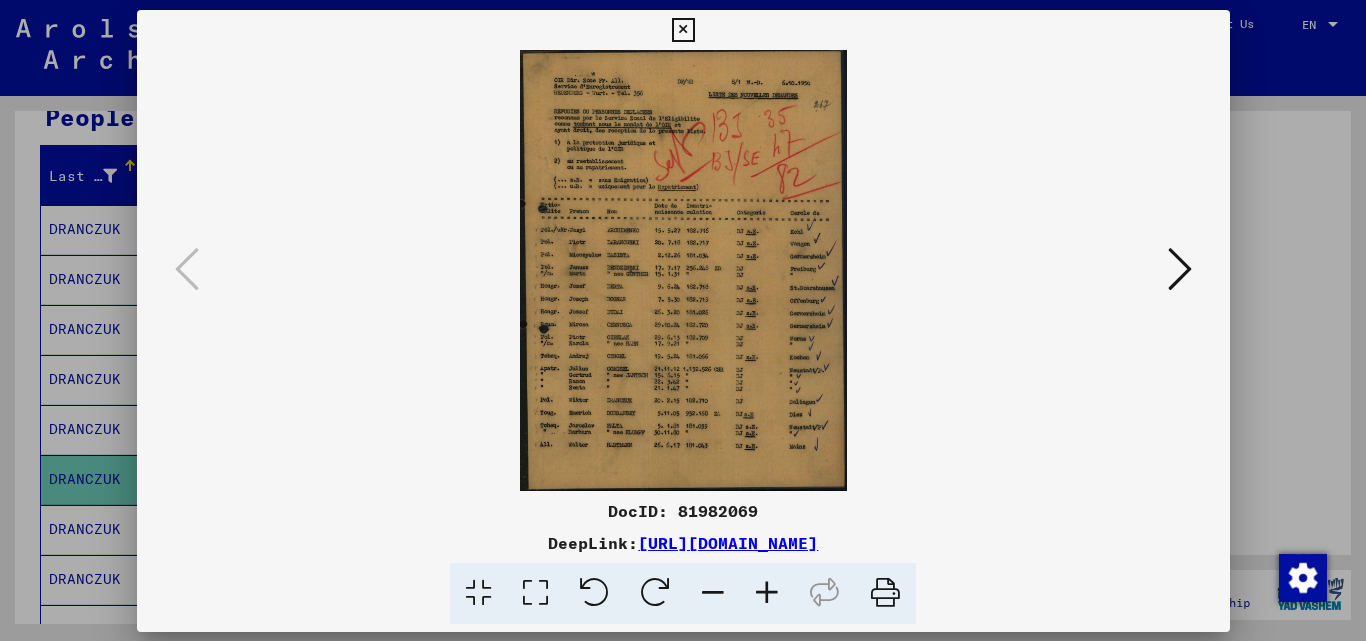 scroll, scrollTop: 325, scrollLeft: 0, axis: vertical 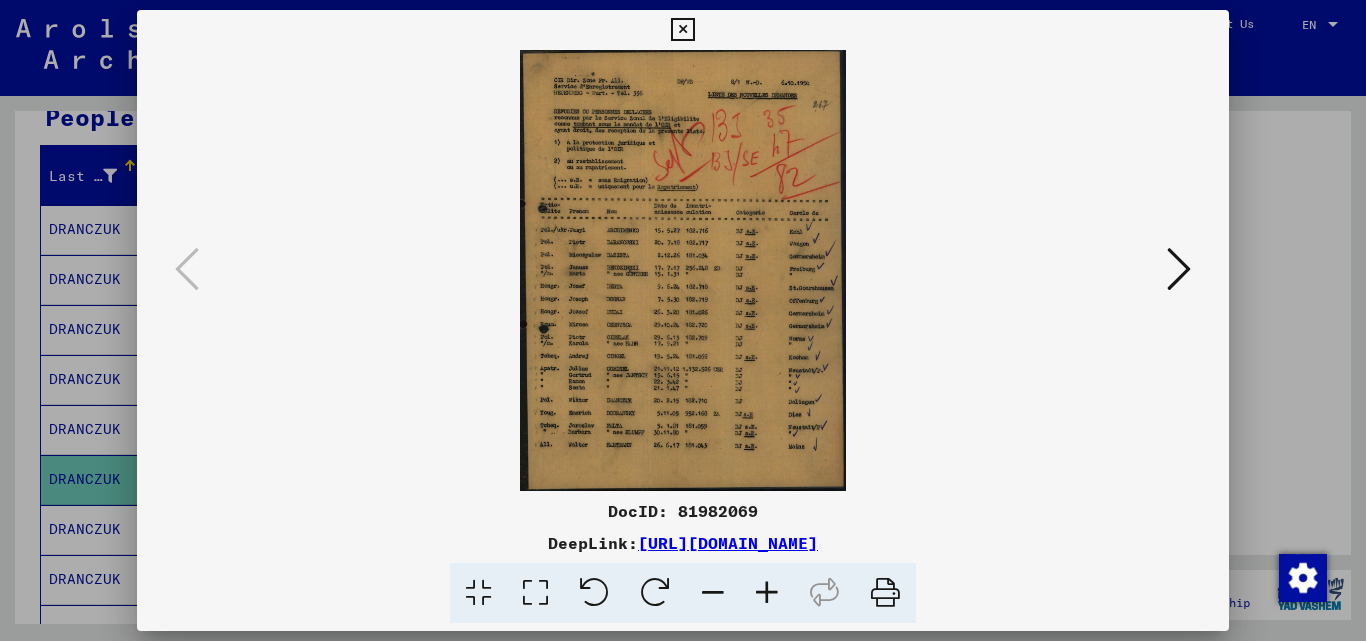 click at bounding box center [767, 593] 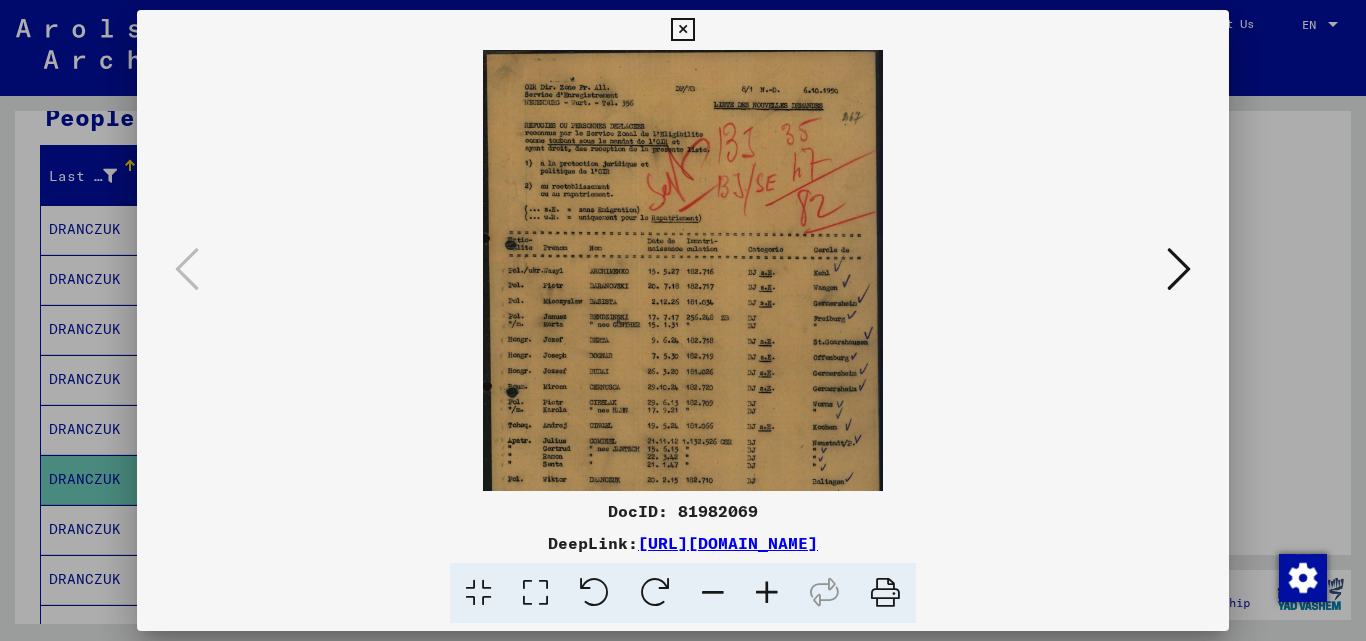 click at bounding box center (767, 593) 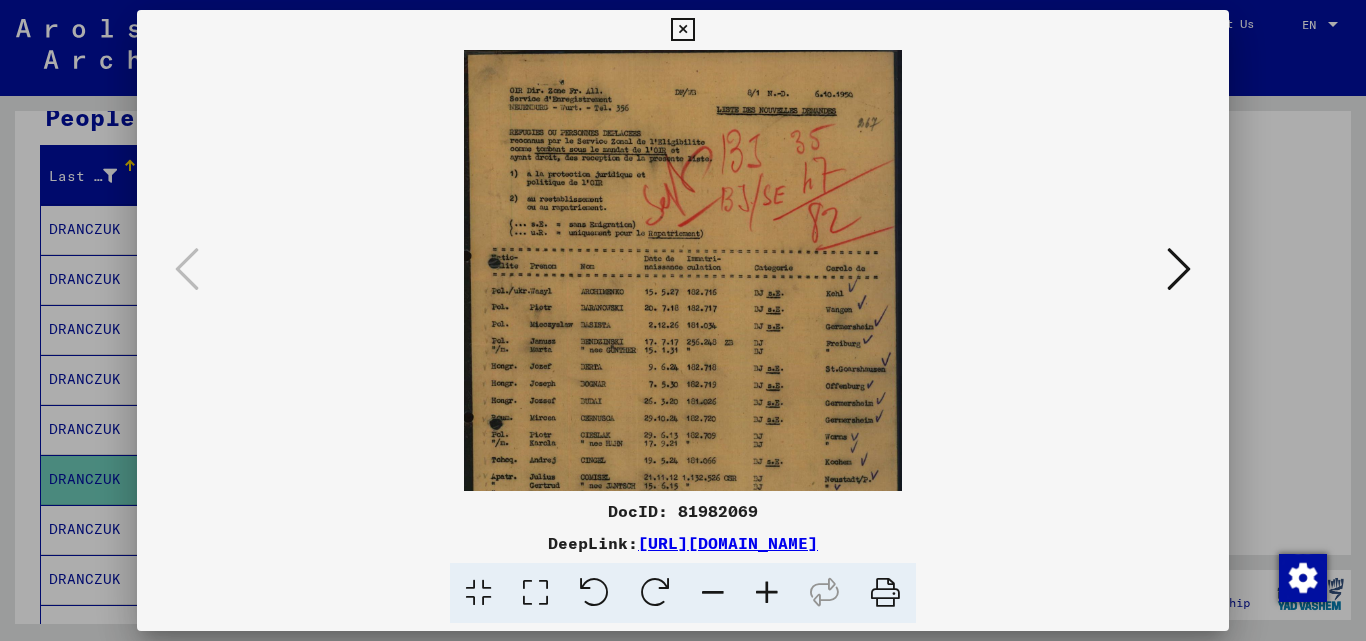 click at bounding box center (767, 593) 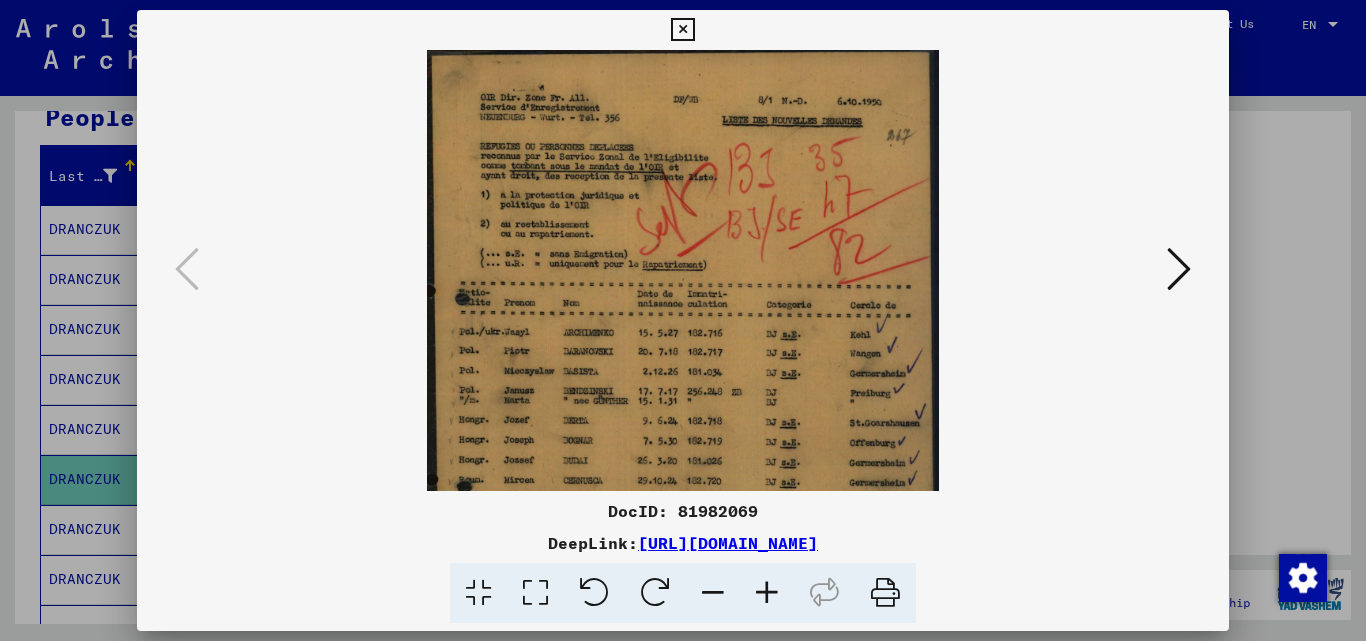 click at bounding box center [767, 593] 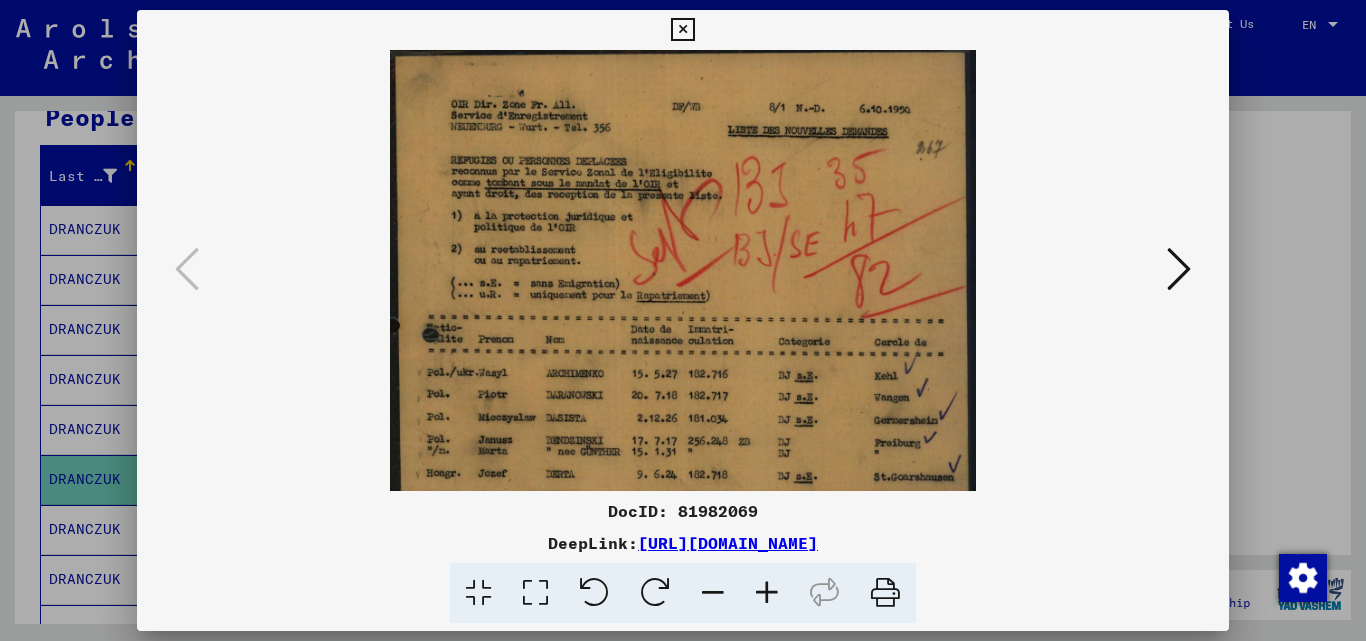 click at bounding box center (767, 593) 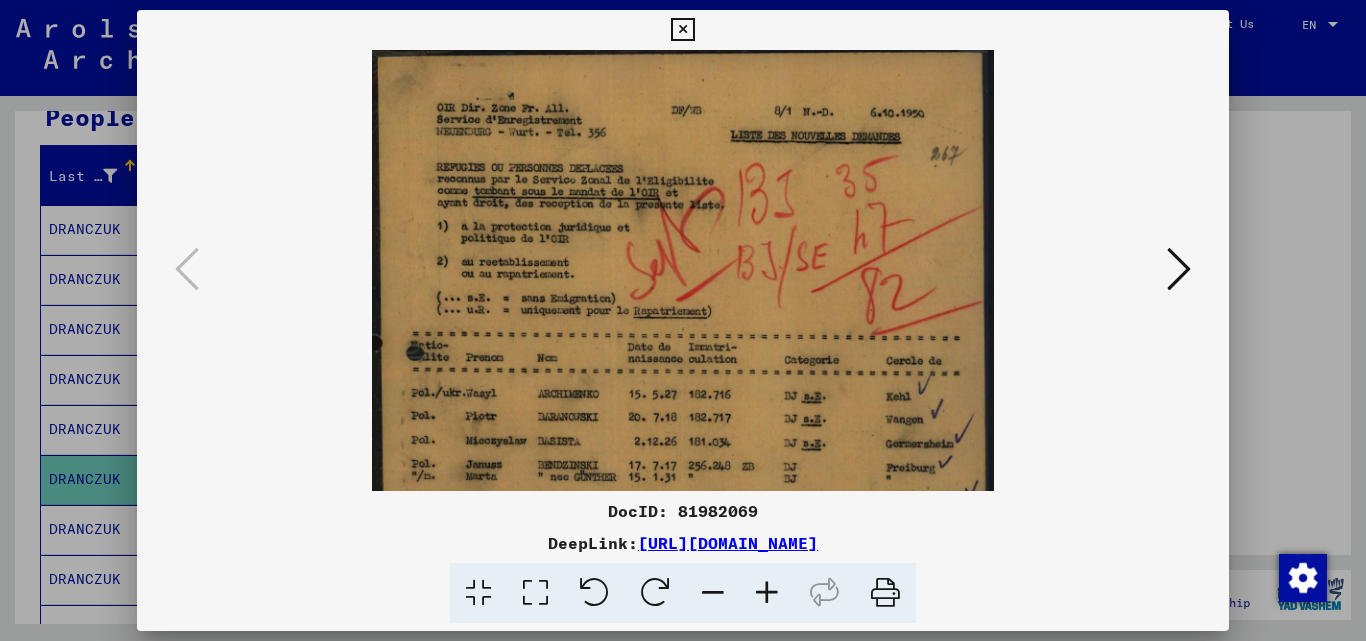 click at bounding box center (767, 593) 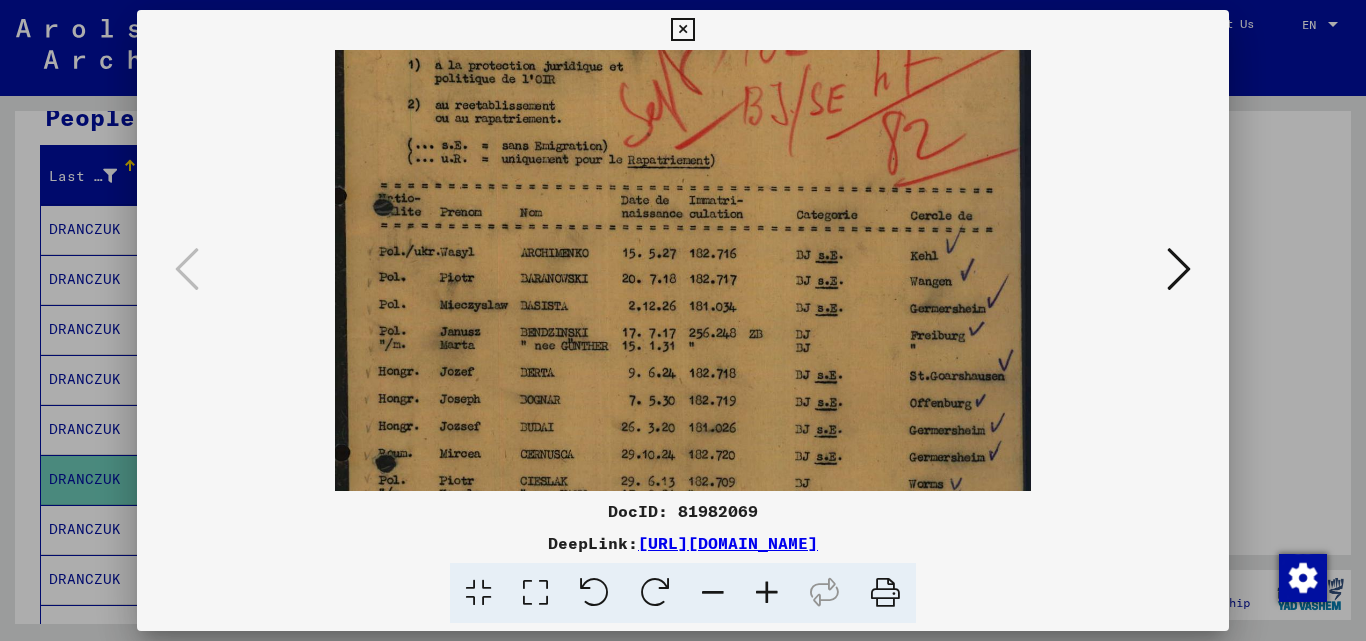 drag, startPoint x: 725, startPoint y: 321, endPoint x: 760, endPoint y: 134, distance: 190.24721 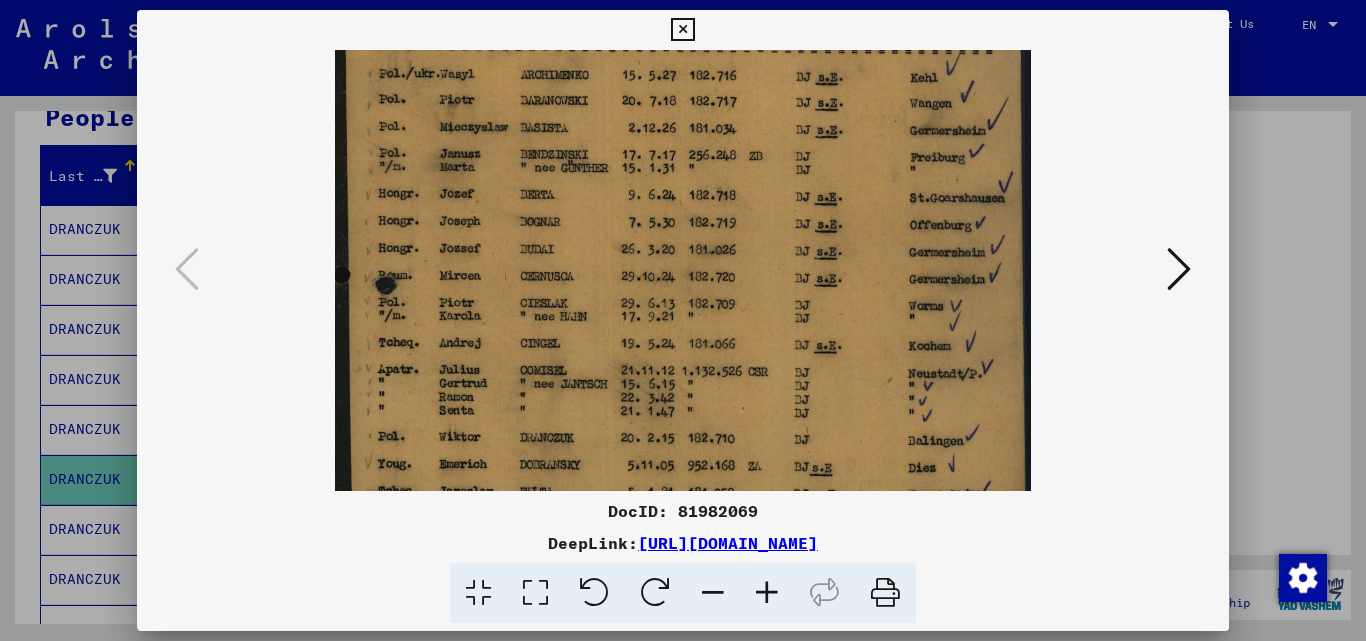 drag, startPoint x: 724, startPoint y: 402, endPoint x: 703, endPoint y: 230, distance: 173.27724 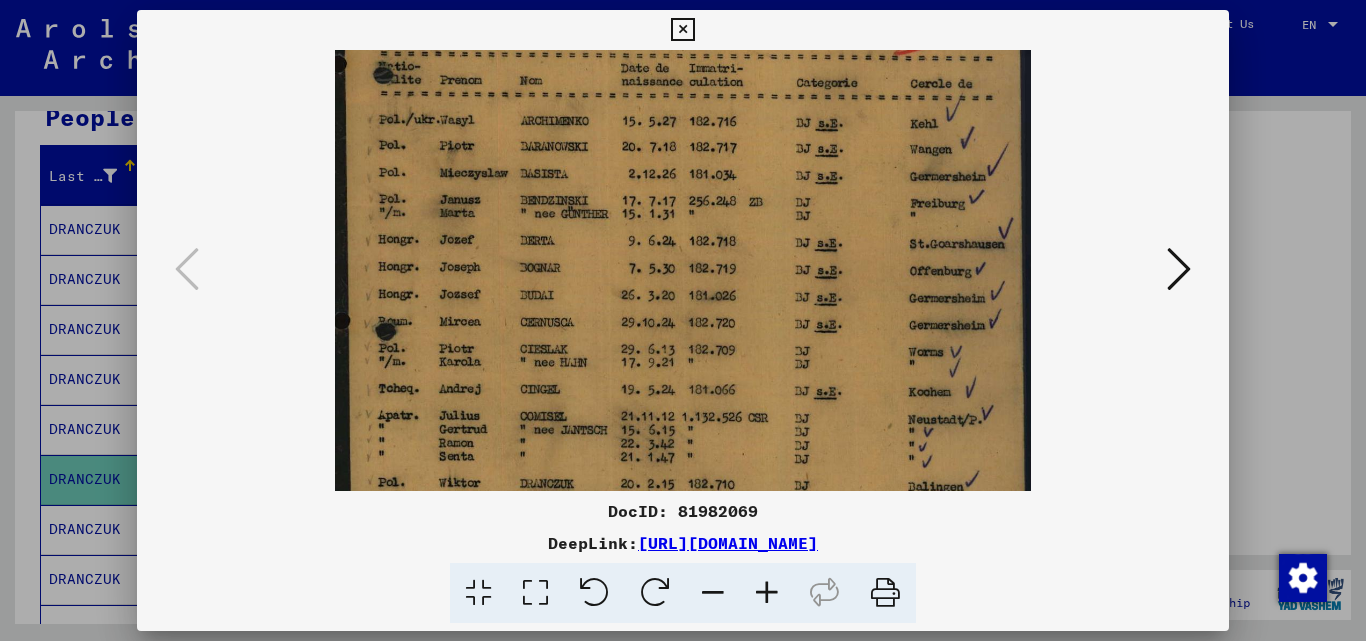 scroll, scrollTop: 261, scrollLeft: 0, axis: vertical 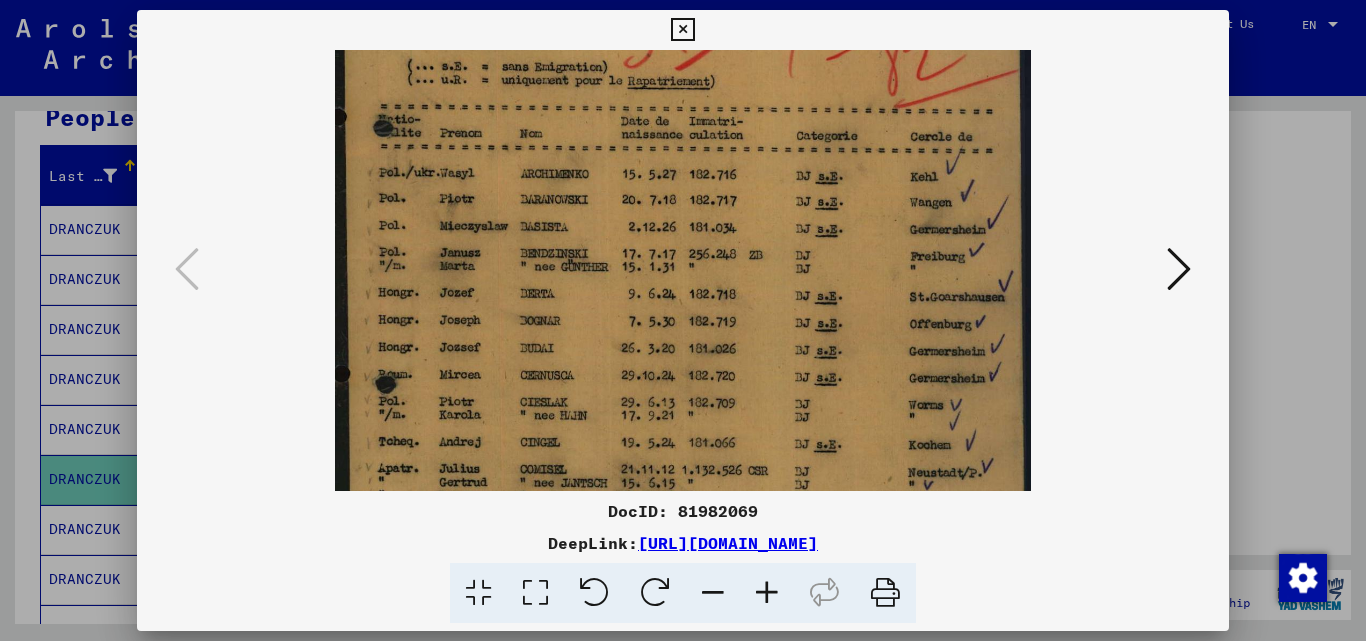drag, startPoint x: 726, startPoint y: 404, endPoint x: 723, endPoint y: 547, distance: 143.03146 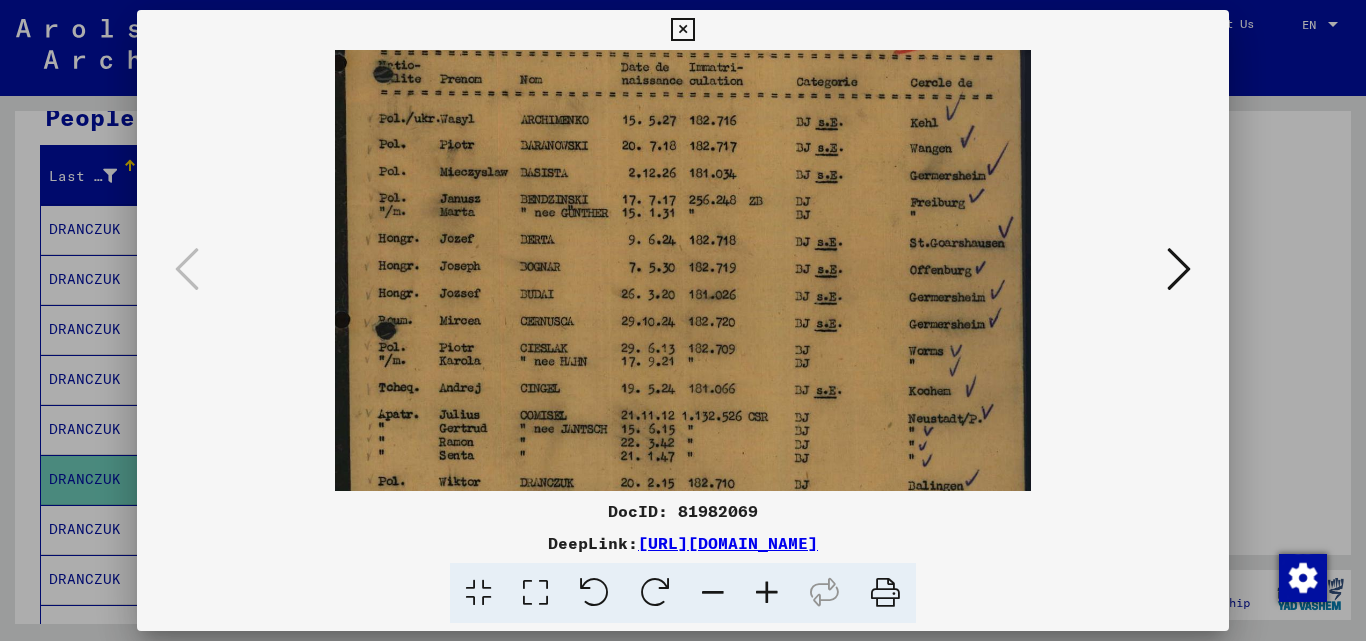 scroll, scrollTop: 500, scrollLeft: 0, axis: vertical 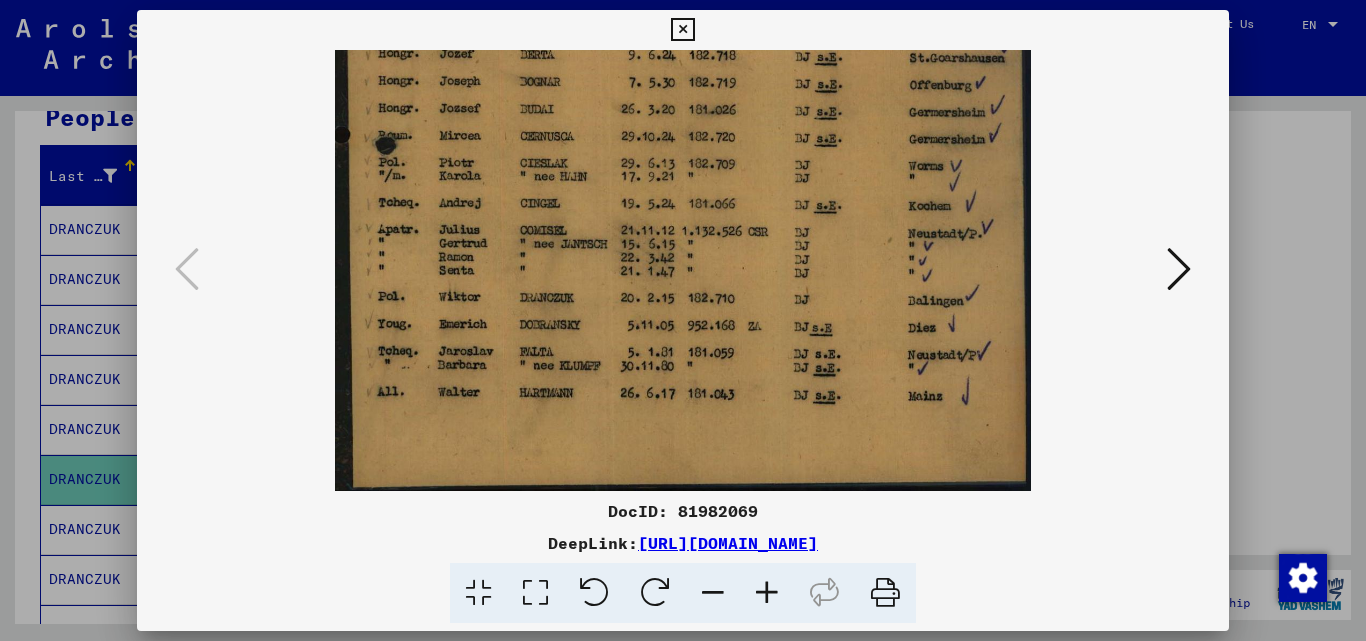drag, startPoint x: 723, startPoint y: 379, endPoint x: 743, endPoint y: 128, distance: 251.79555 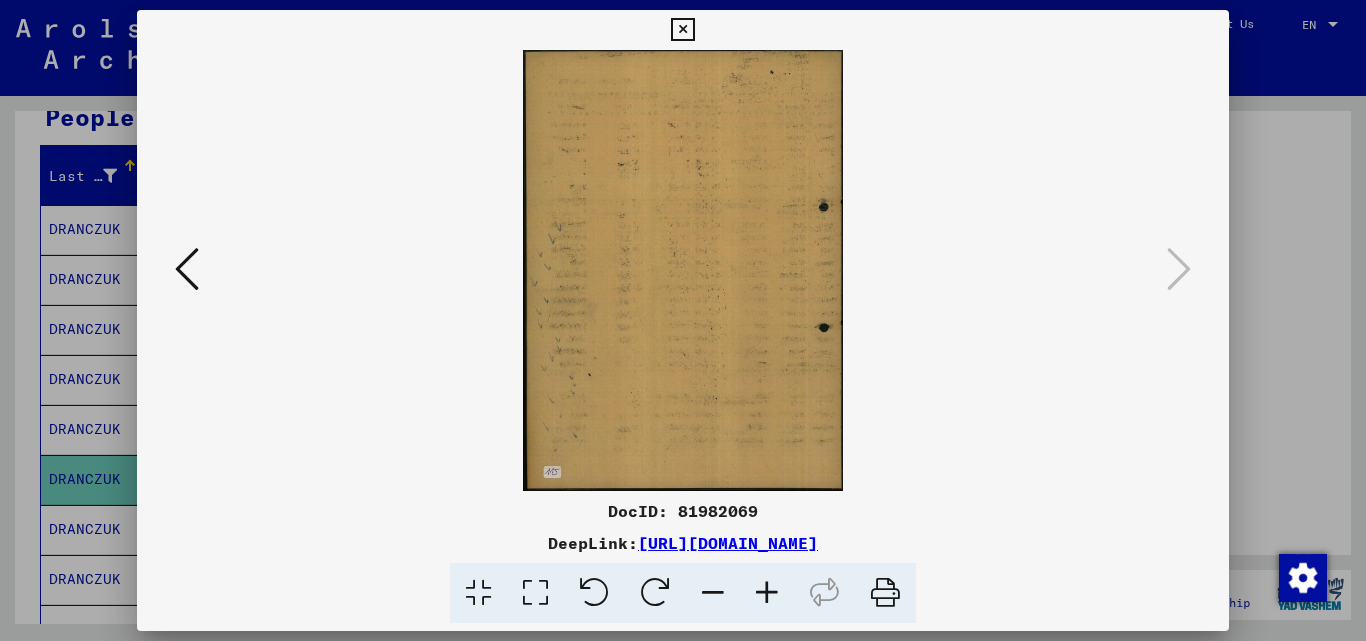 click at bounding box center (683, 320) 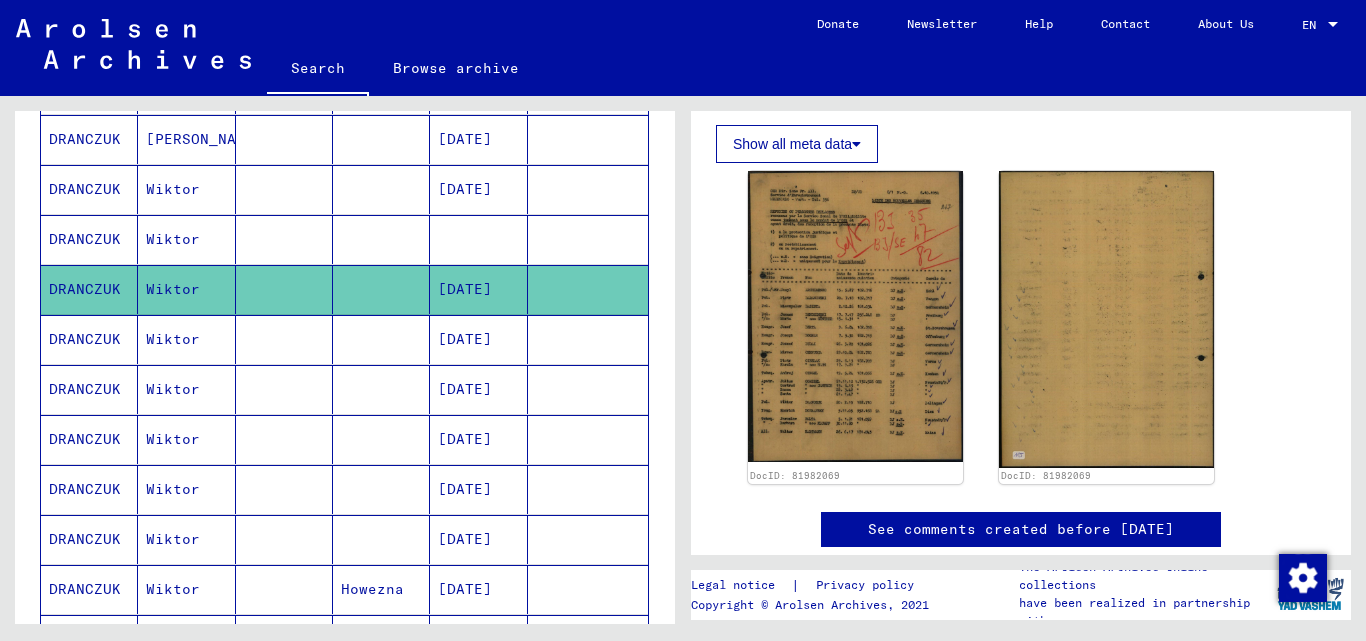 scroll, scrollTop: 475, scrollLeft: 0, axis: vertical 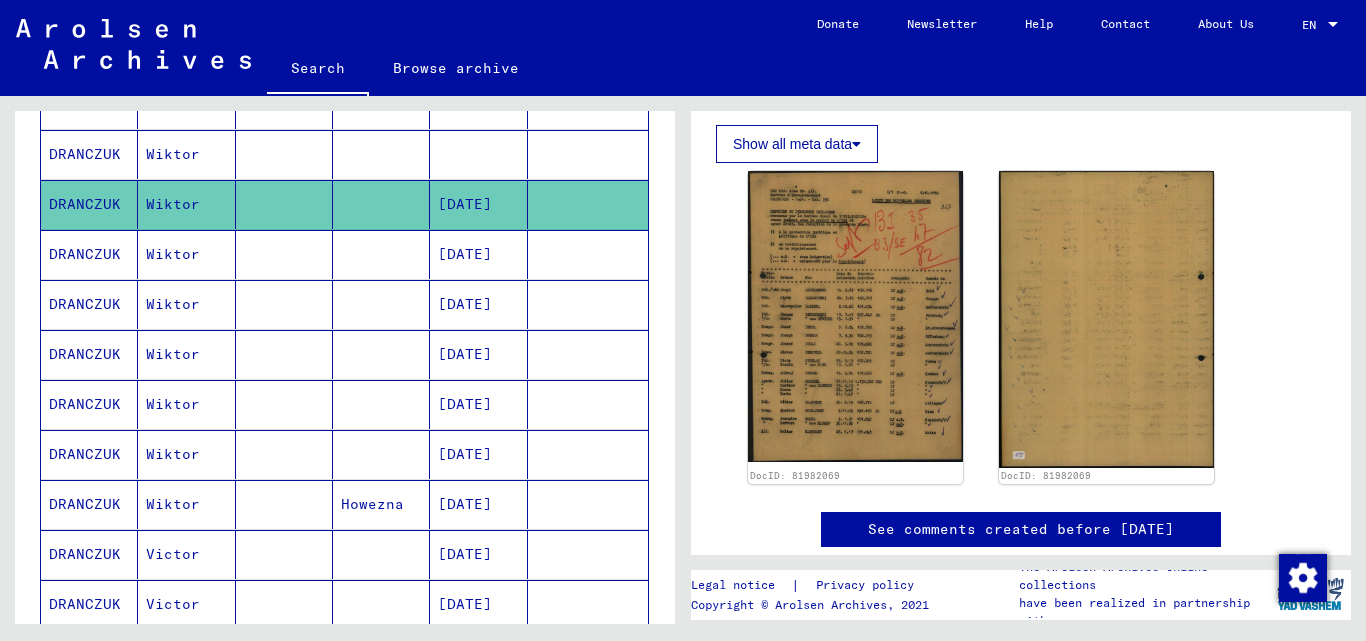 click on "[DATE]" at bounding box center (478, 304) 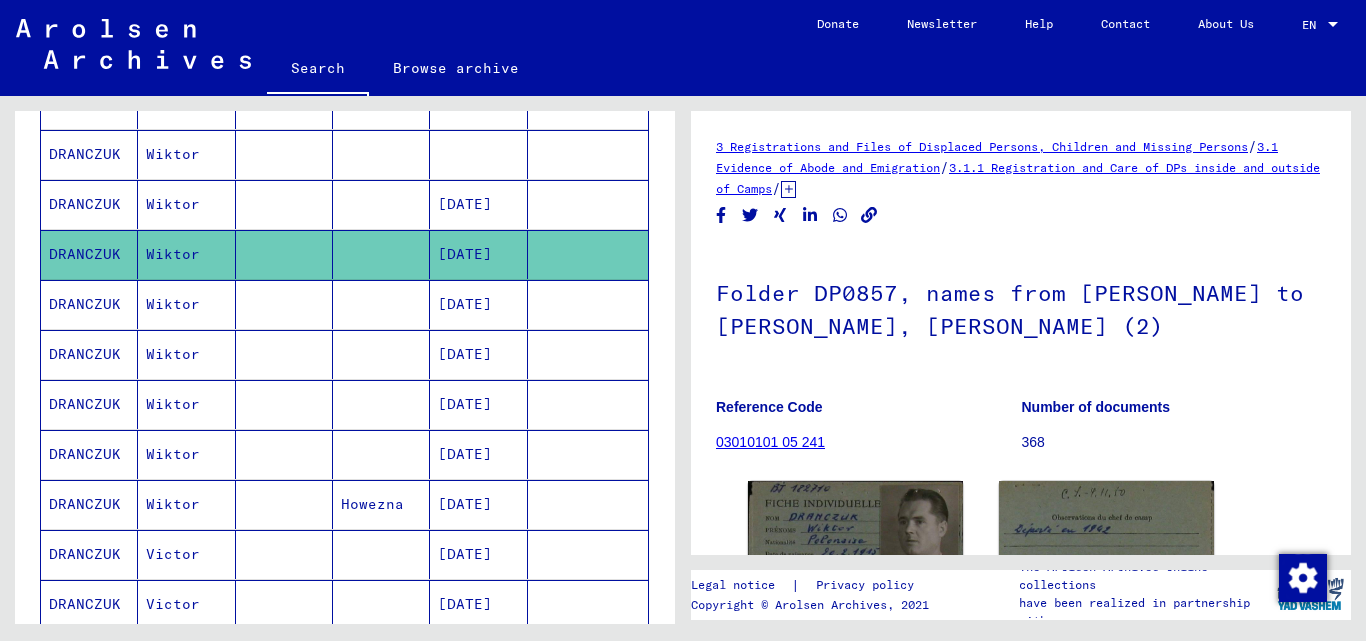 scroll, scrollTop: 0, scrollLeft: 0, axis: both 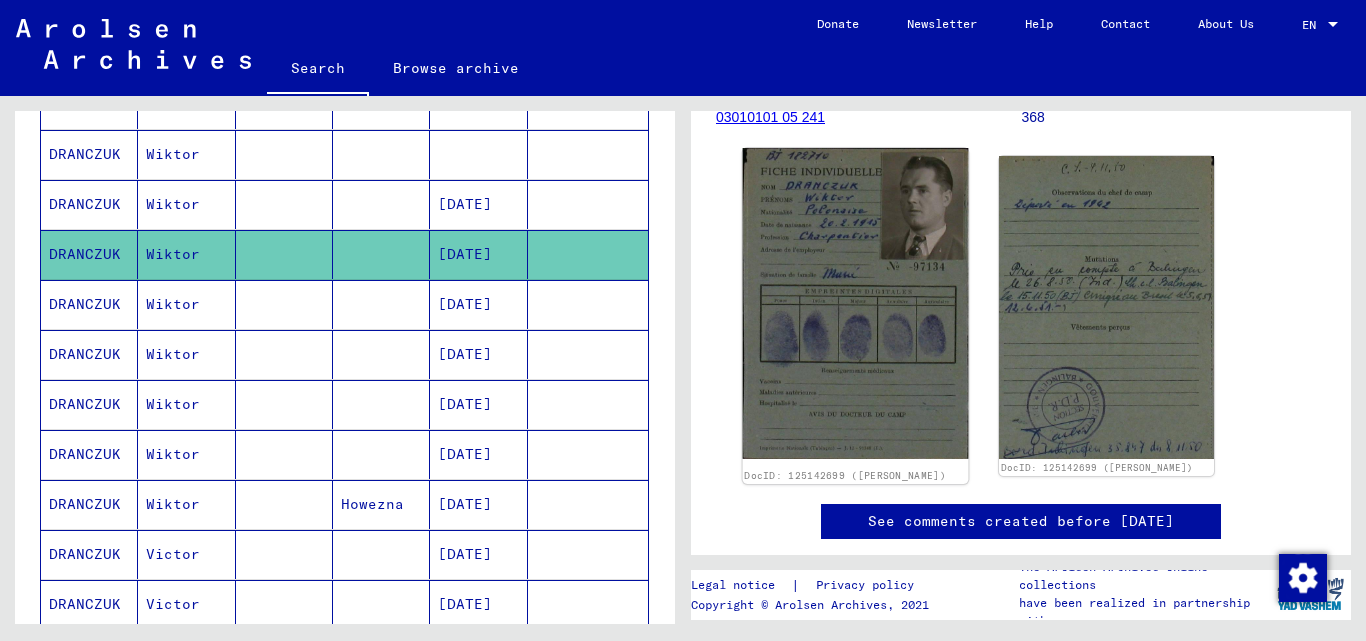 click 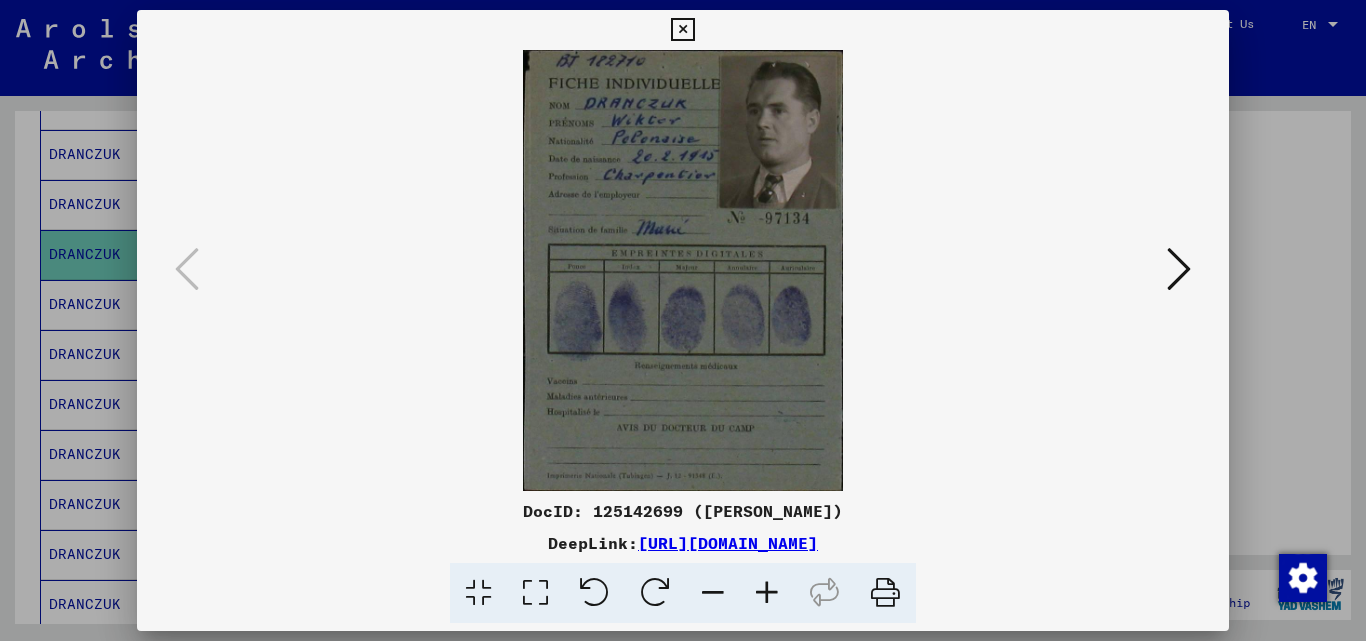 click at bounding box center [767, 593] 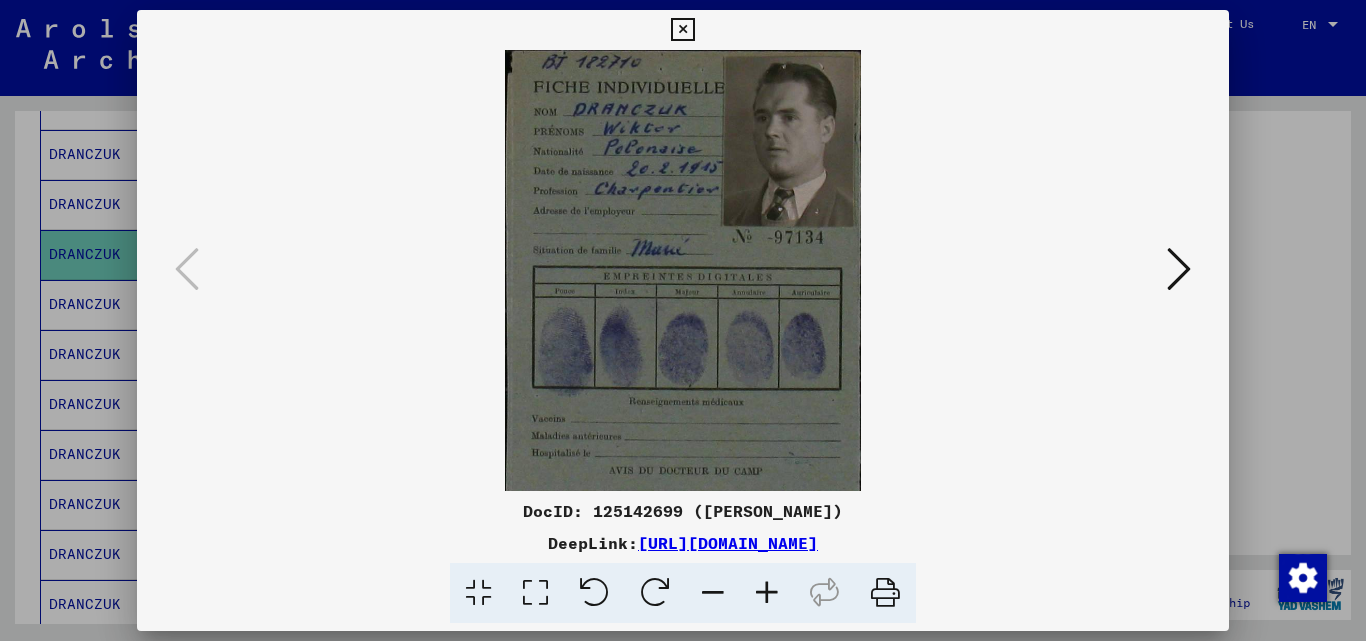 click at bounding box center [767, 593] 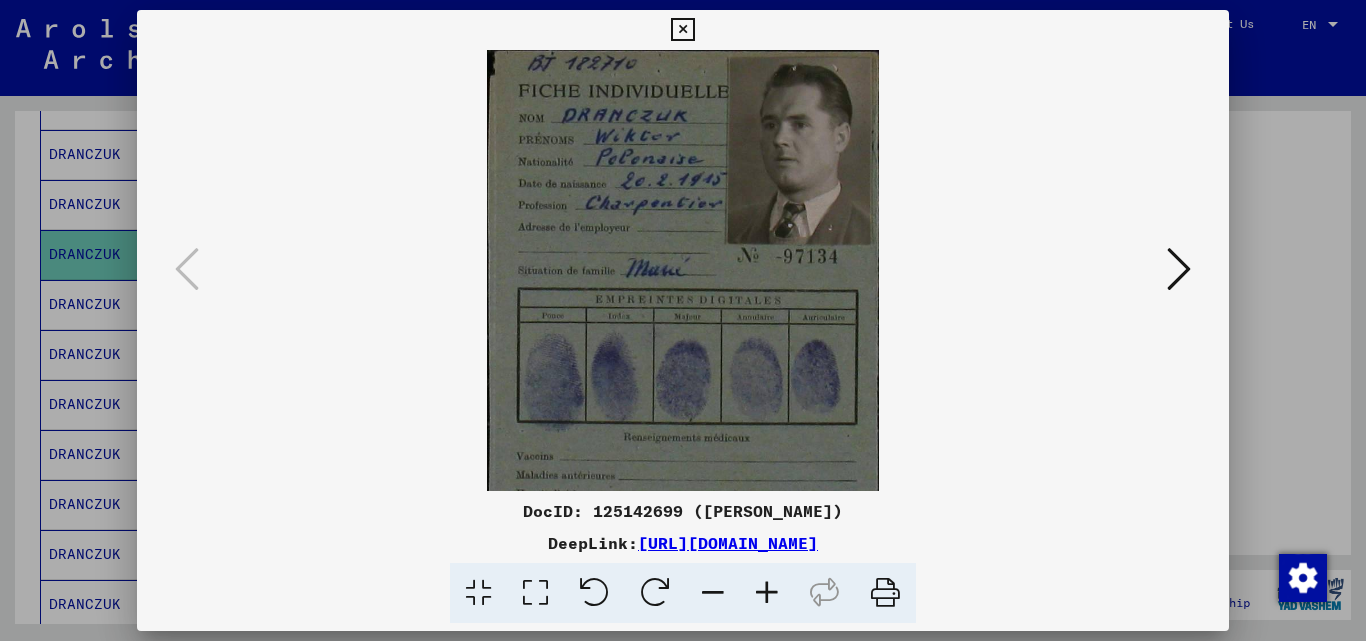 click at bounding box center [767, 593] 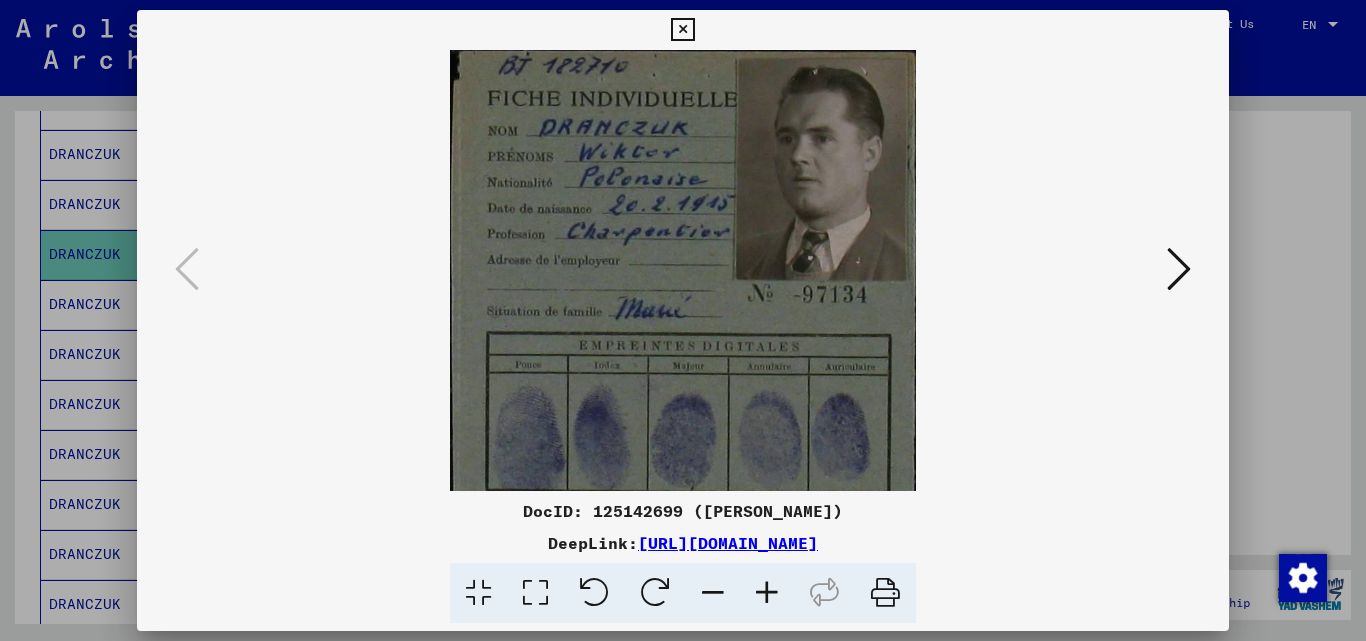 click at bounding box center (767, 593) 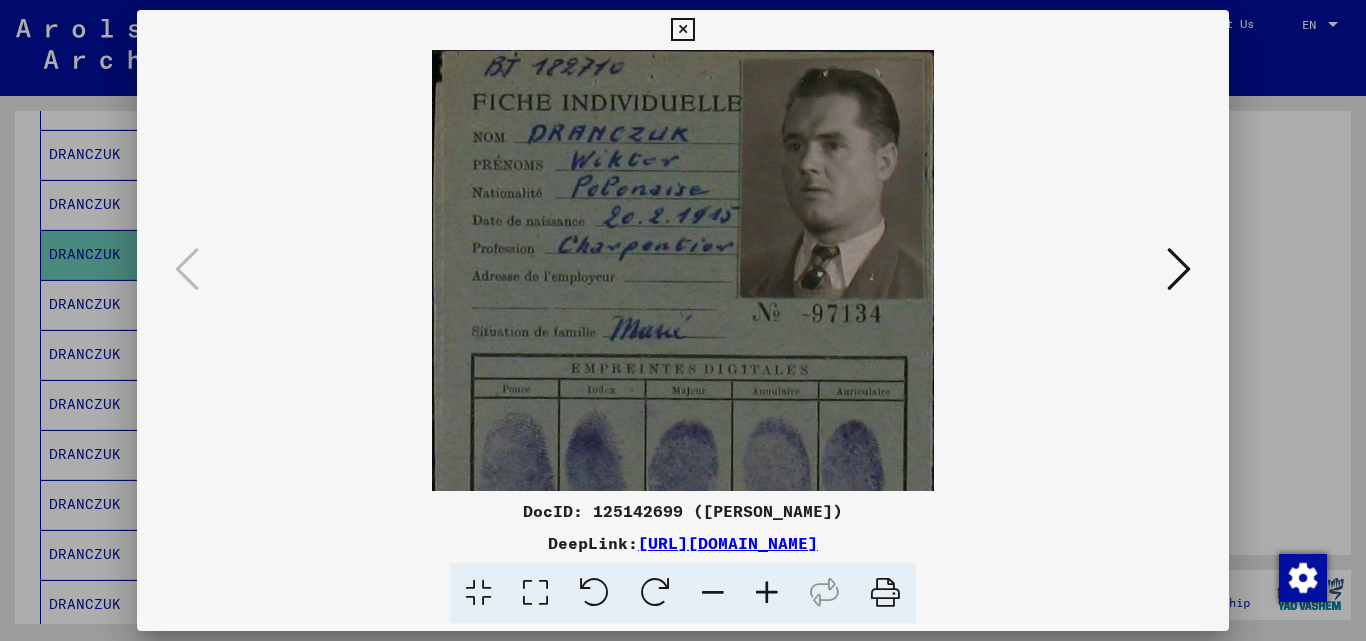 click at bounding box center (767, 593) 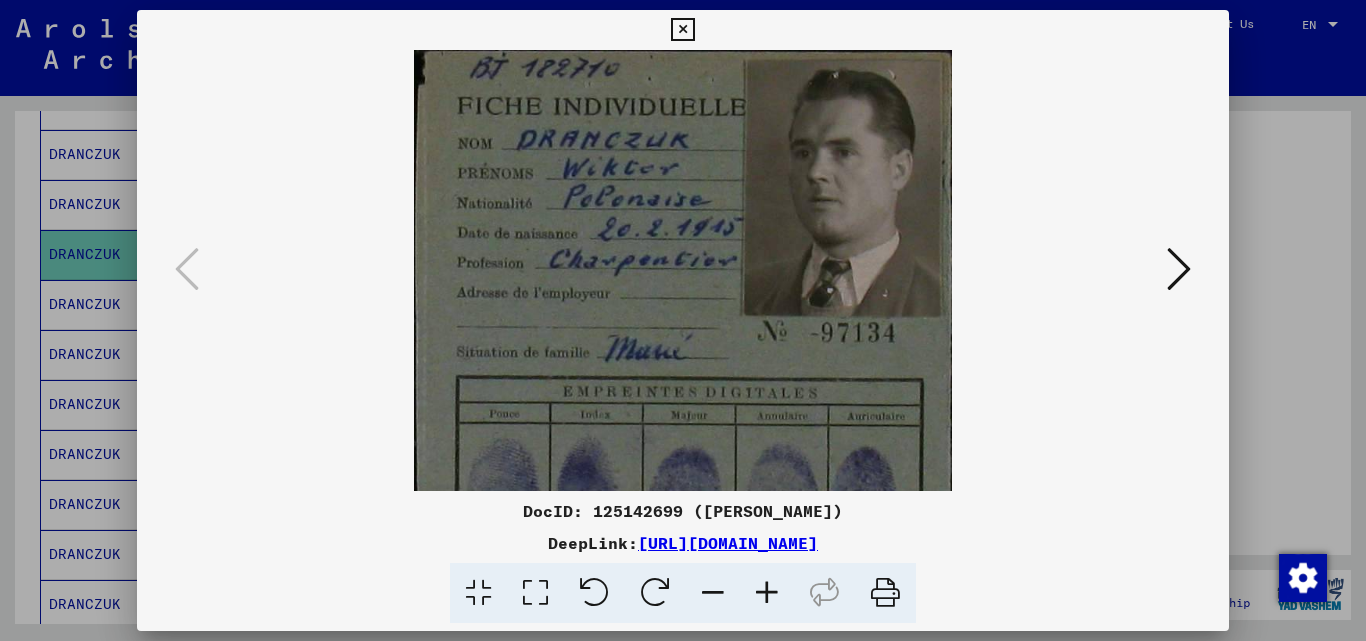 drag, startPoint x: 812, startPoint y: 364, endPoint x: 799, endPoint y: 406, distance: 43.965897 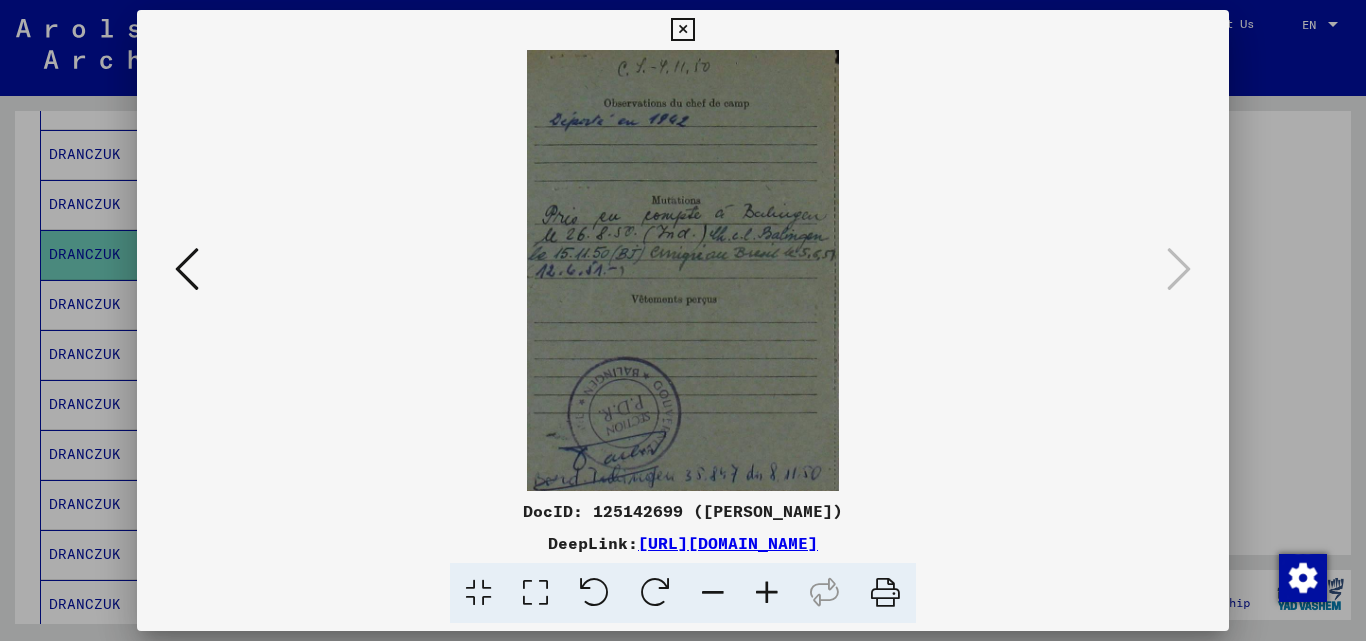 click at bounding box center [767, 593] 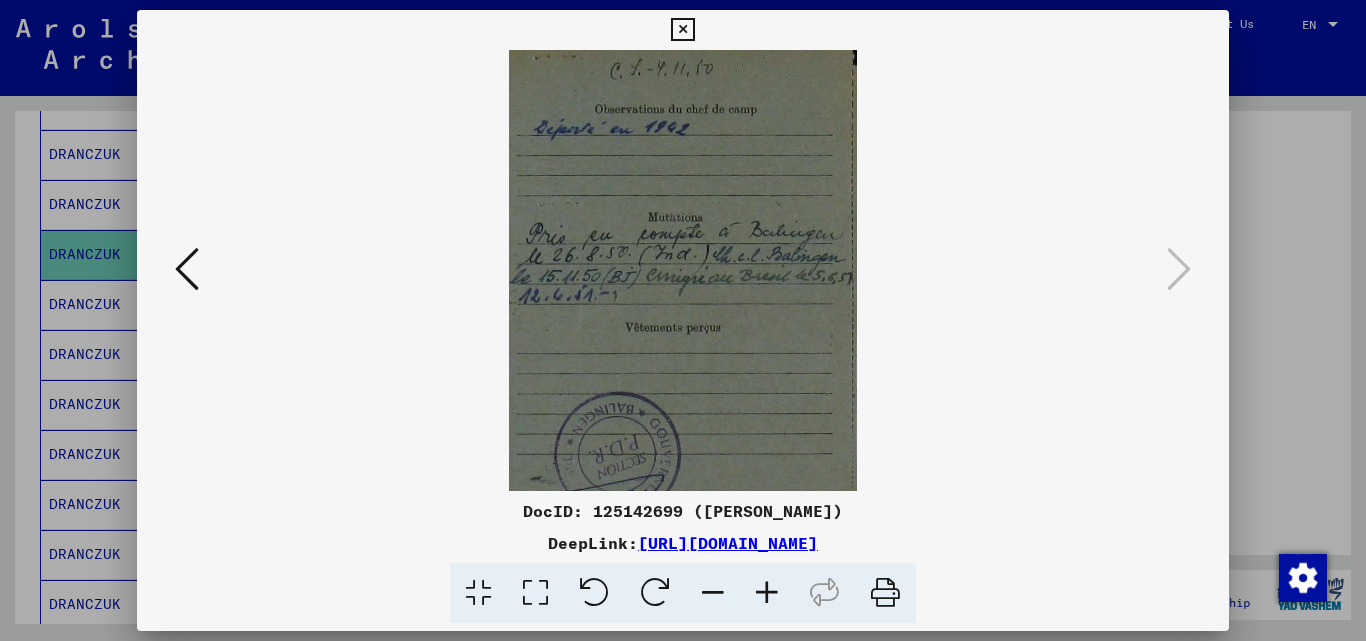 click at bounding box center [767, 593] 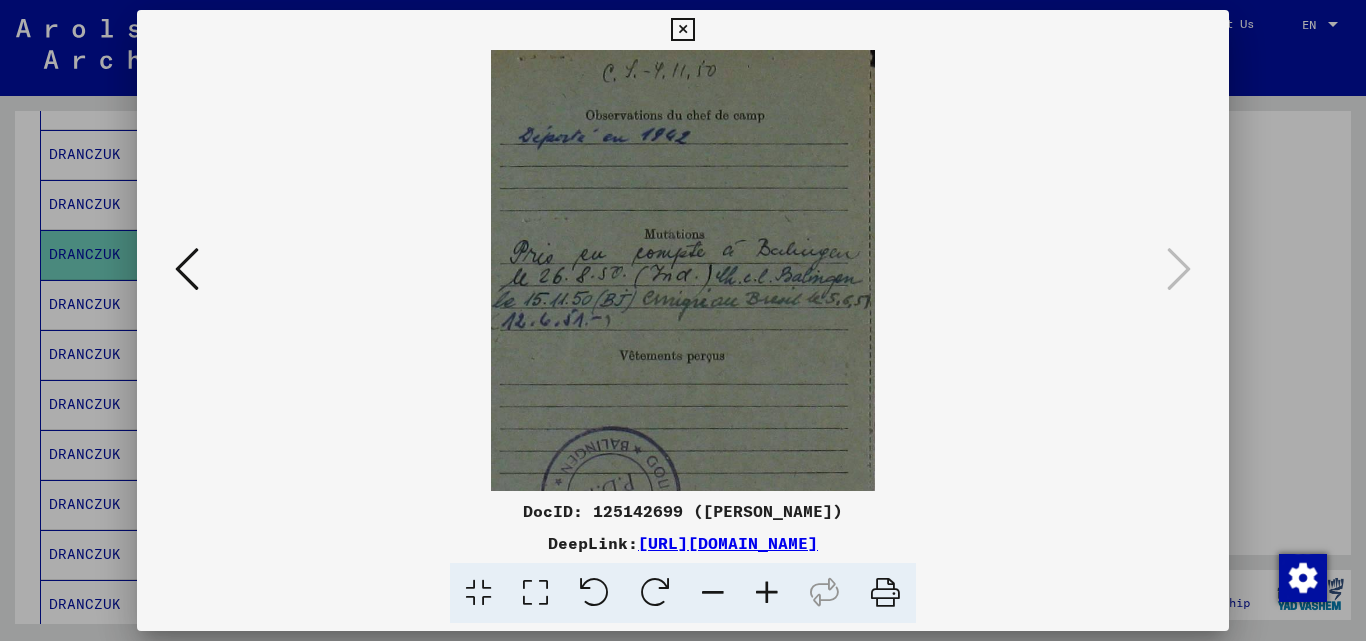 click at bounding box center [767, 593] 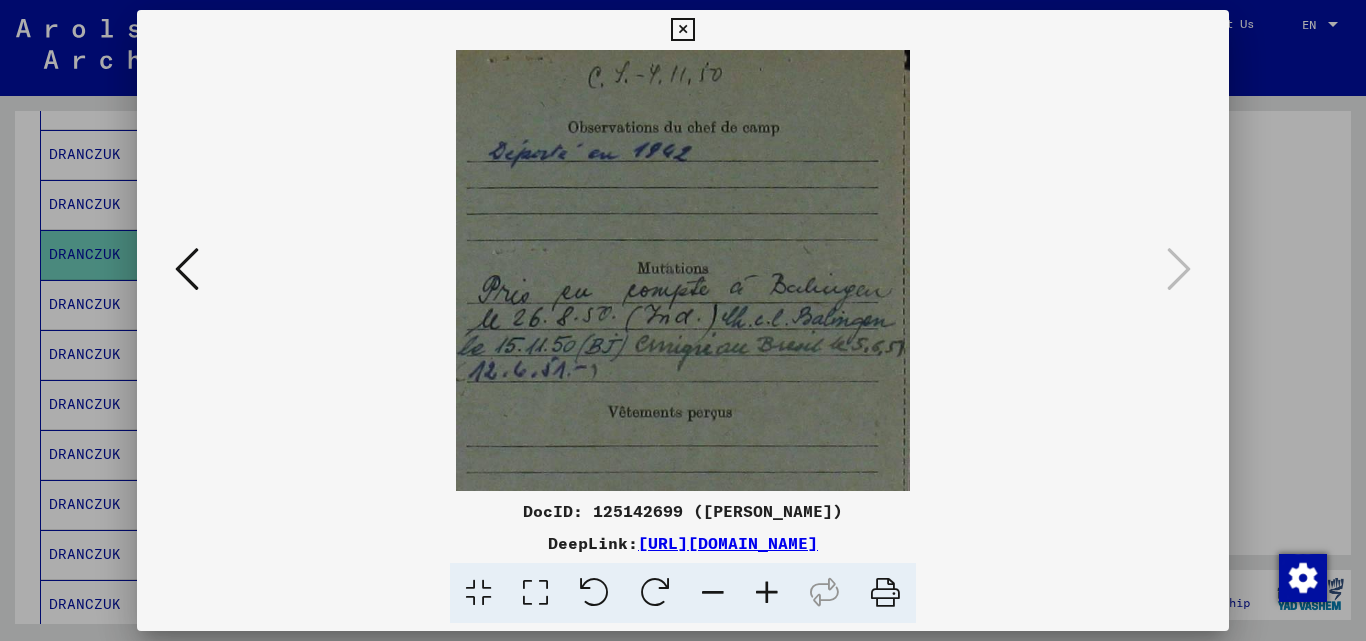 click at bounding box center [767, 593] 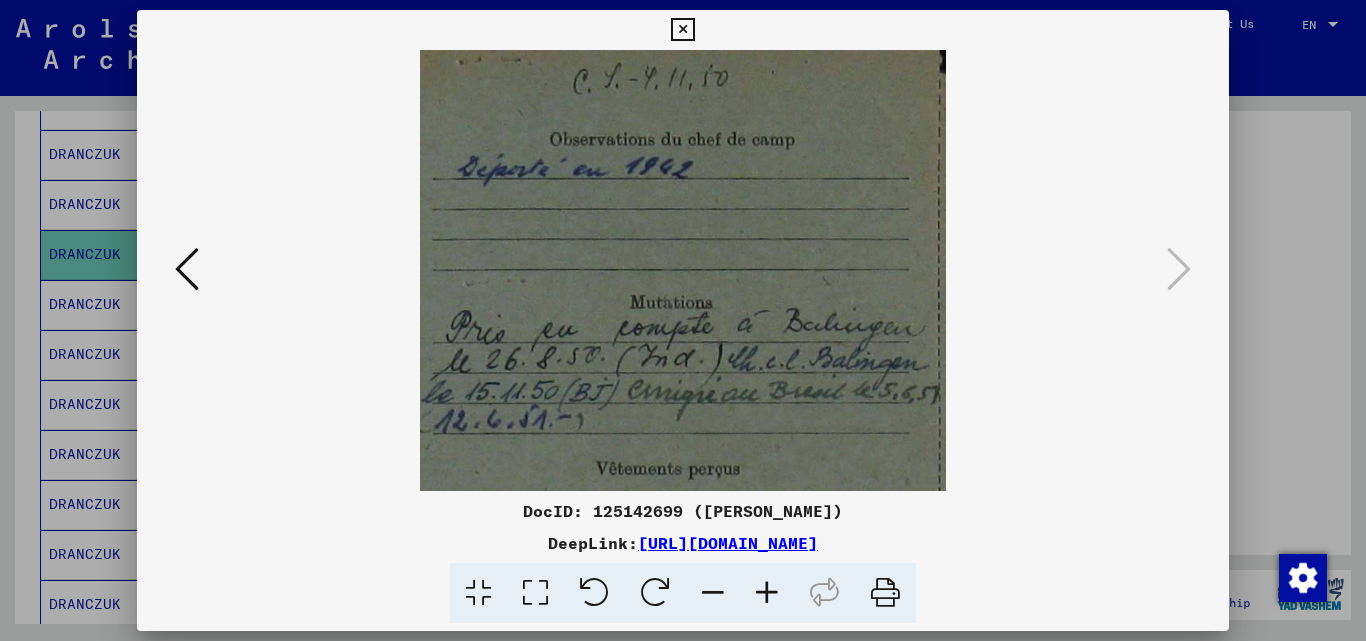 click at bounding box center (767, 593) 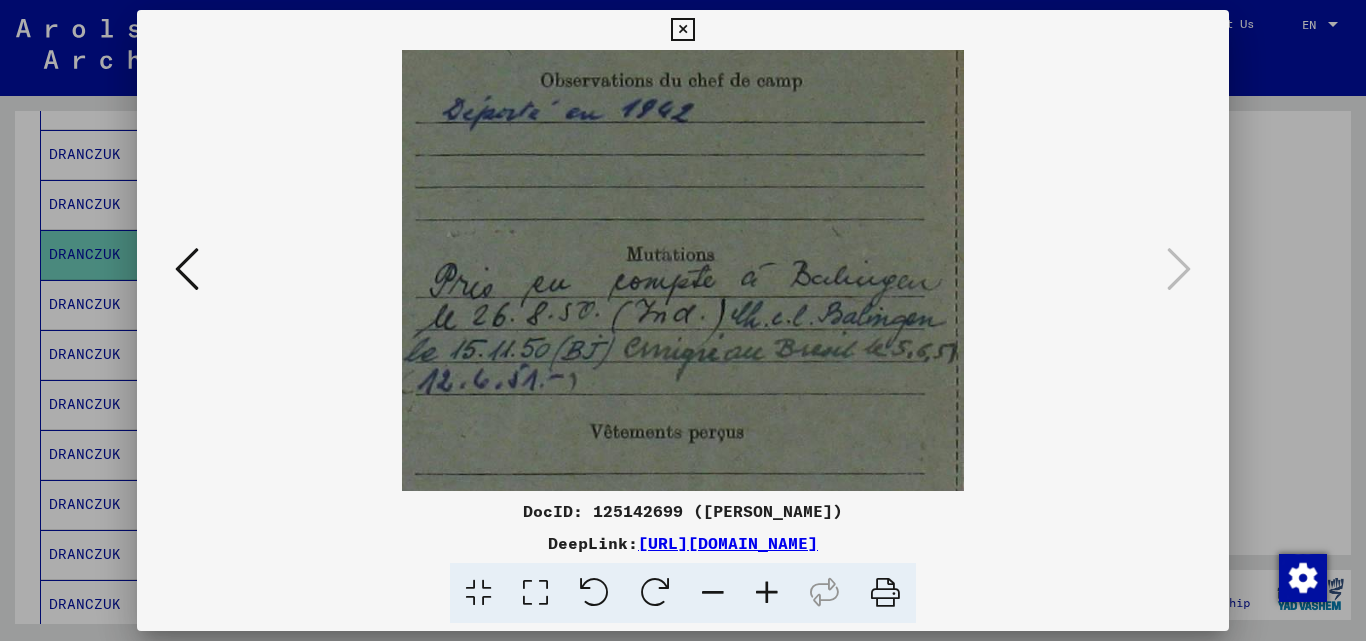 scroll, scrollTop: 77, scrollLeft: 0, axis: vertical 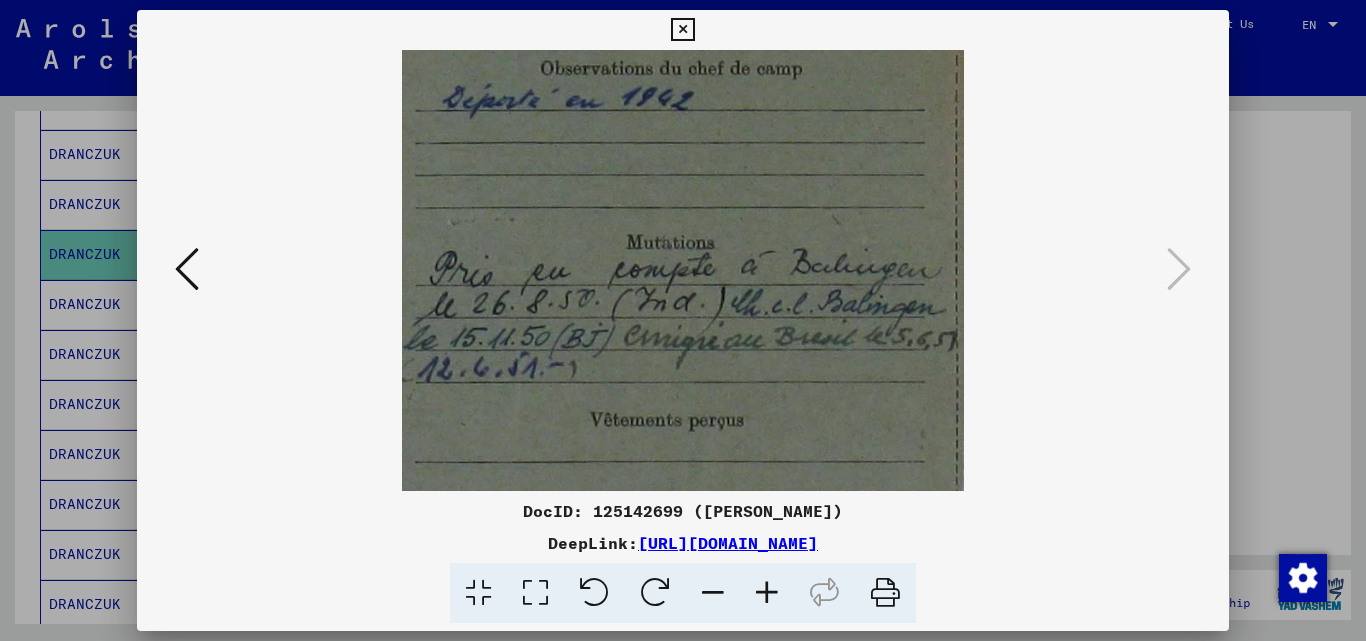 drag, startPoint x: 831, startPoint y: 295, endPoint x: 826, endPoint y: 234, distance: 61.204575 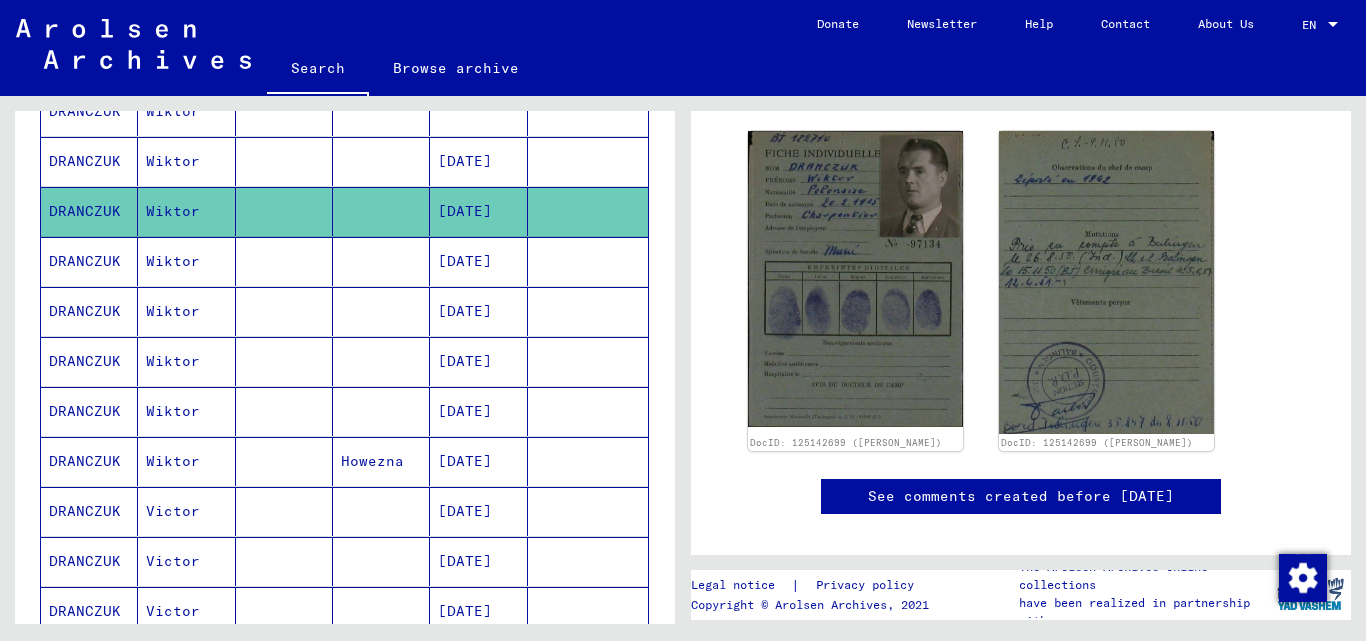 scroll, scrollTop: 525, scrollLeft: 0, axis: vertical 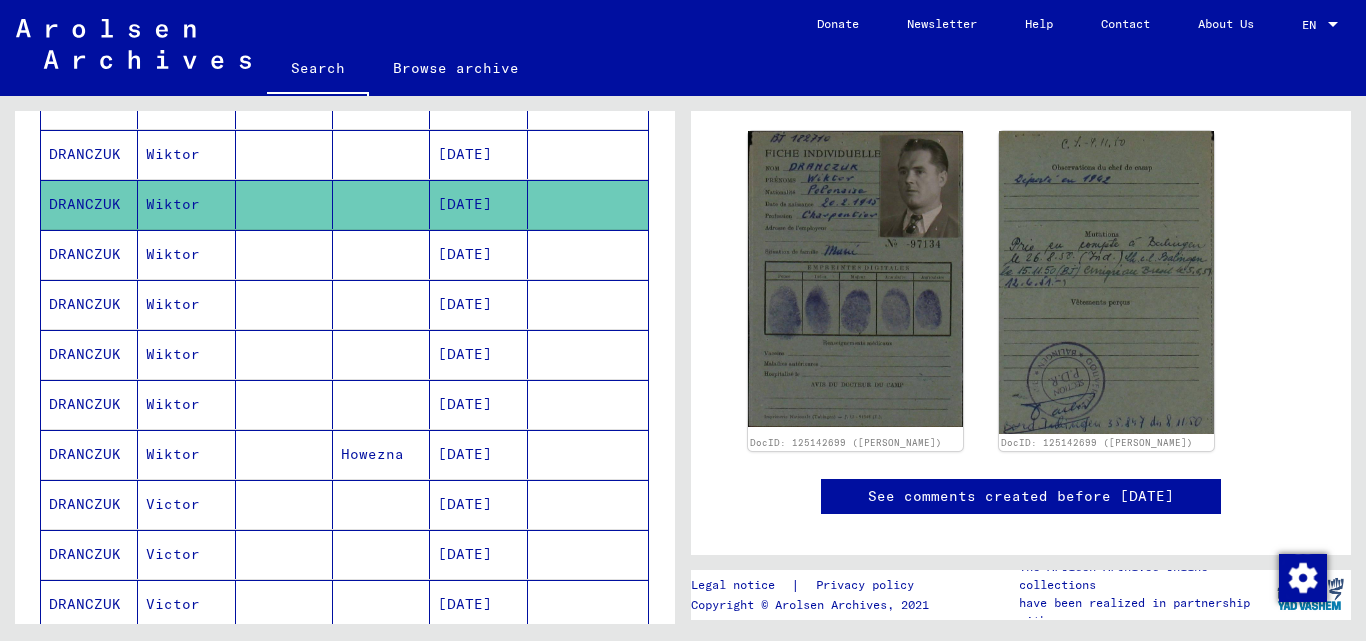 click at bounding box center [381, 304] 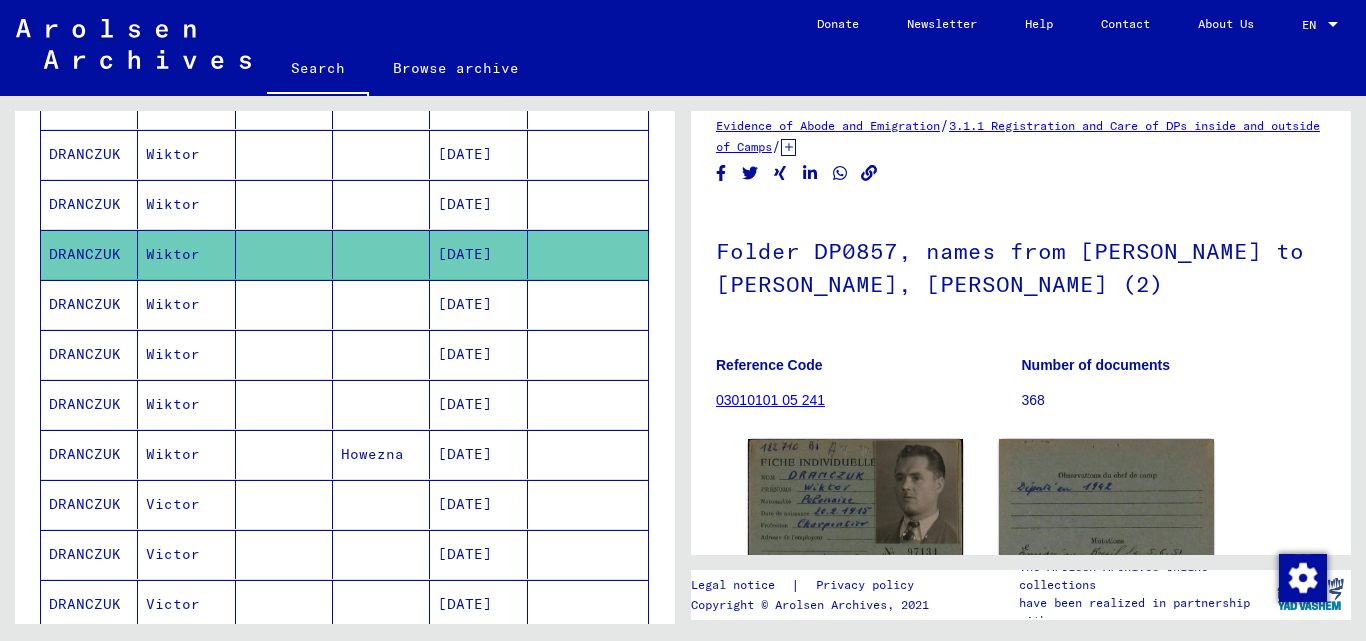 scroll, scrollTop: 150, scrollLeft: 0, axis: vertical 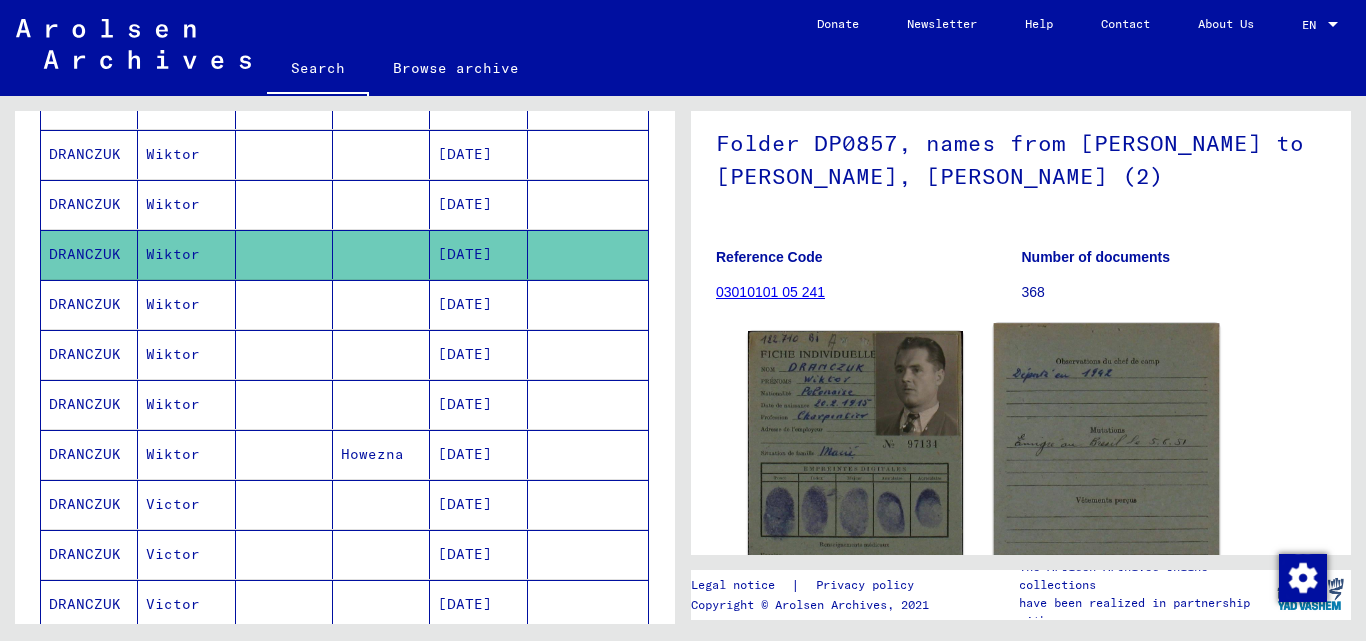 click 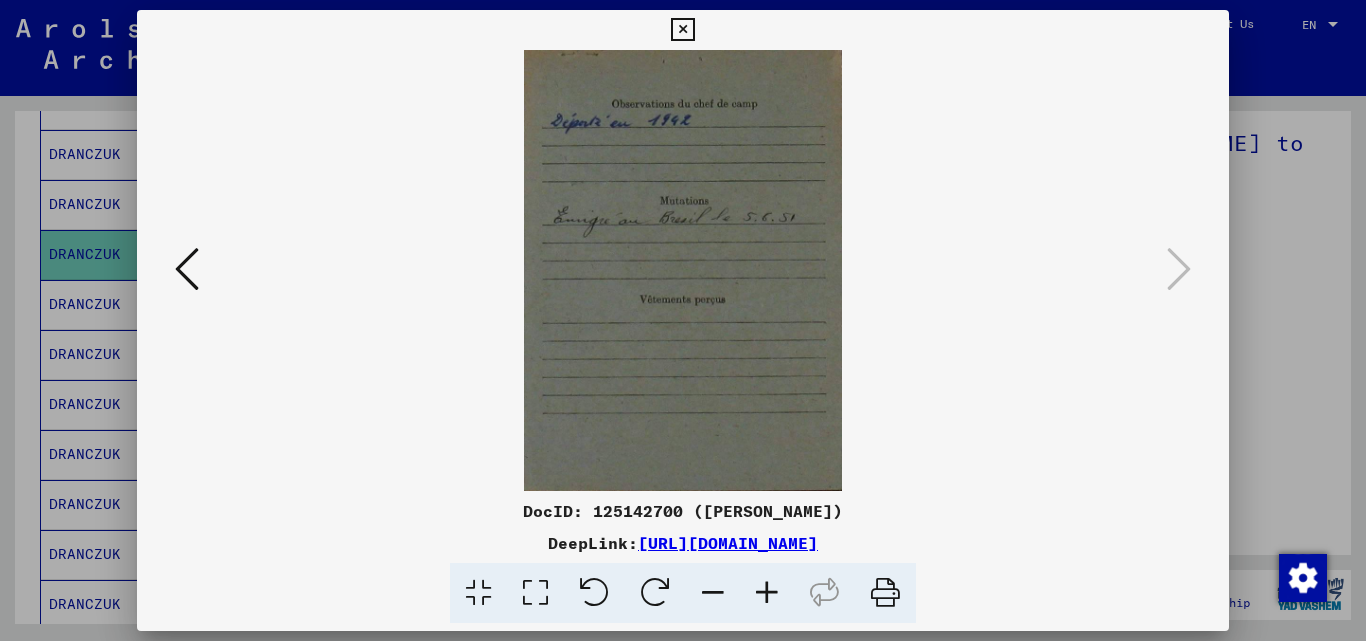 click at bounding box center [683, 320] 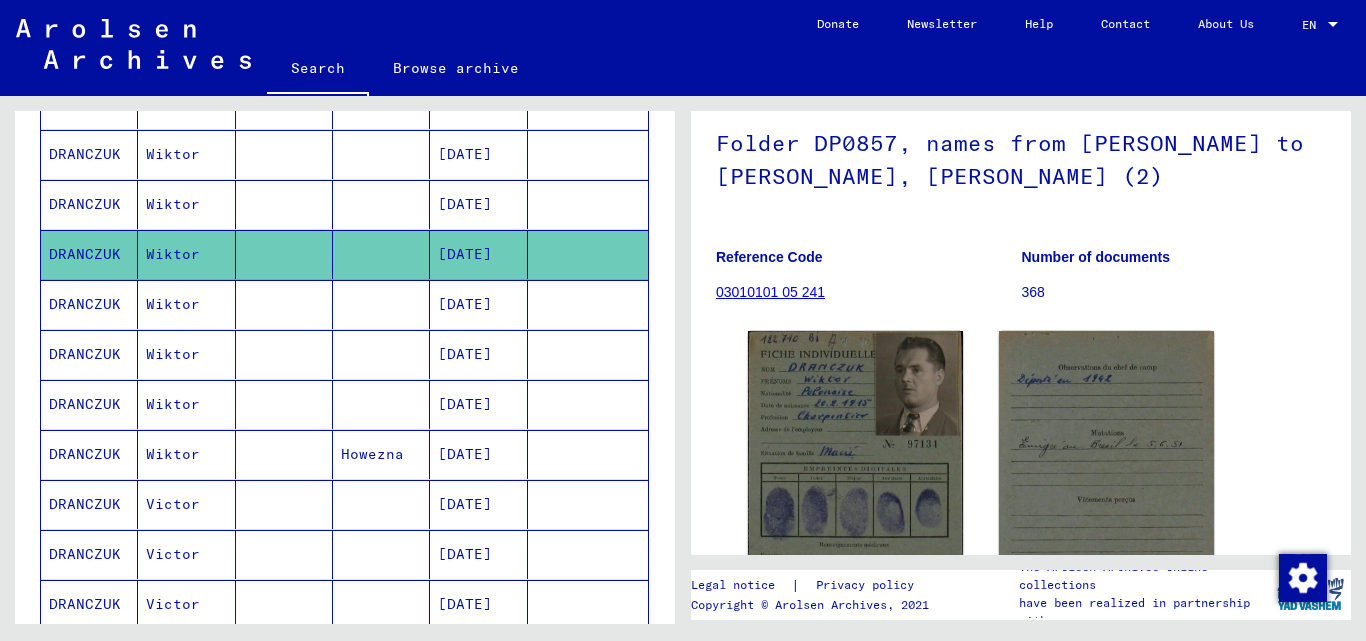 click on "[DATE]" at bounding box center (478, 354) 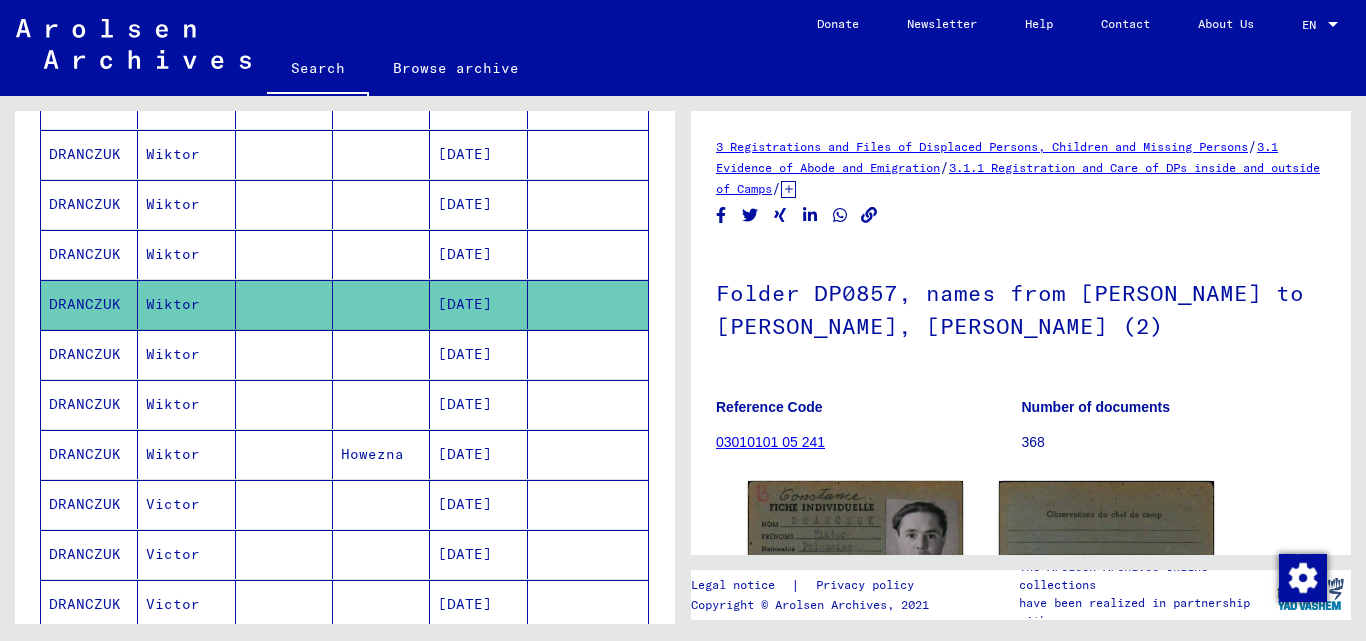 scroll, scrollTop: 0, scrollLeft: 0, axis: both 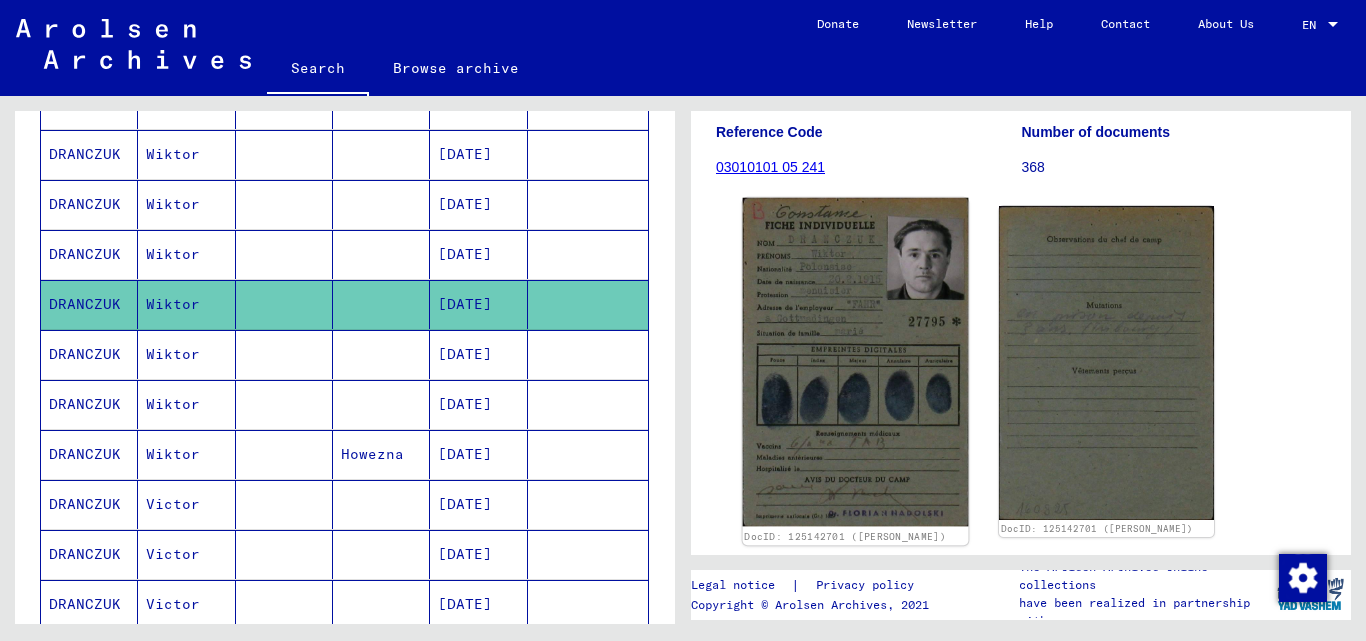 click 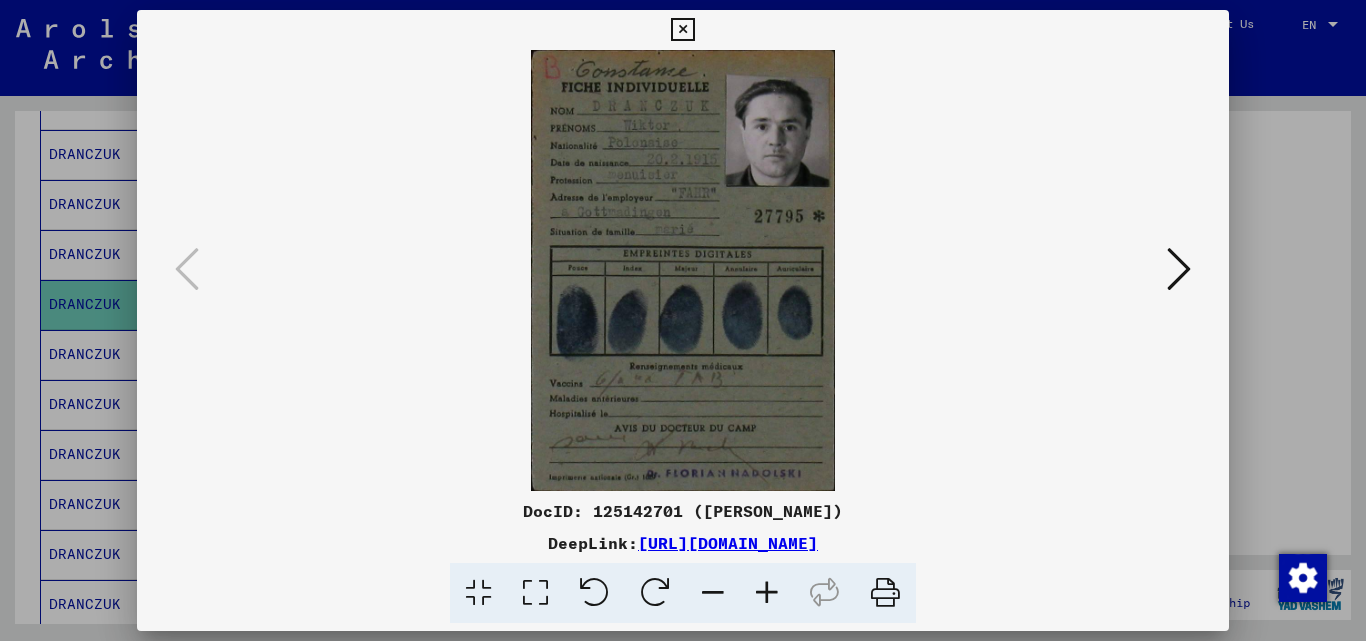 click at bounding box center [767, 593] 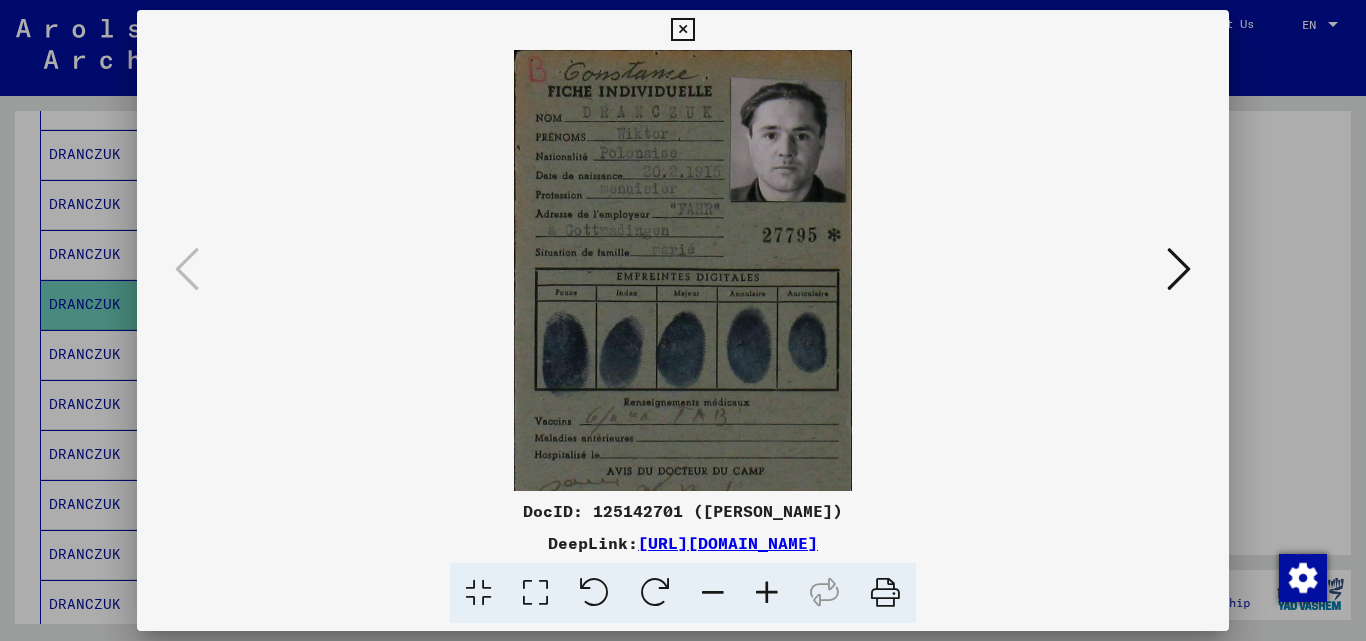 click at bounding box center (767, 593) 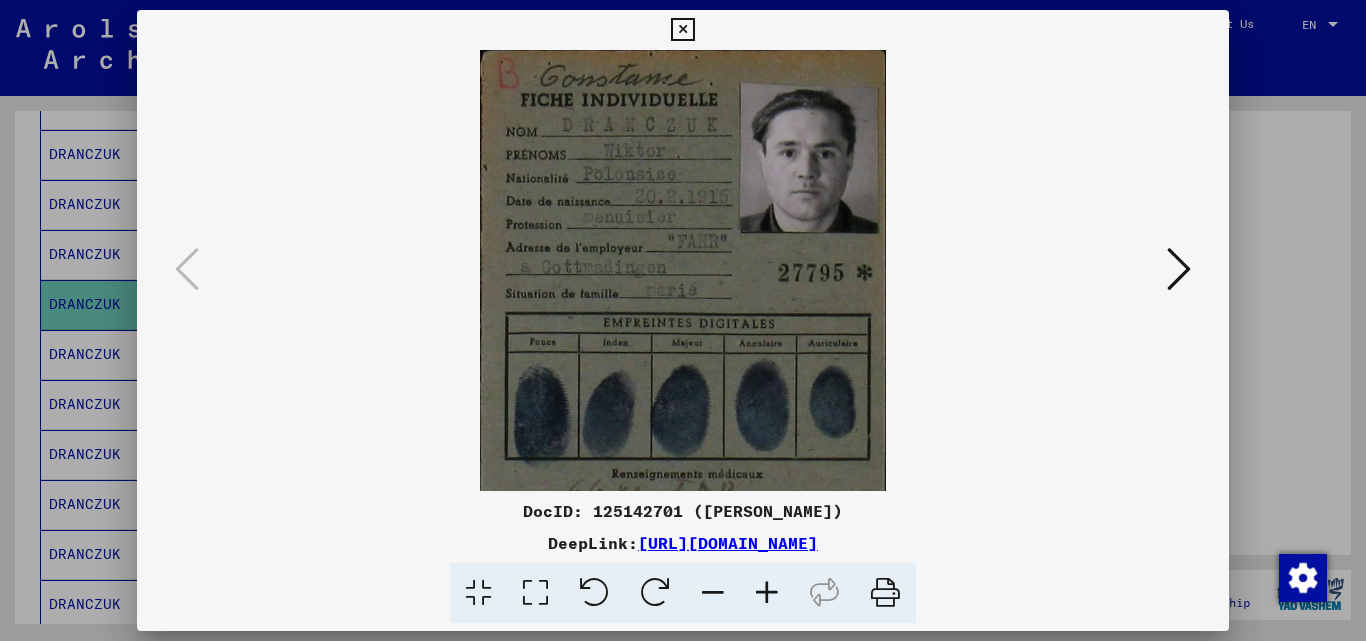 click at bounding box center (767, 593) 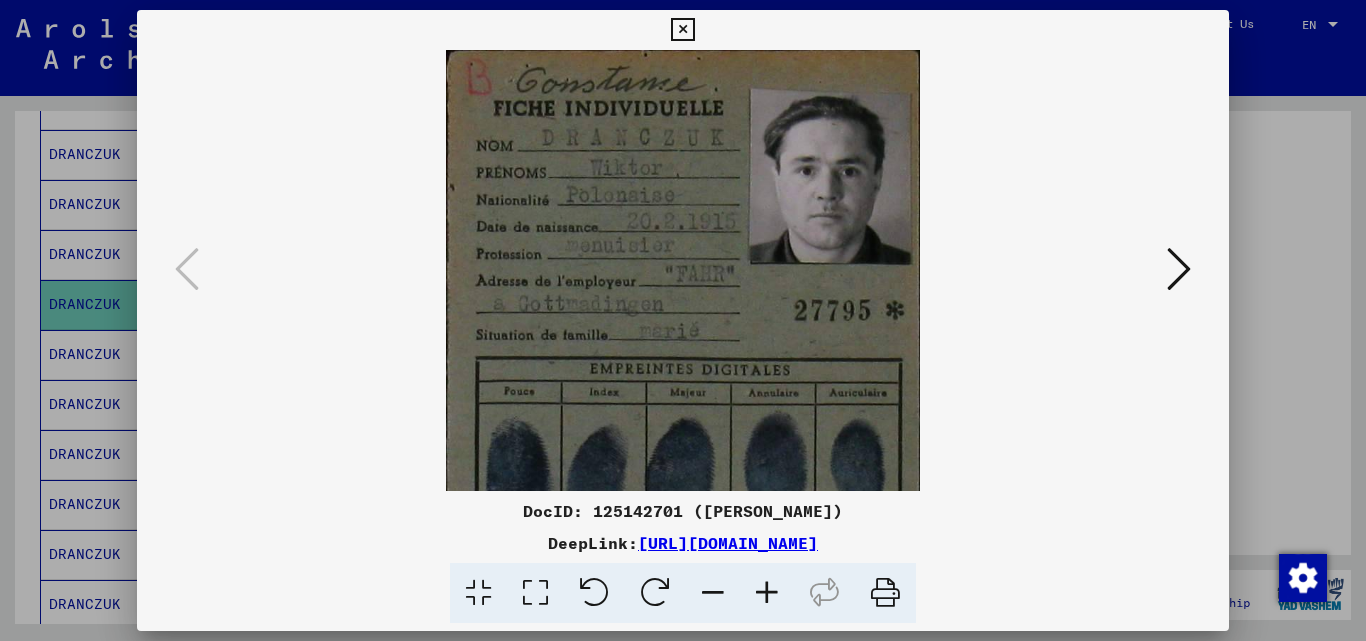 click at bounding box center (767, 593) 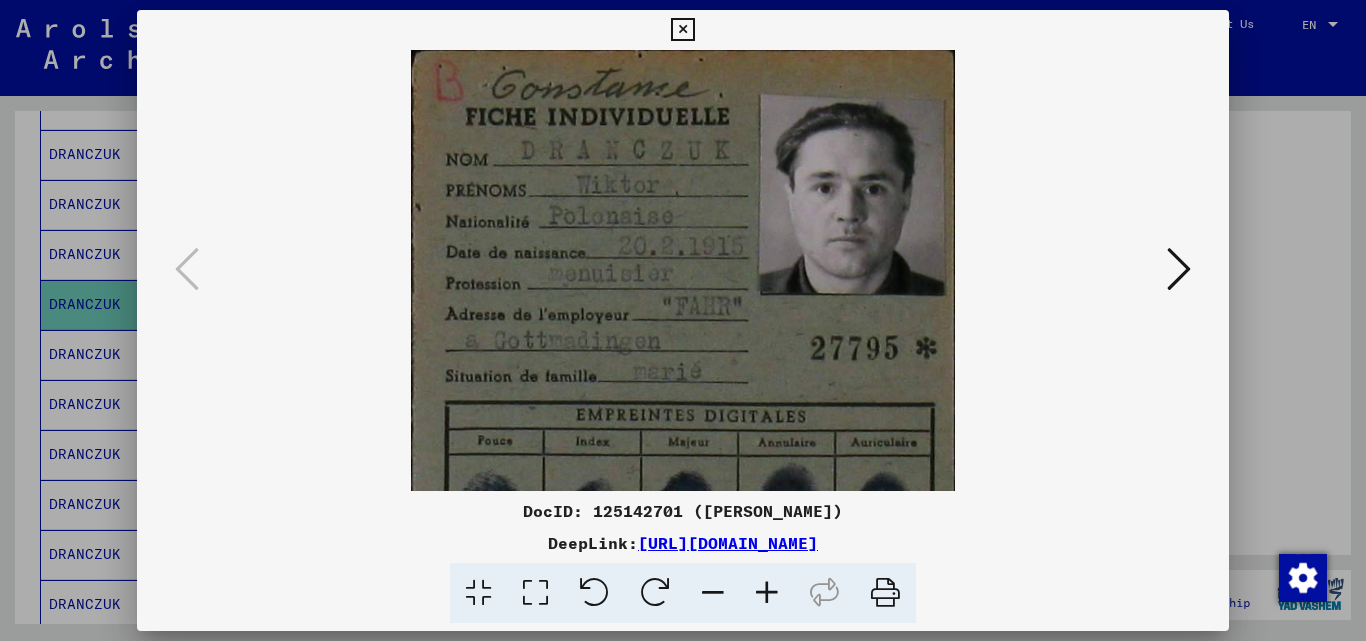 click at bounding box center (767, 593) 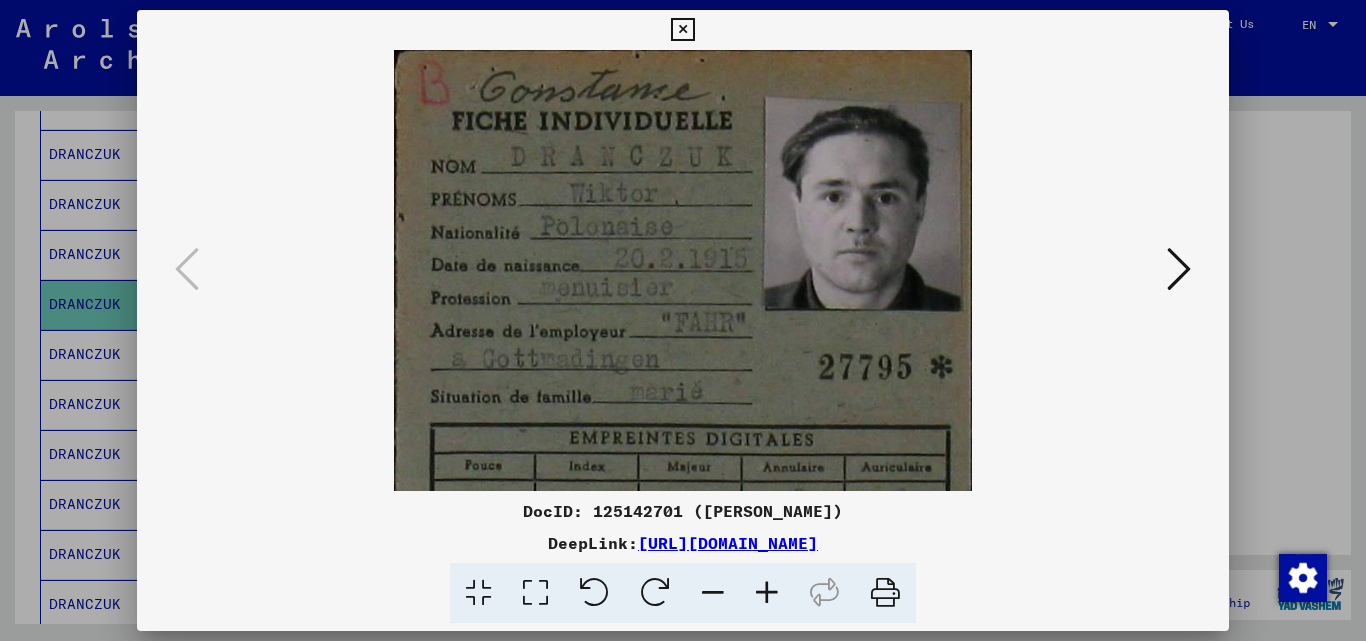 click at bounding box center [767, 593] 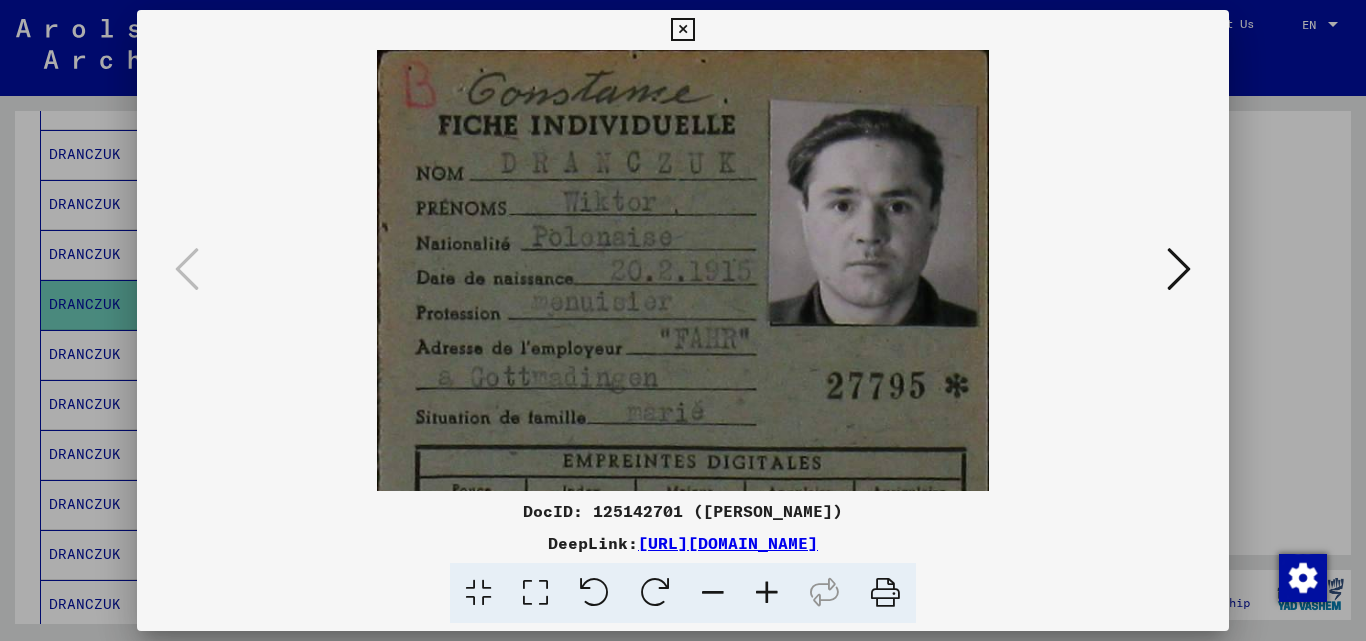 click at bounding box center [683, 320] 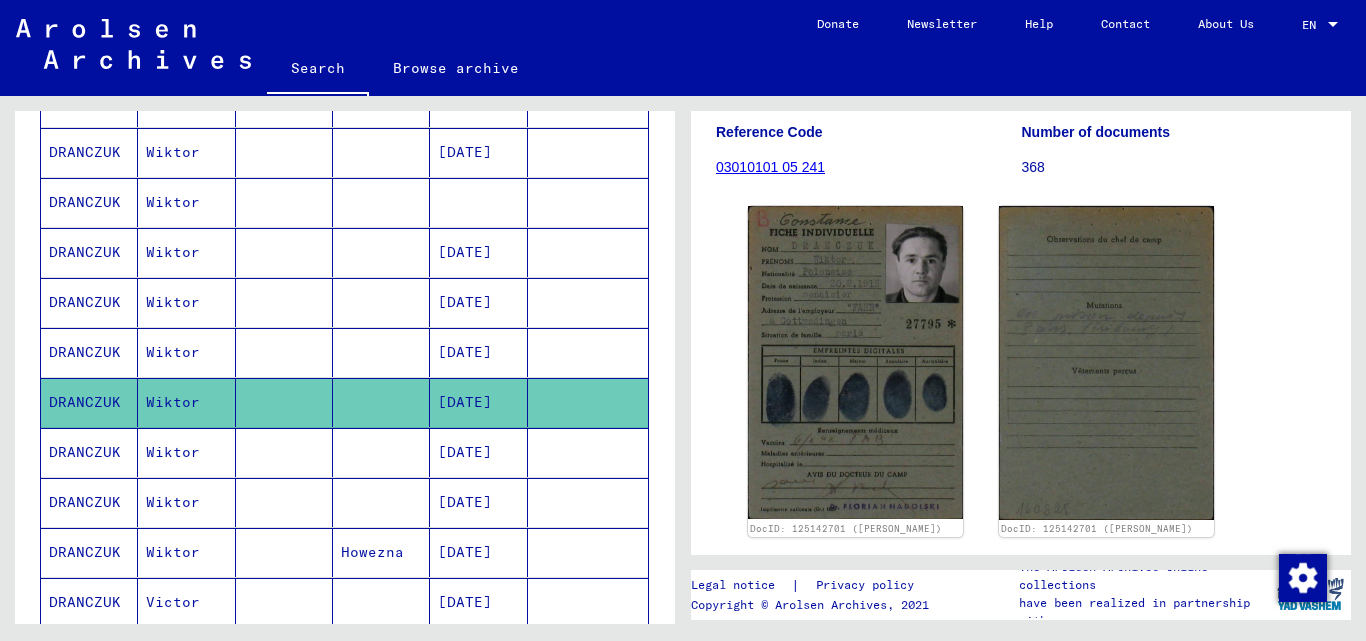 scroll, scrollTop: 0, scrollLeft: 0, axis: both 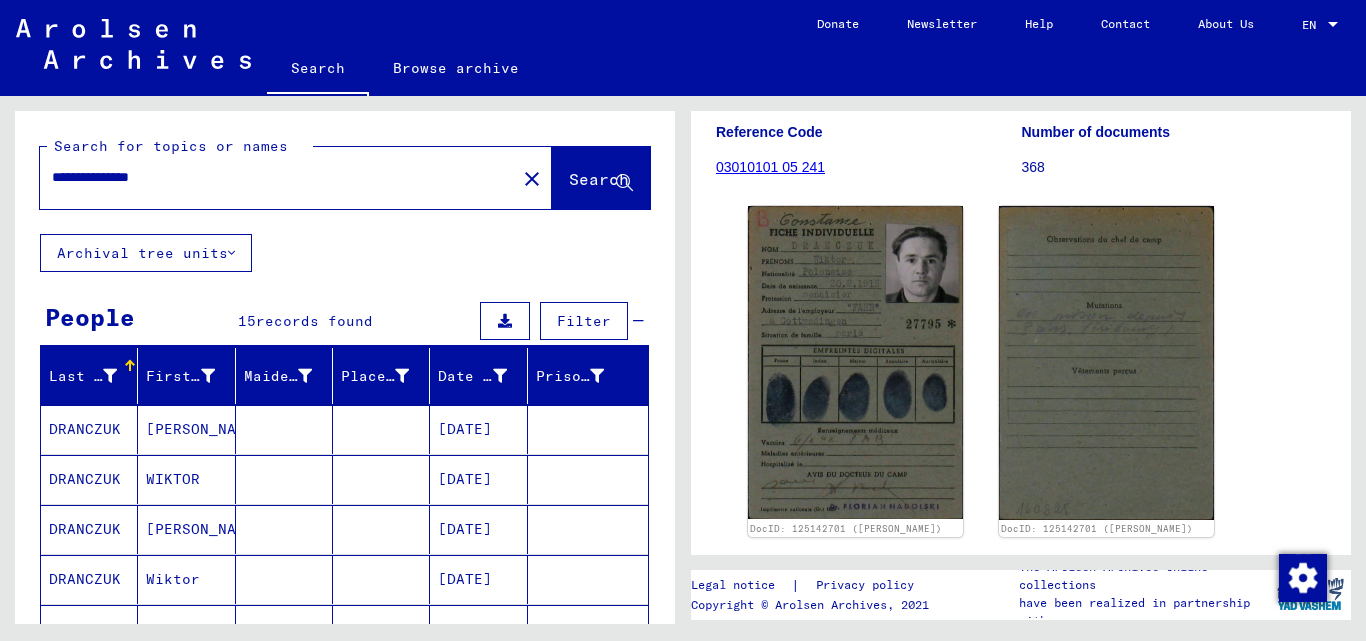 drag, startPoint x: 98, startPoint y: 176, endPoint x: 9, endPoint y: 137, distance: 97.16995 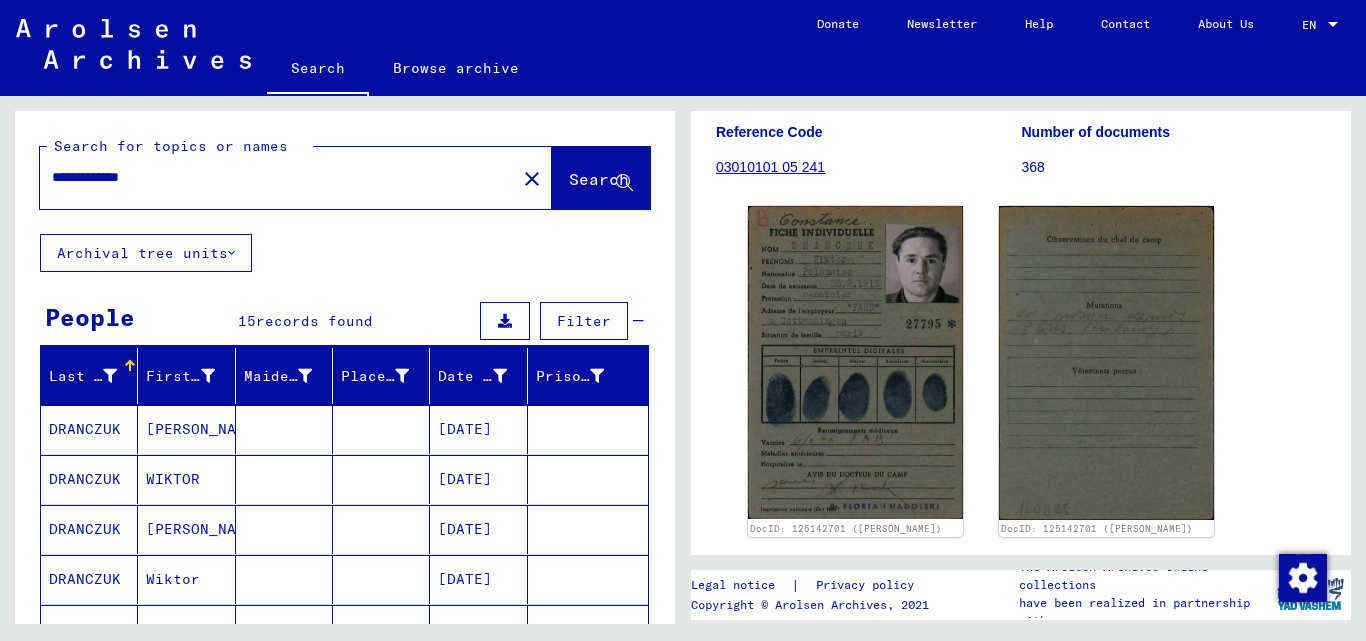 type on "**********" 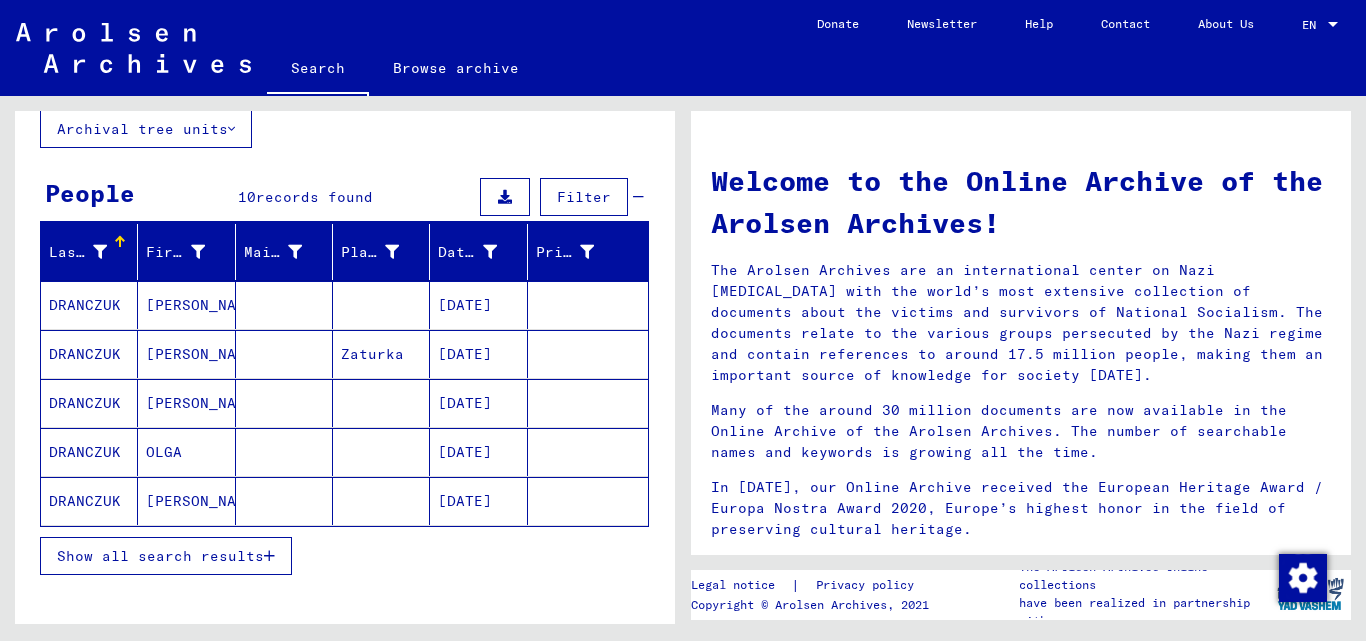 scroll, scrollTop: 125, scrollLeft: 0, axis: vertical 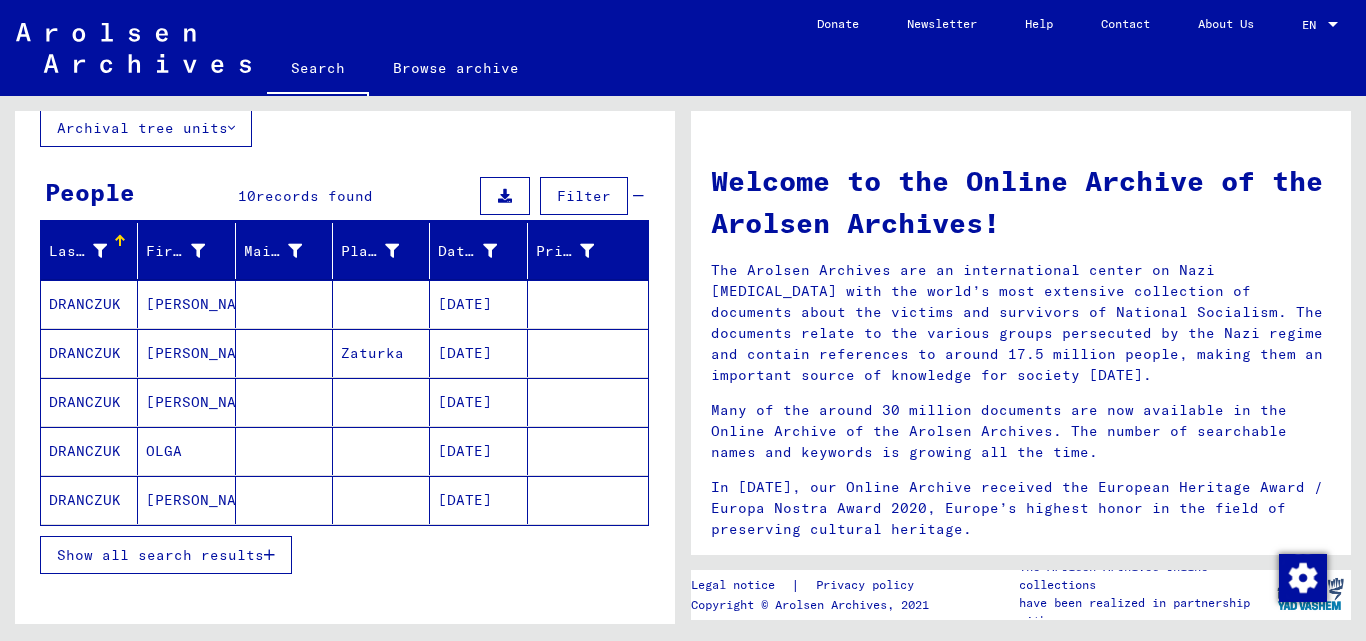 click at bounding box center [284, 402] 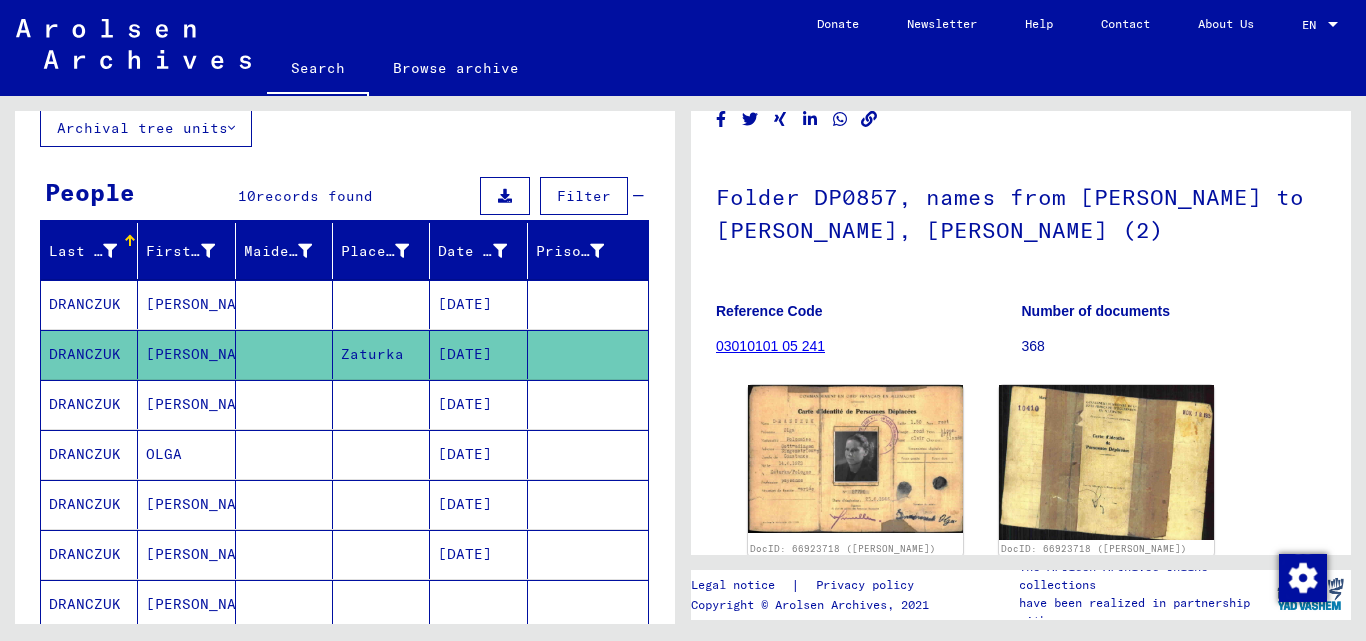 scroll, scrollTop: 100, scrollLeft: 0, axis: vertical 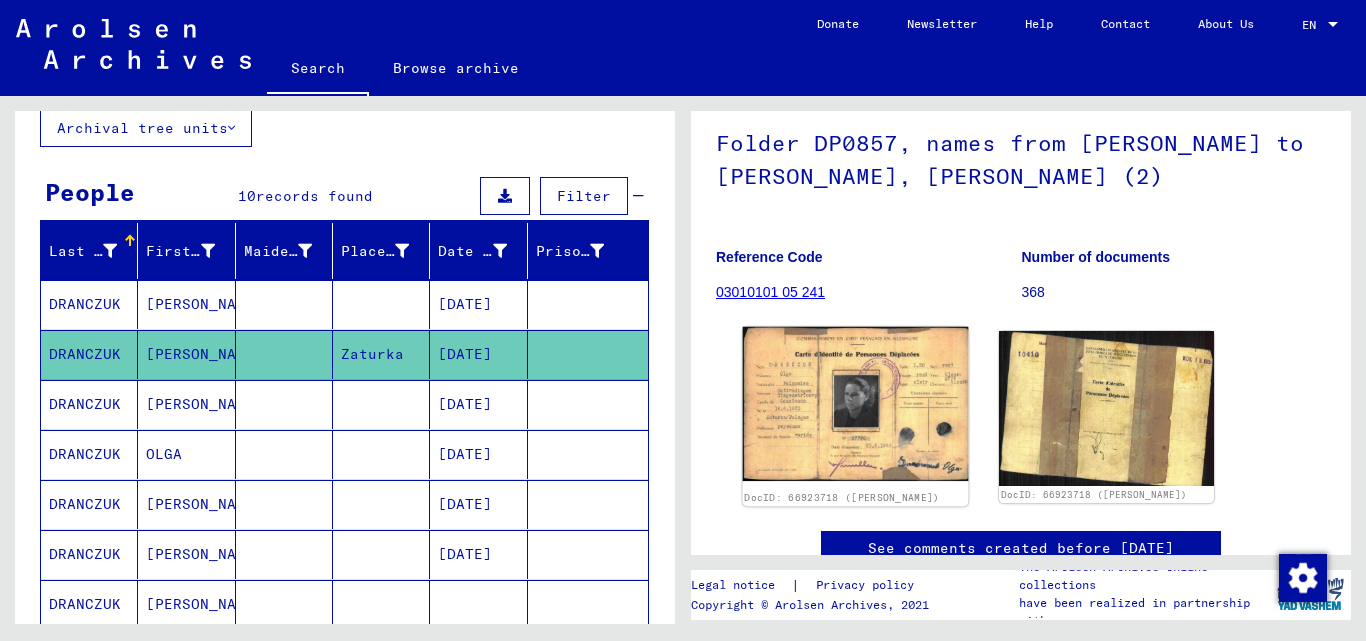 click 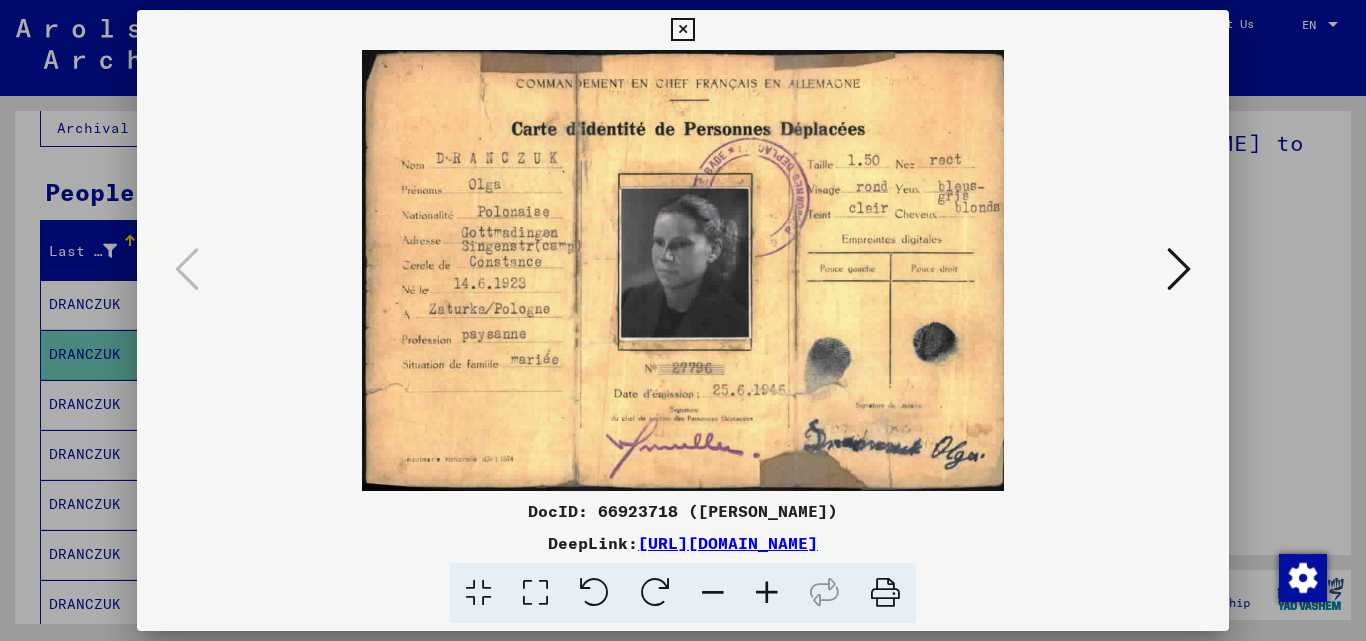 click at bounding box center [767, 593] 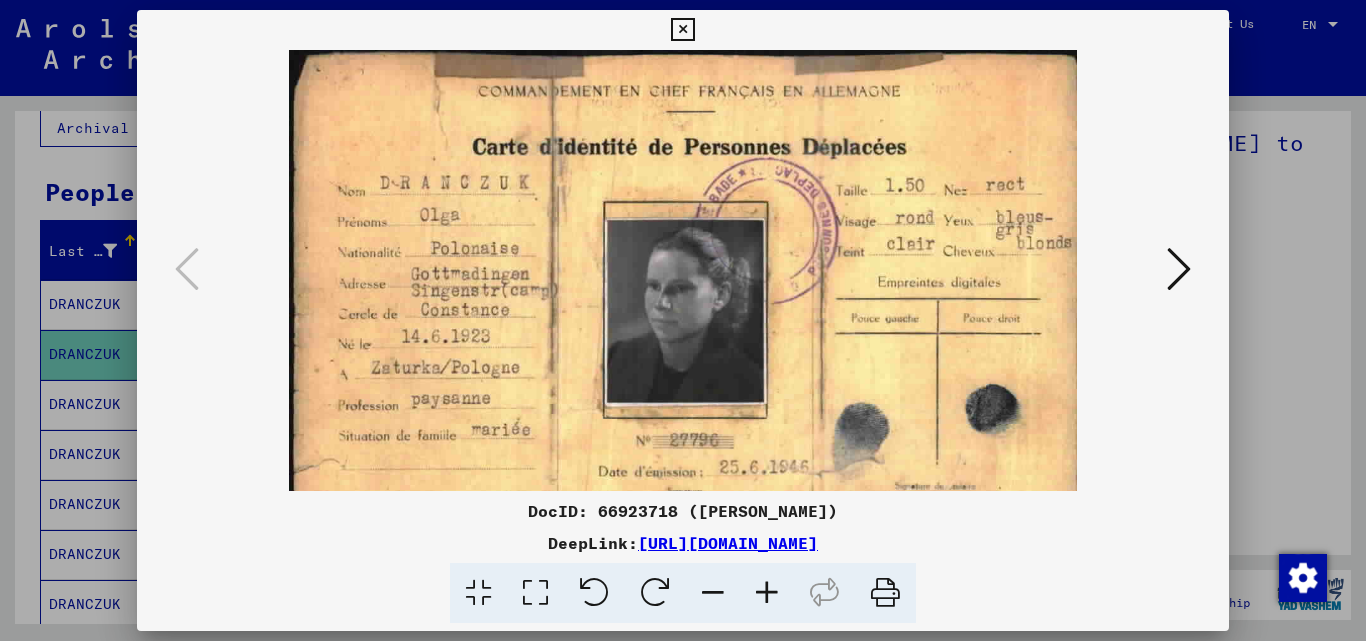 click at bounding box center [767, 593] 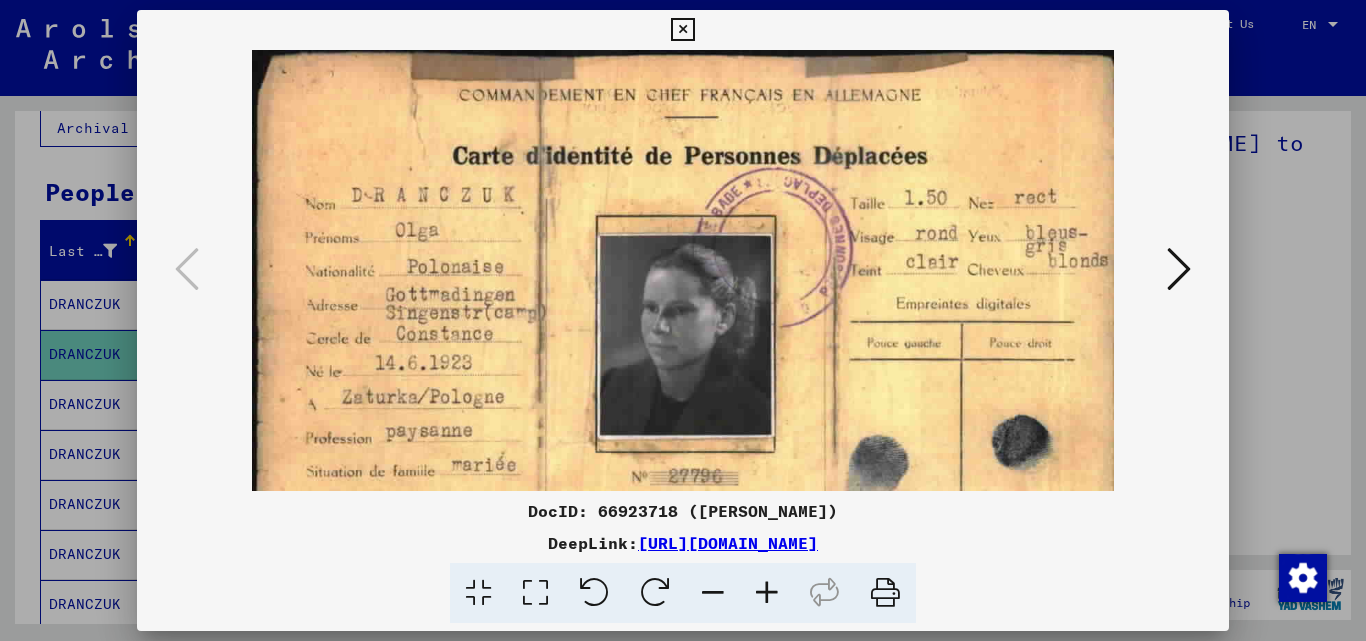 click at bounding box center [767, 593] 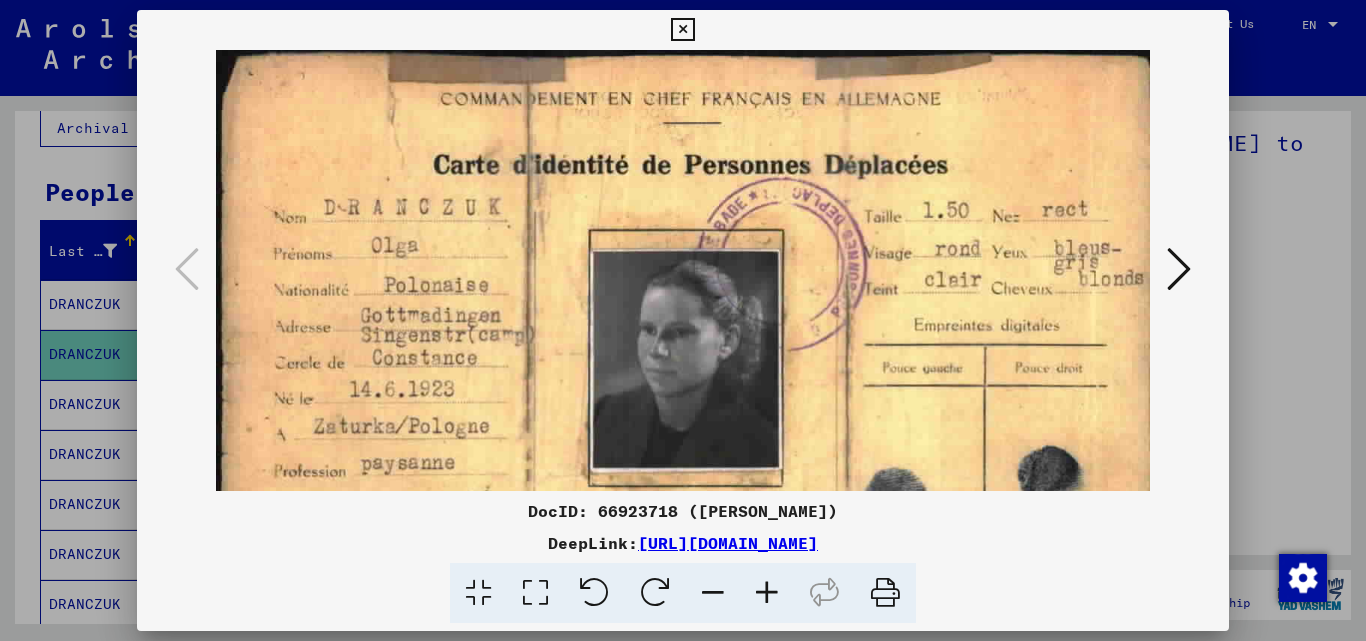 click at bounding box center (1179, 269) 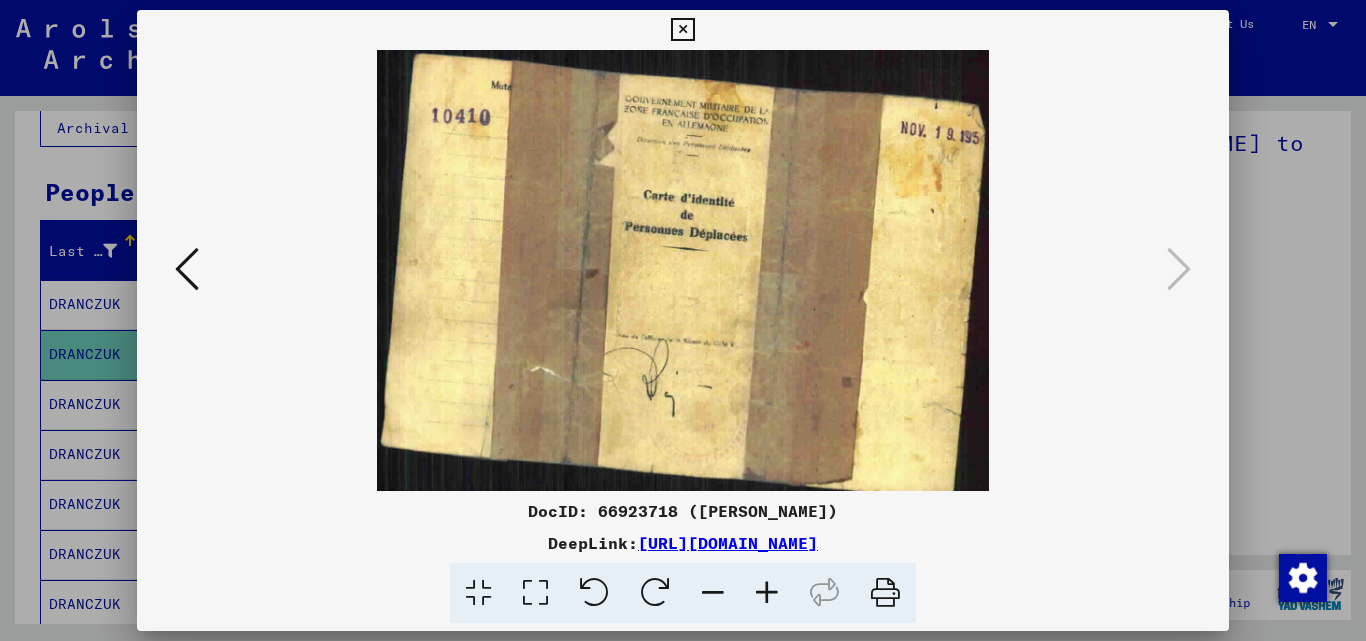 click at bounding box center [683, 320] 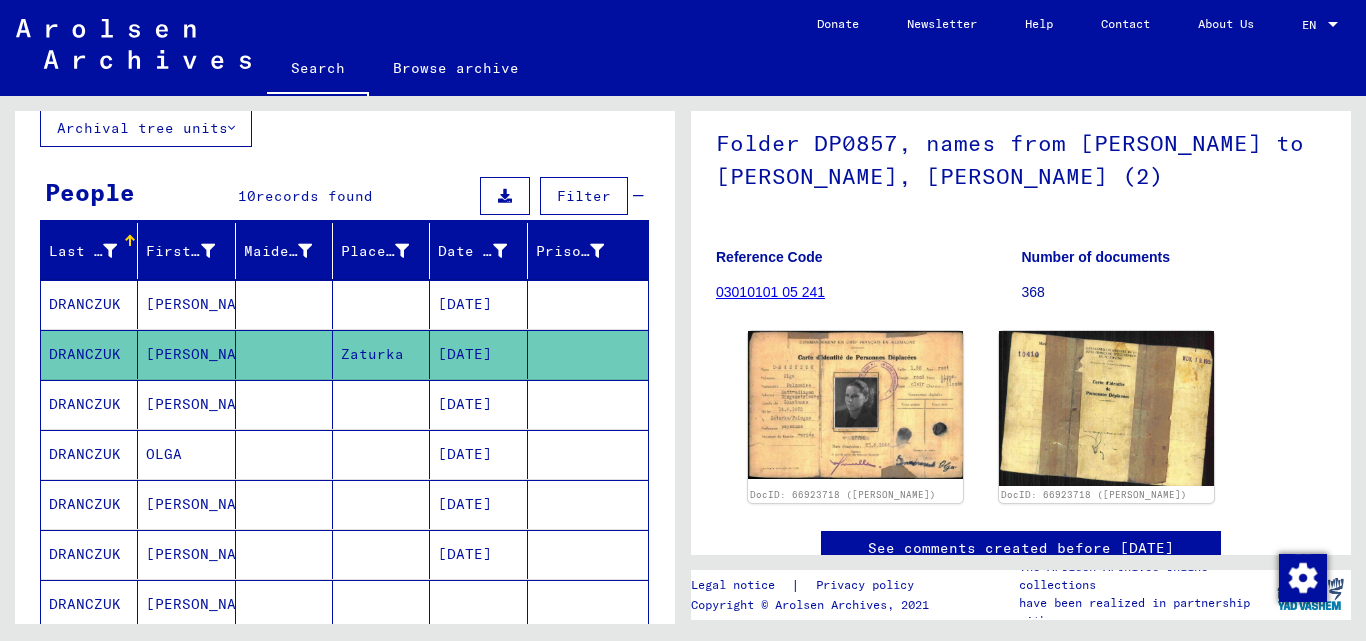 click at bounding box center (284, 454) 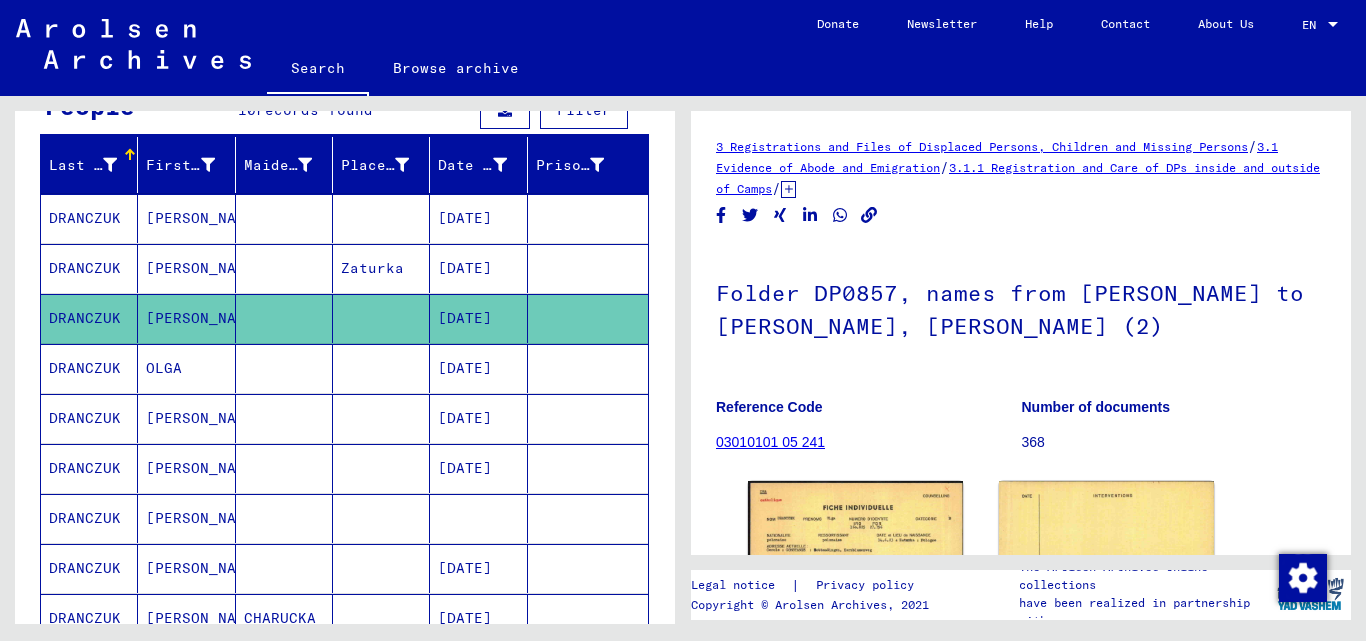scroll, scrollTop: 425, scrollLeft: 0, axis: vertical 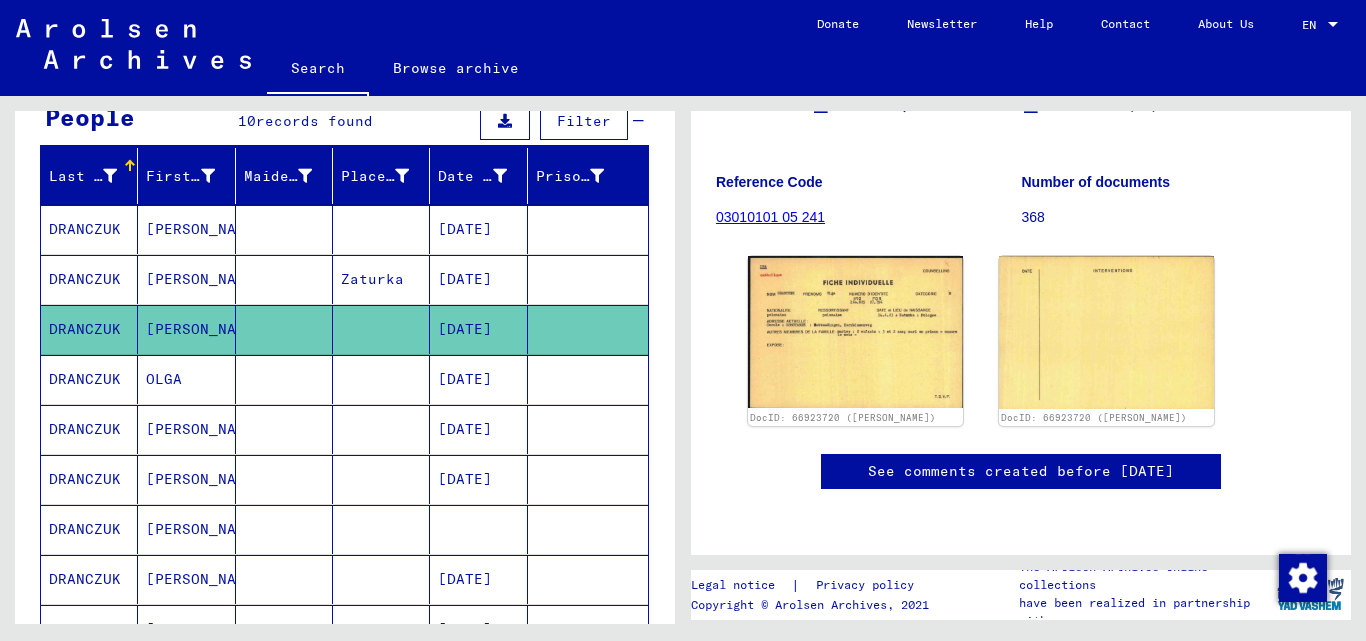 click at bounding box center [284, 429] 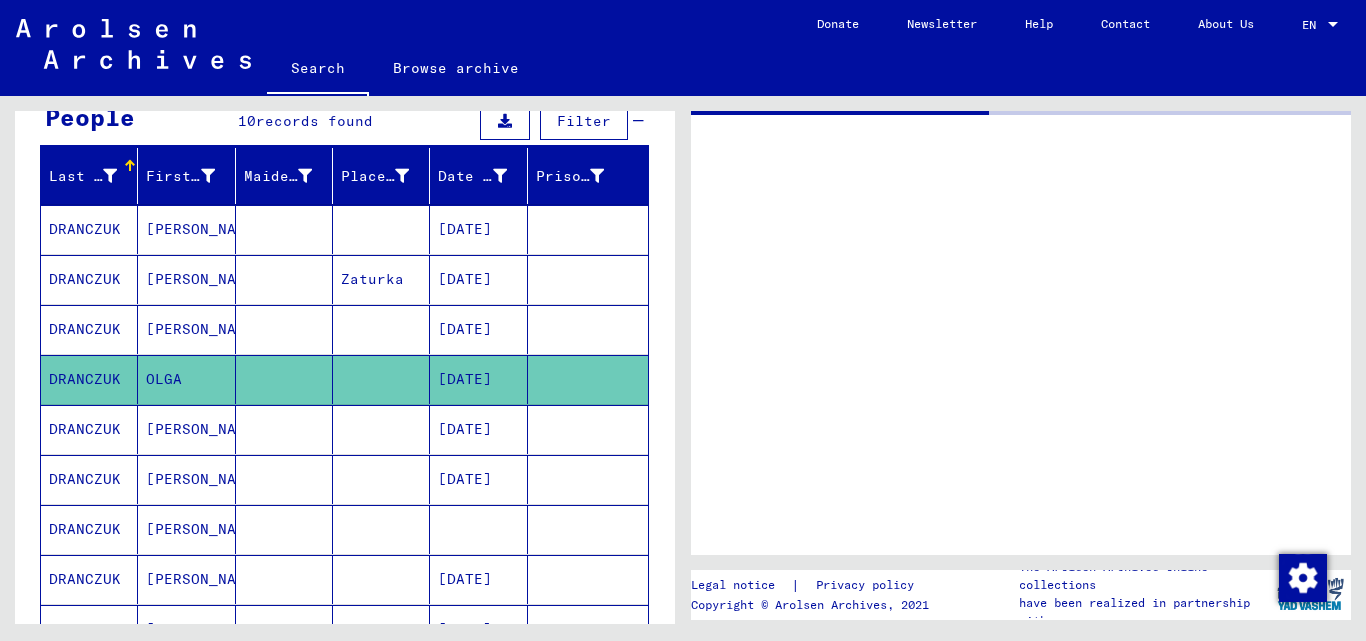 scroll, scrollTop: 0, scrollLeft: 0, axis: both 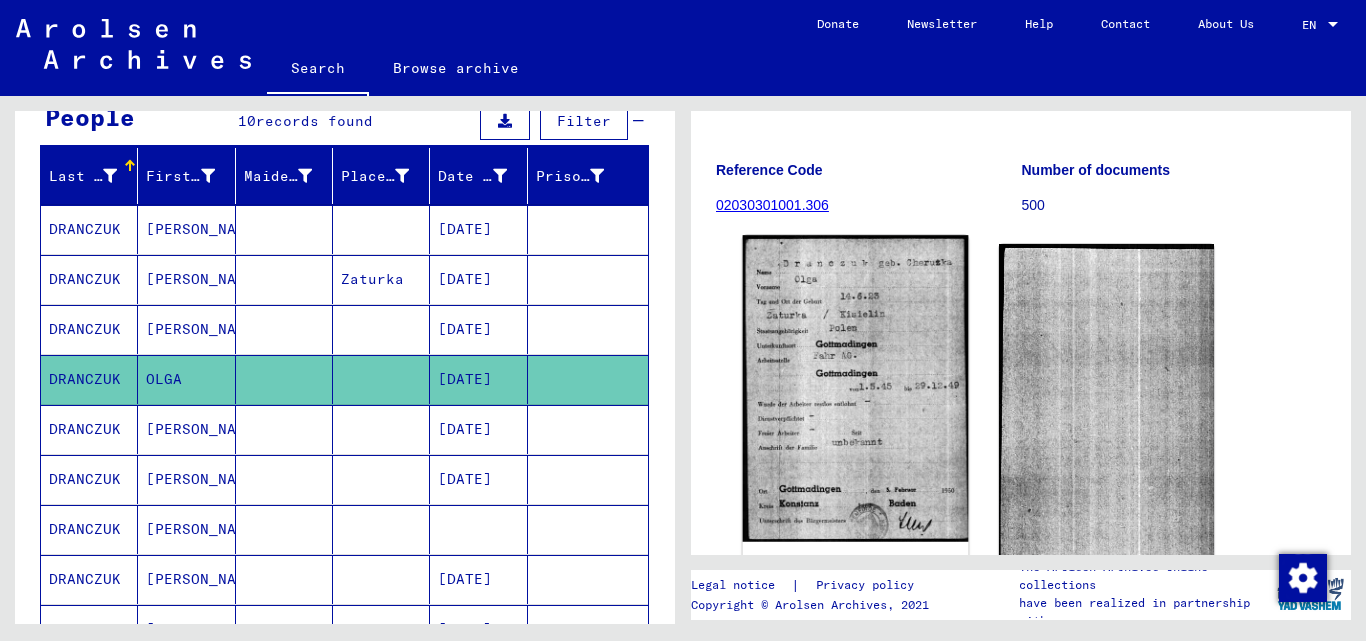 click 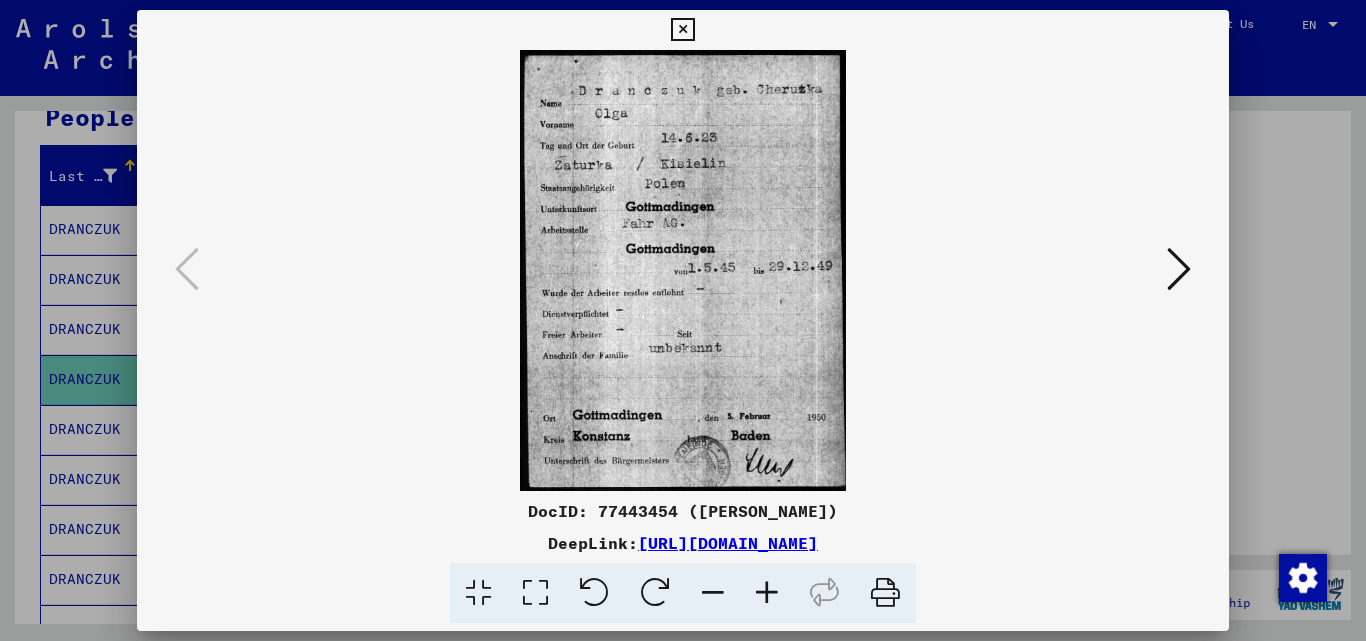 click at bounding box center (683, 320) 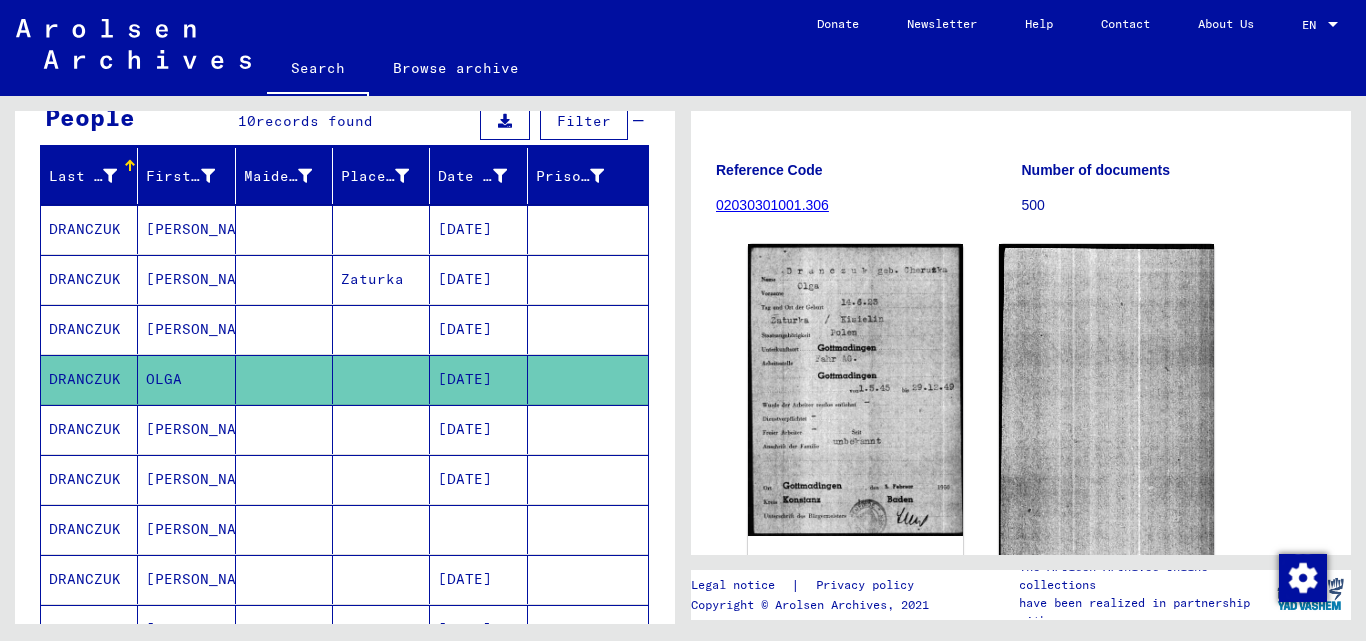 click at bounding box center [284, 479] 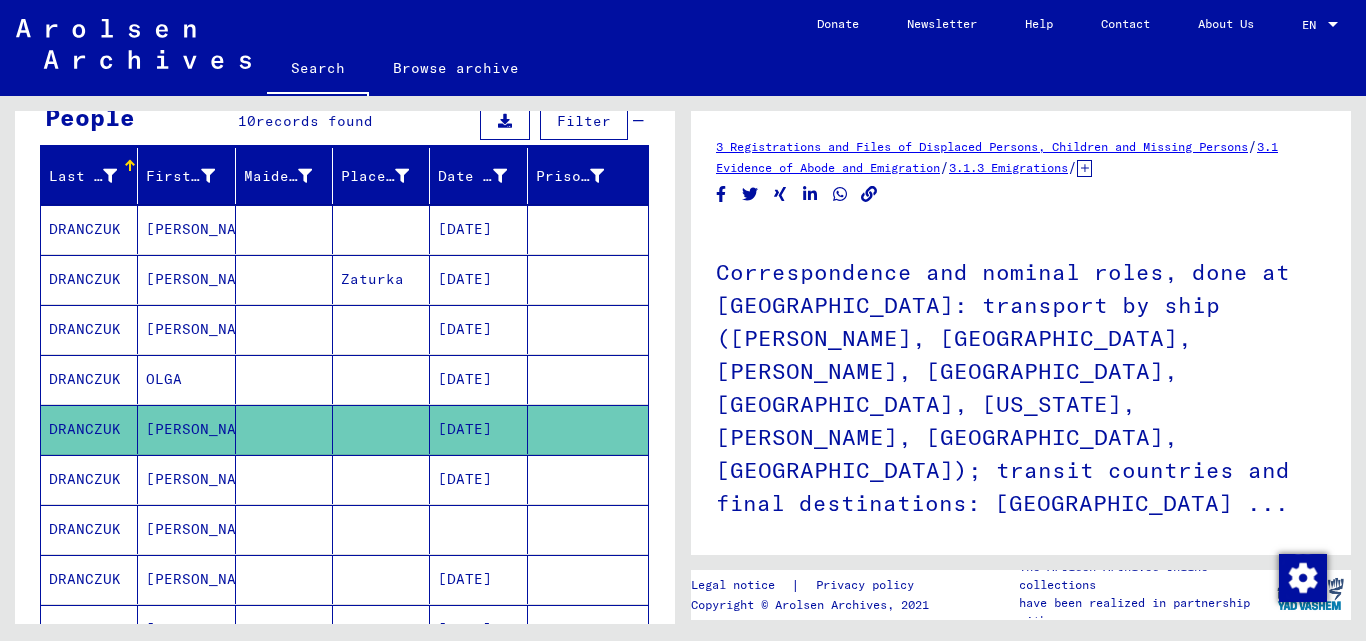 scroll, scrollTop: 0, scrollLeft: 0, axis: both 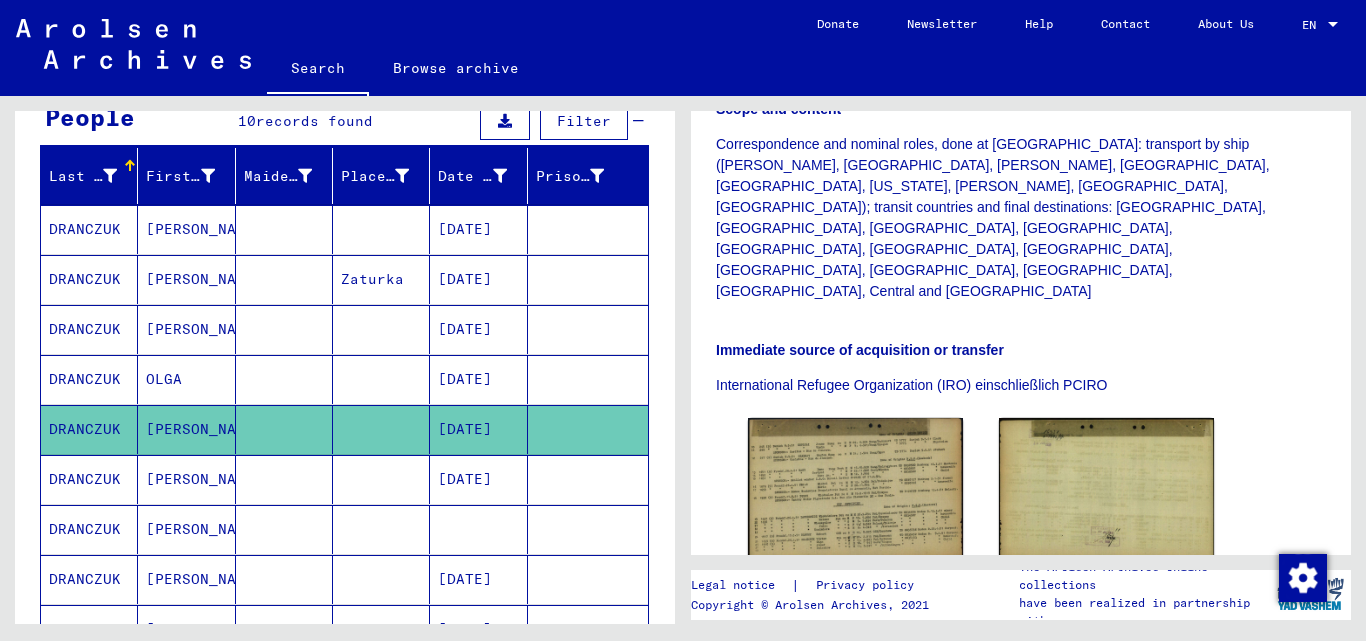 click on "[DATE]" at bounding box center [478, 529] 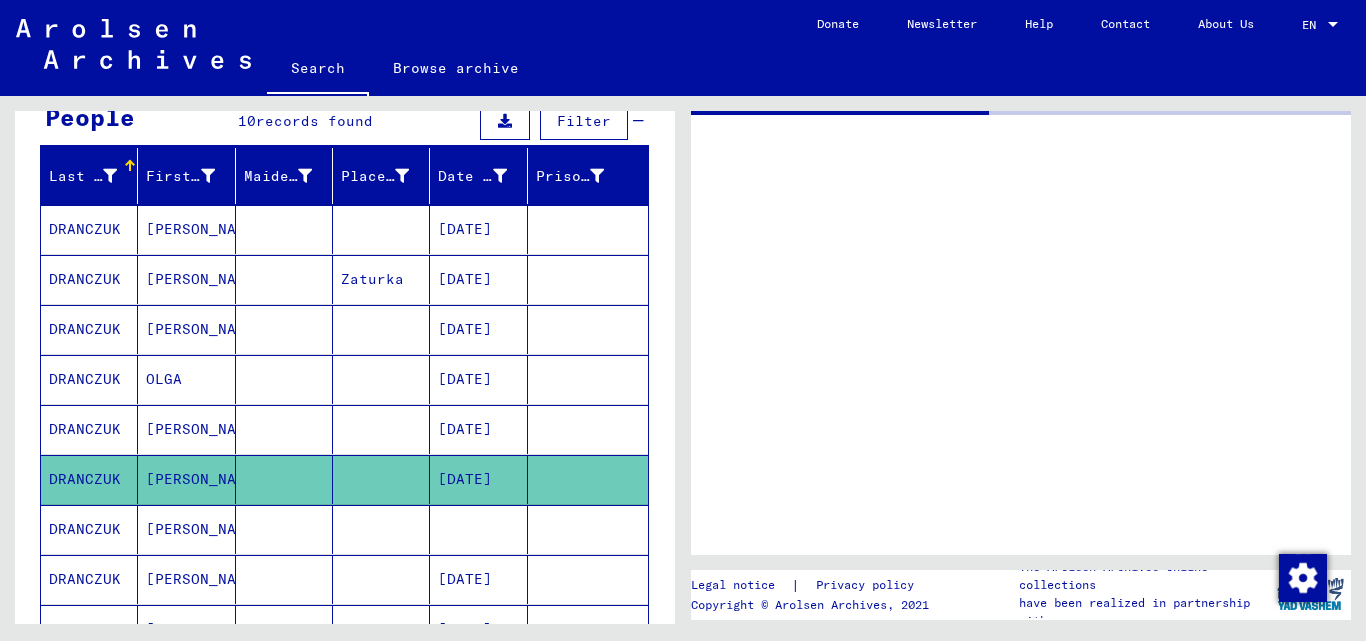 scroll, scrollTop: 0, scrollLeft: 0, axis: both 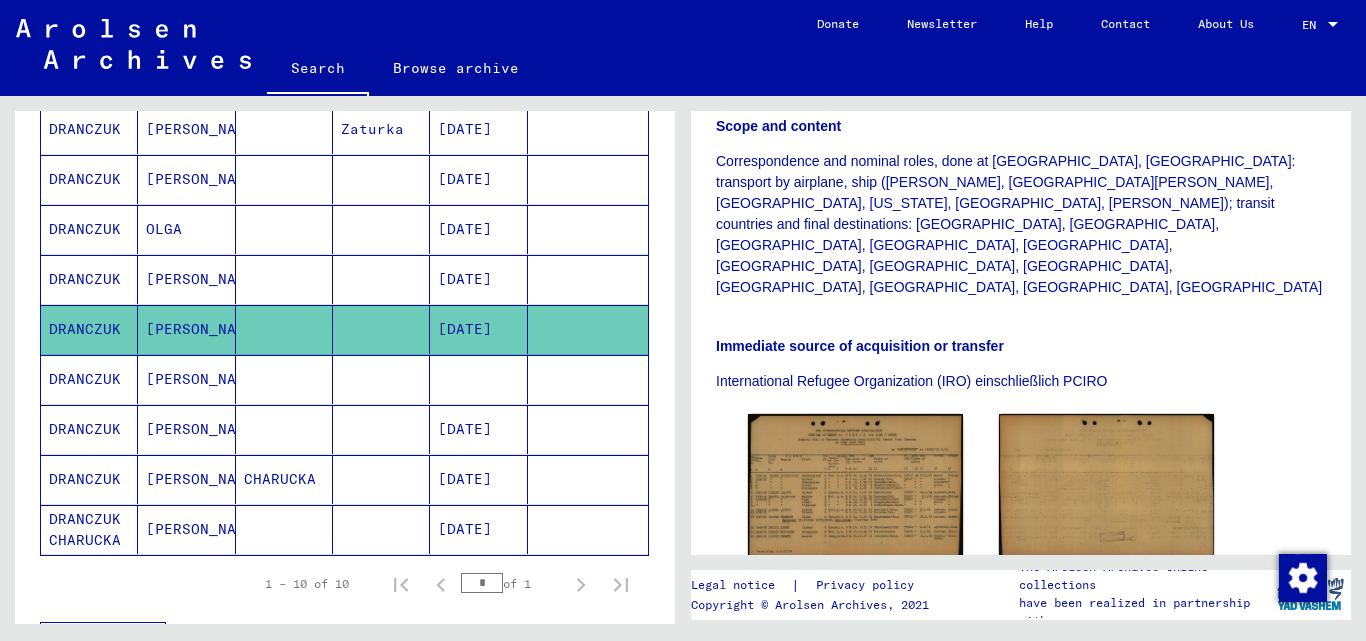 click at bounding box center [478, 429] 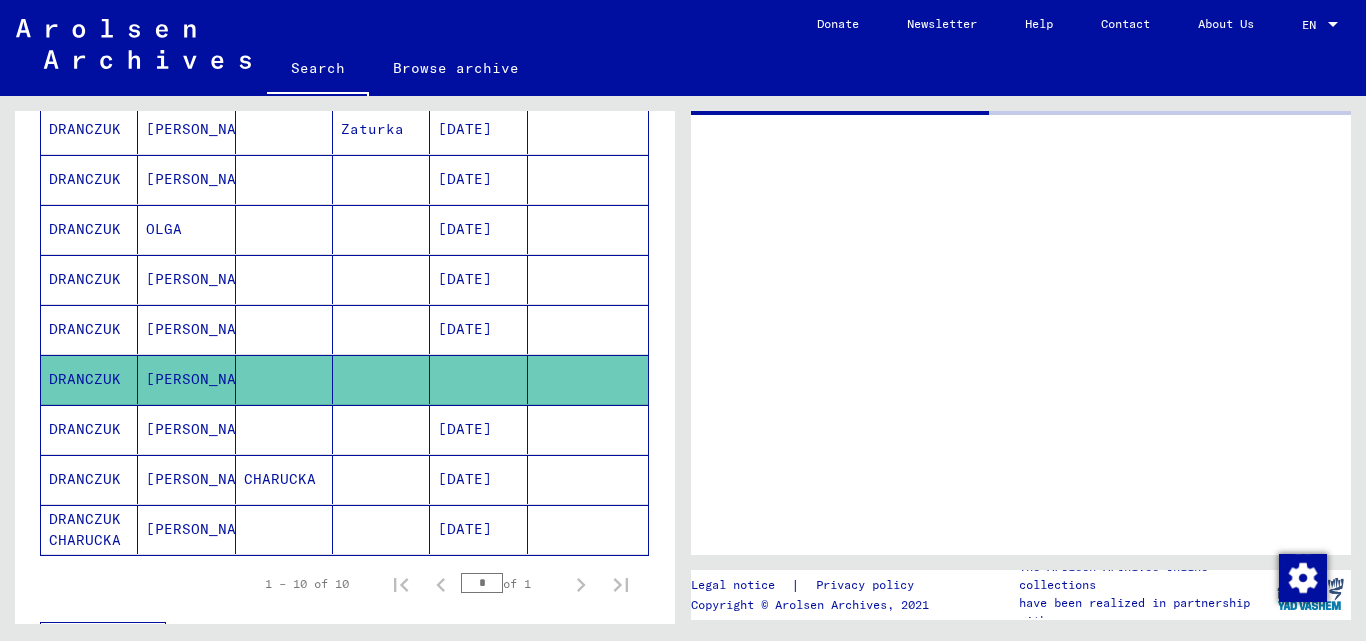 scroll, scrollTop: 375, scrollLeft: 0, axis: vertical 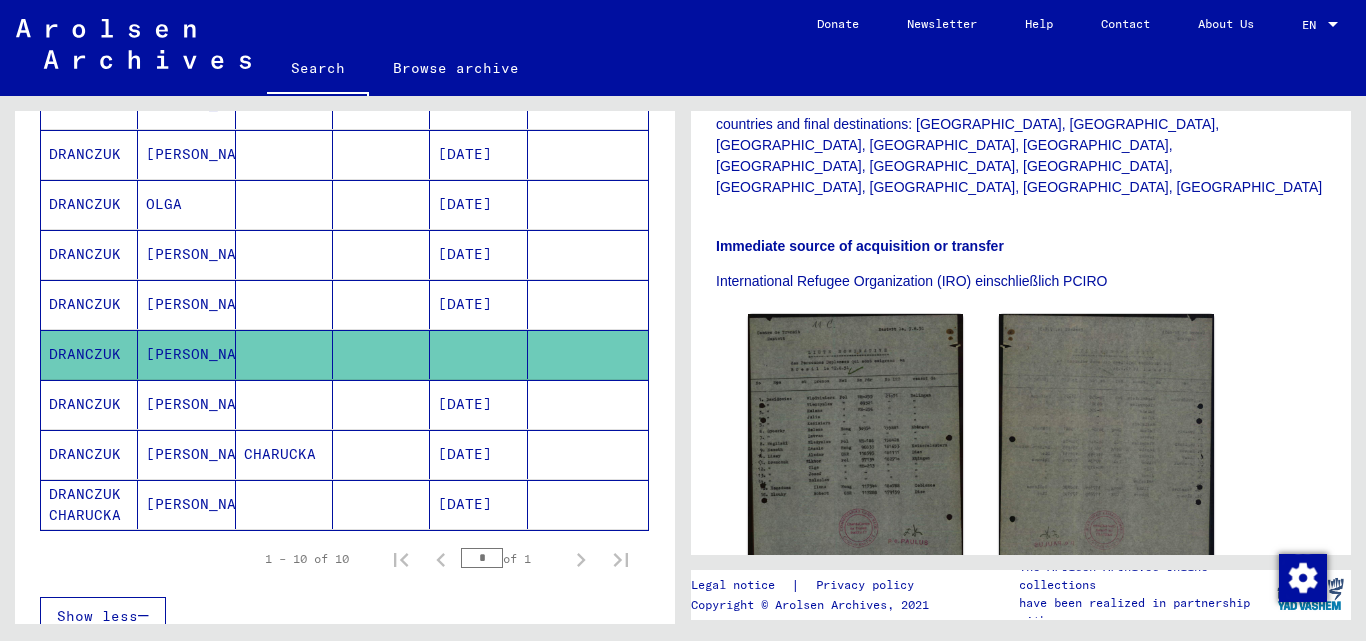 click on "[DATE]" at bounding box center (478, 454) 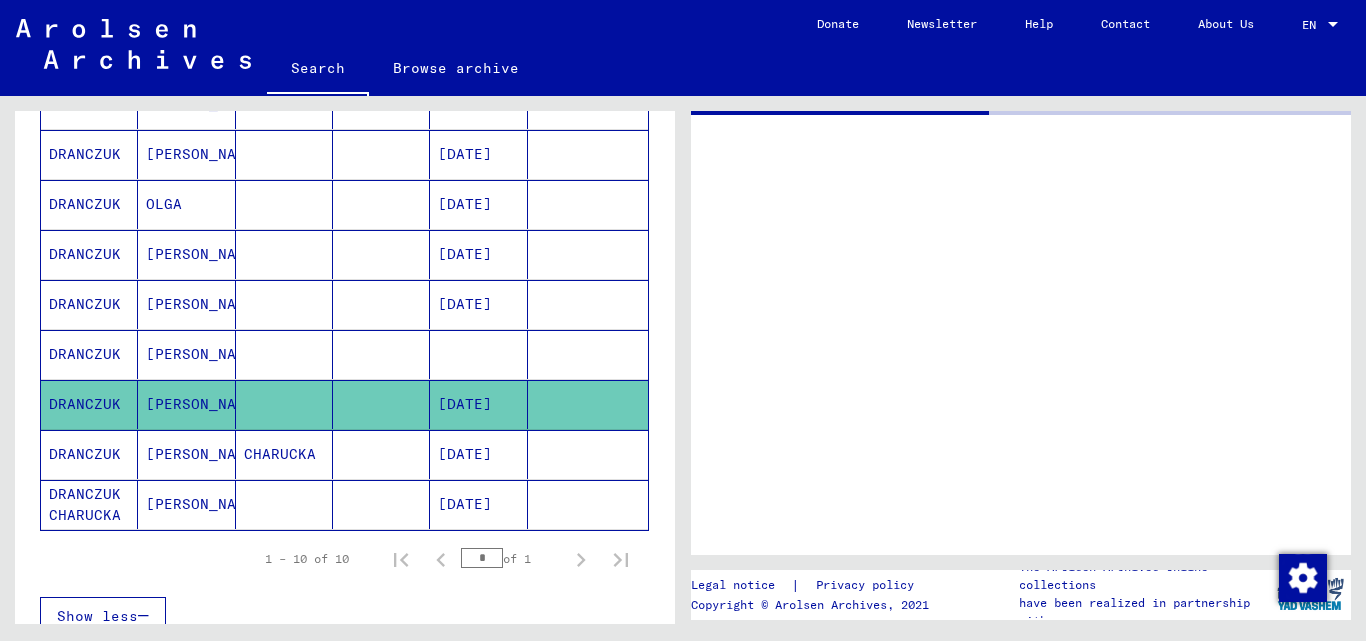 scroll, scrollTop: 400, scrollLeft: 0, axis: vertical 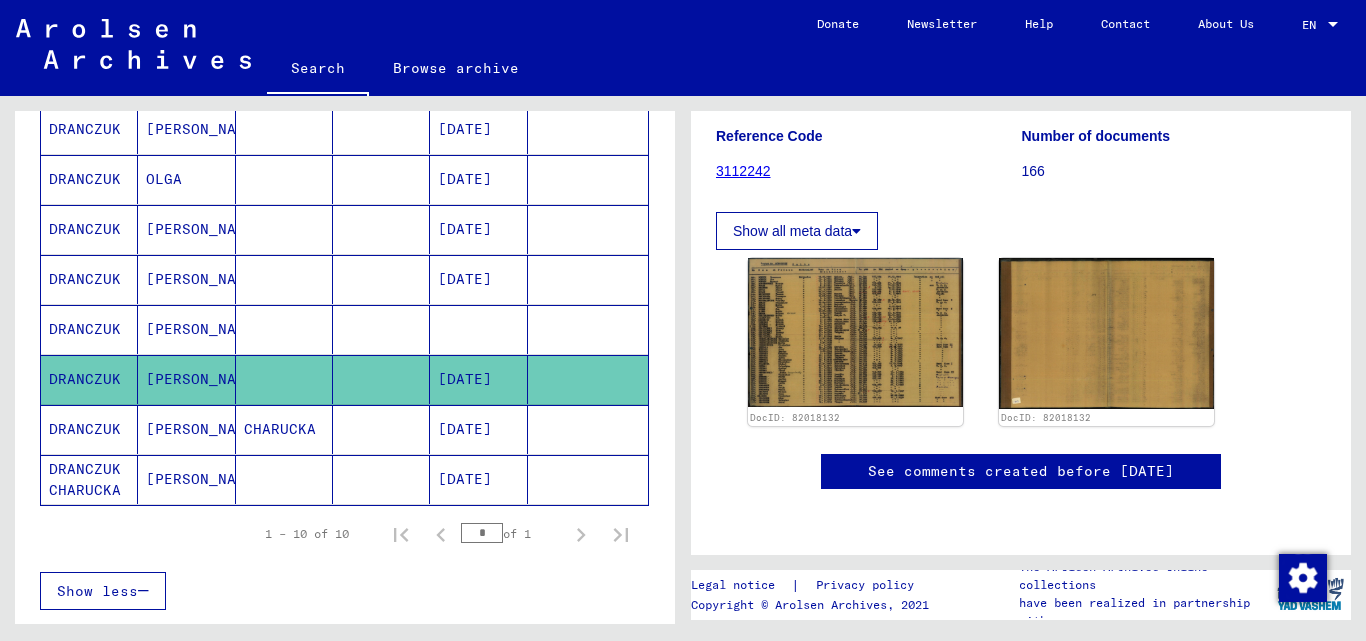 click at bounding box center (381, 479) 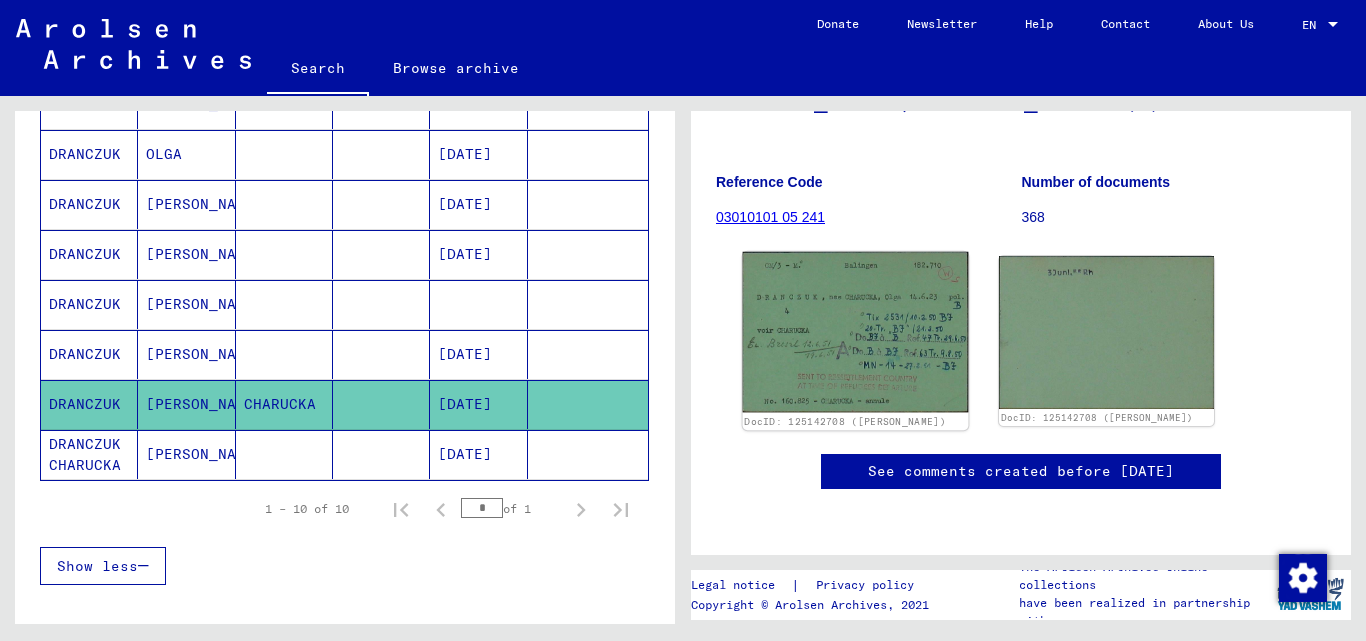 click 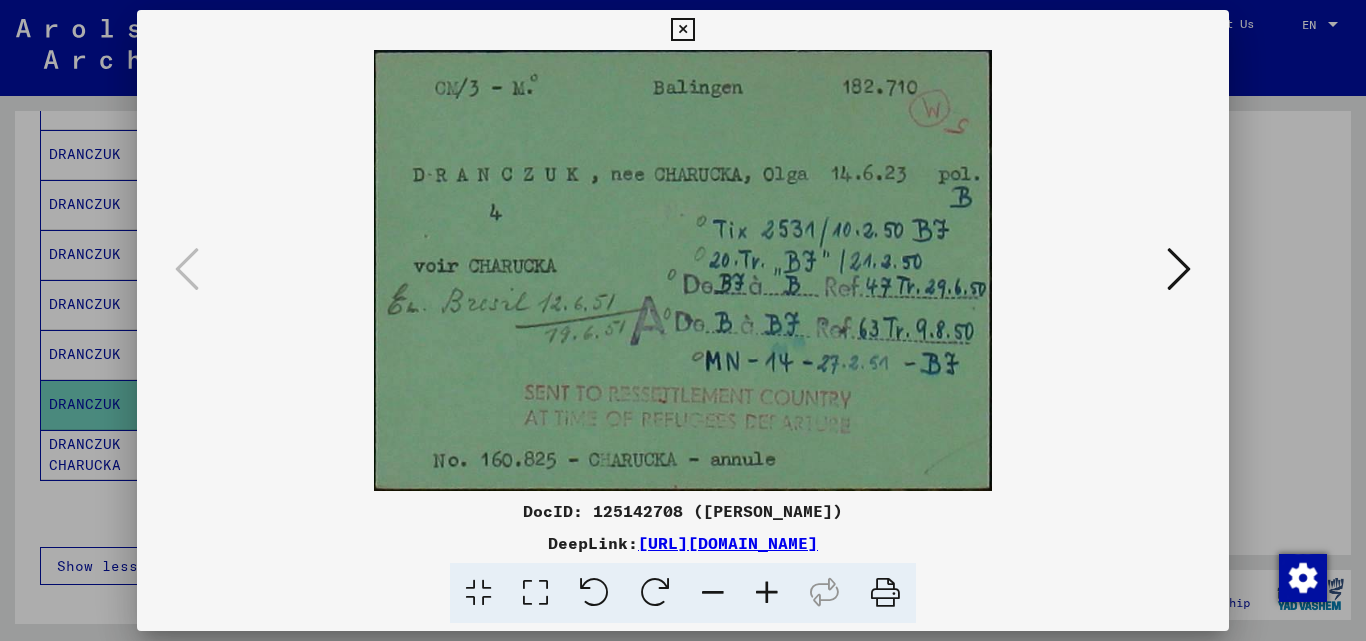 click at bounding box center (1179, 269) 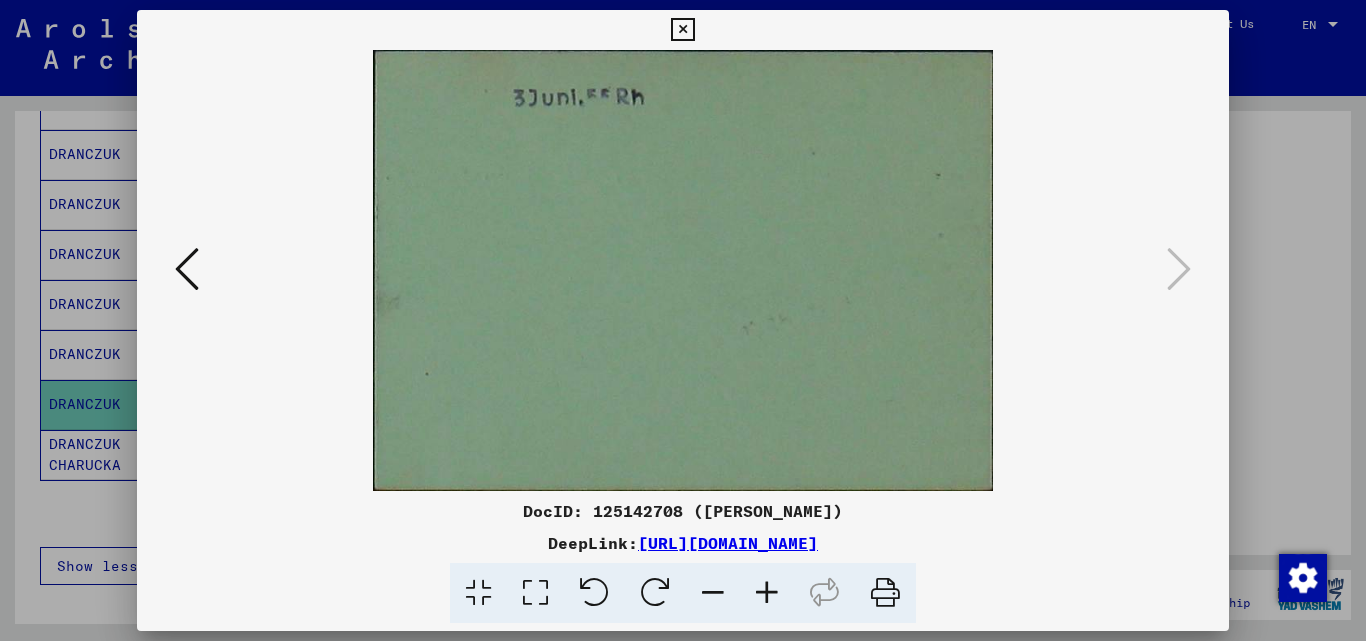 click at bounding box center [683, 320] 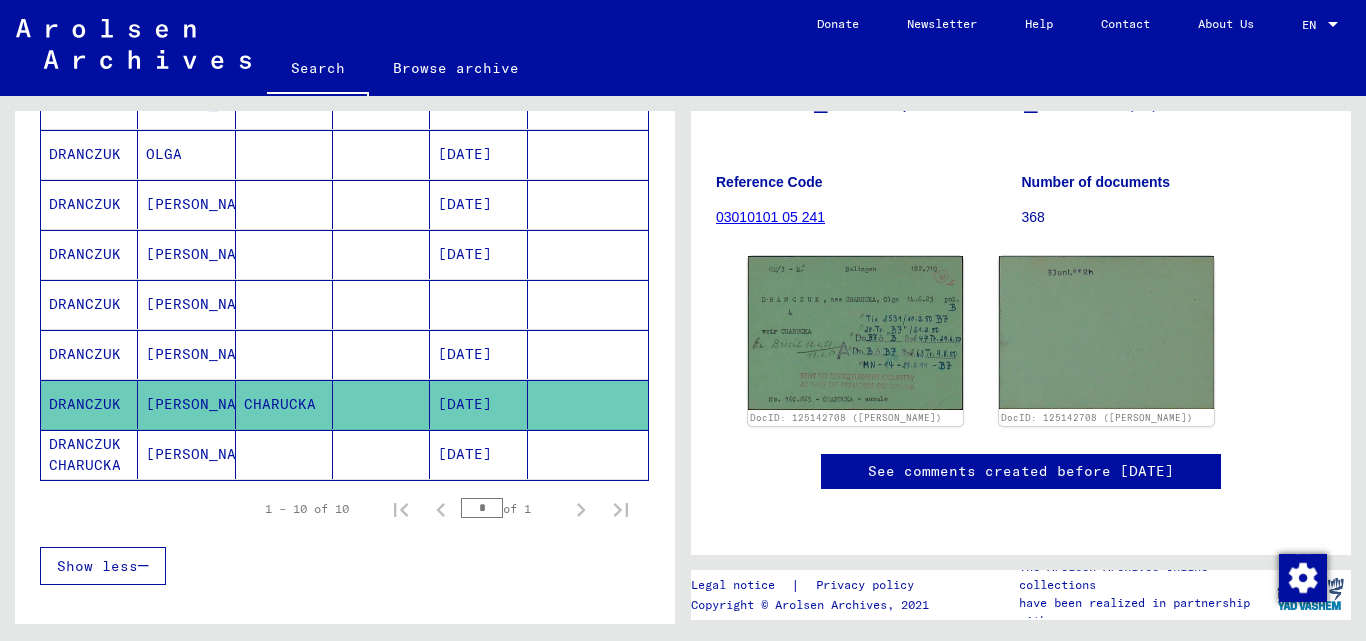 click on "[DATE]" 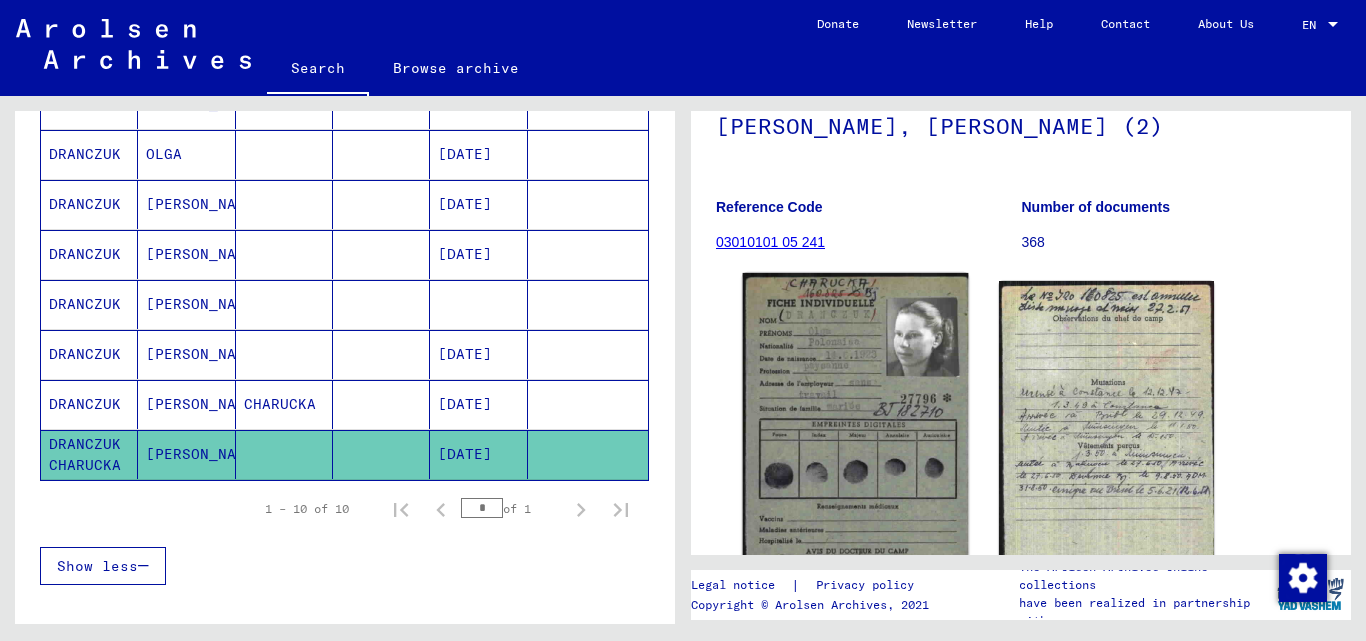 click 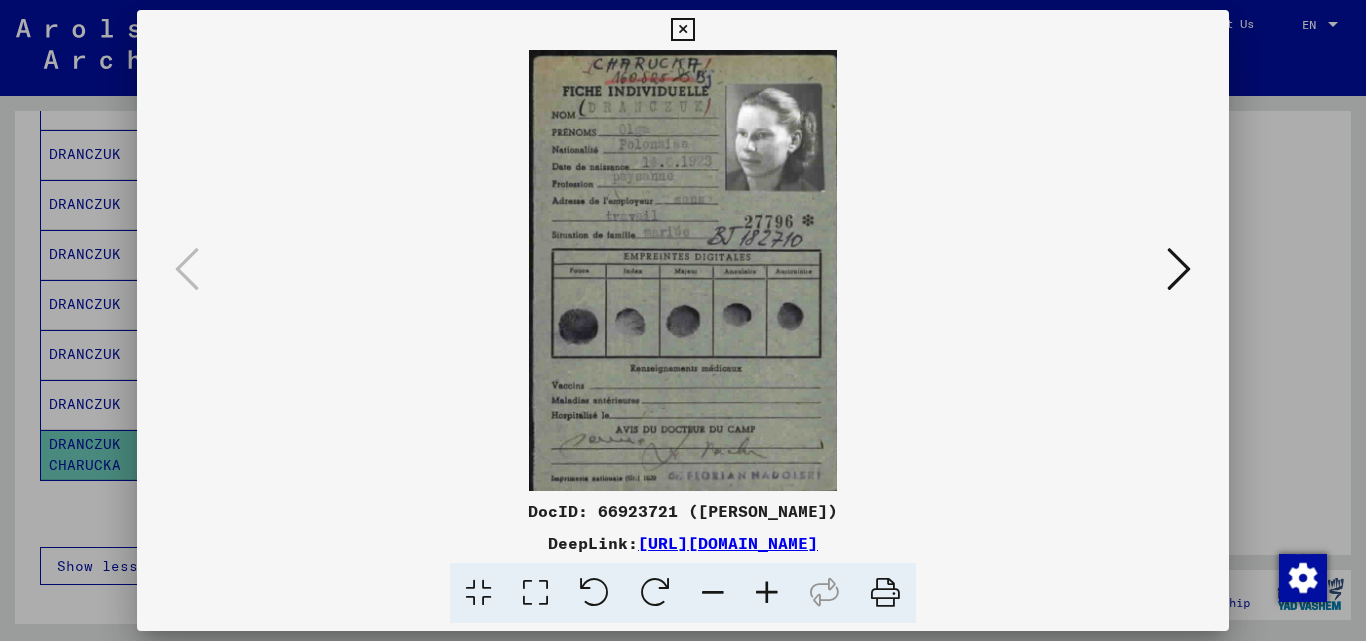 click at bounding box center (767, 593) 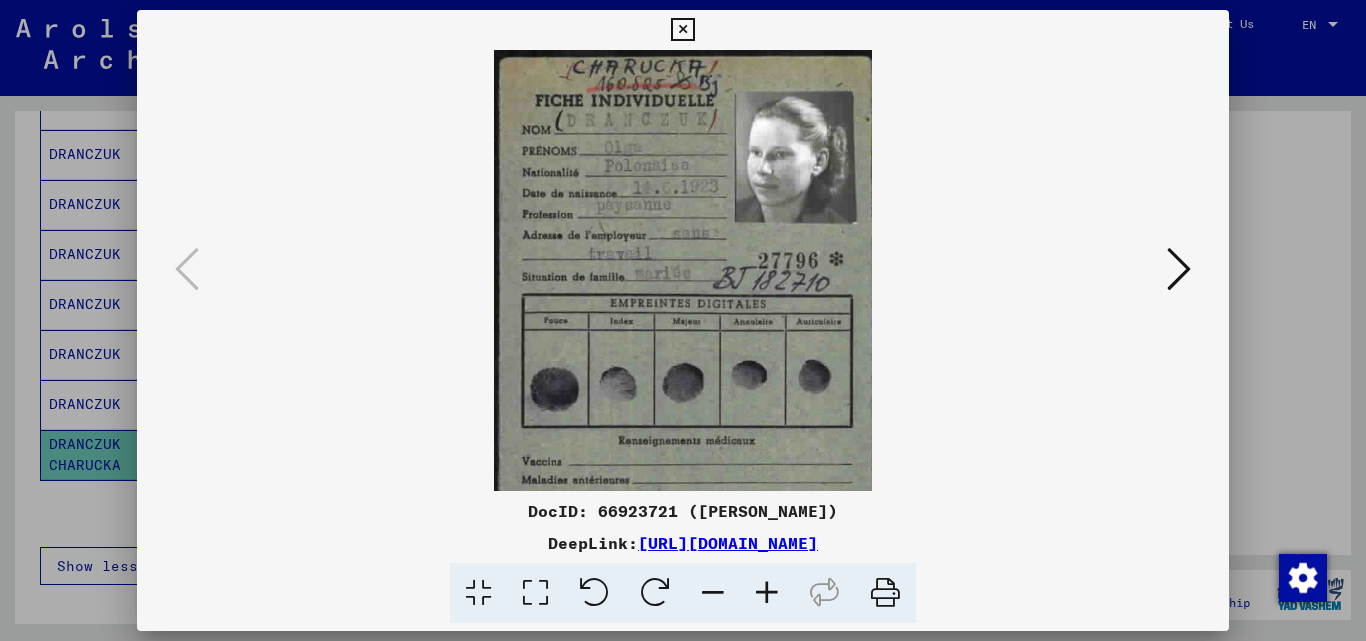 click at bounding box center [767, 593] 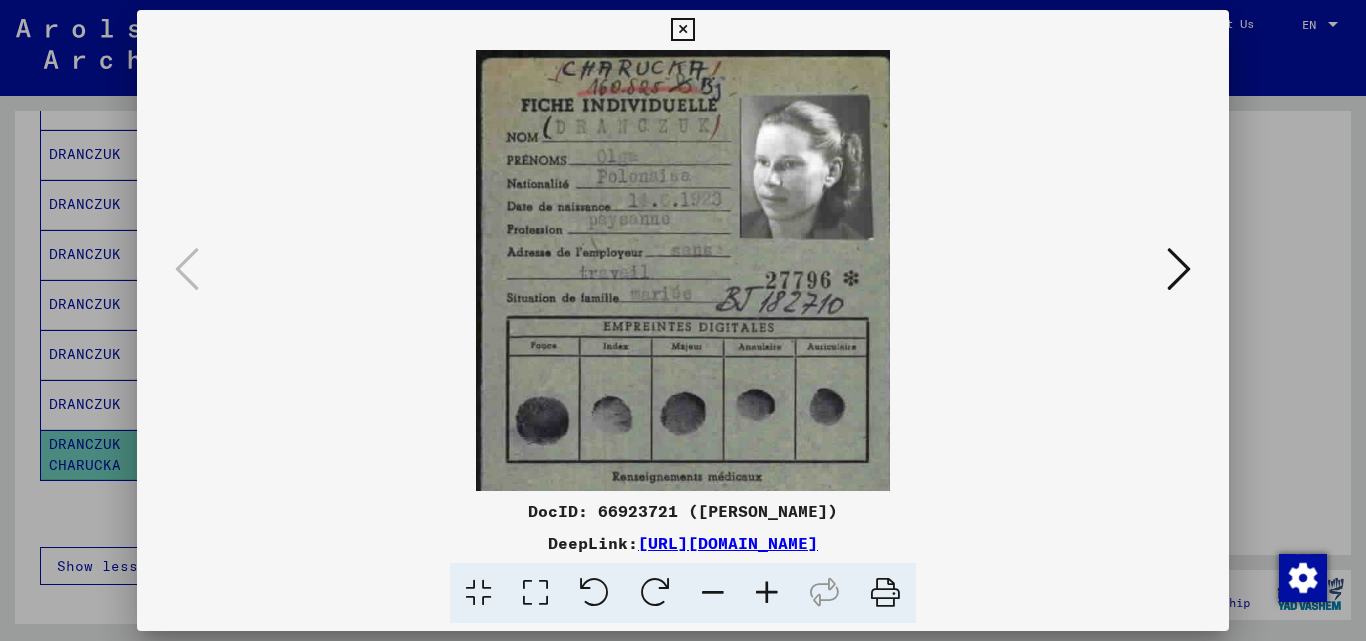 click at bounding box center [767, 593] 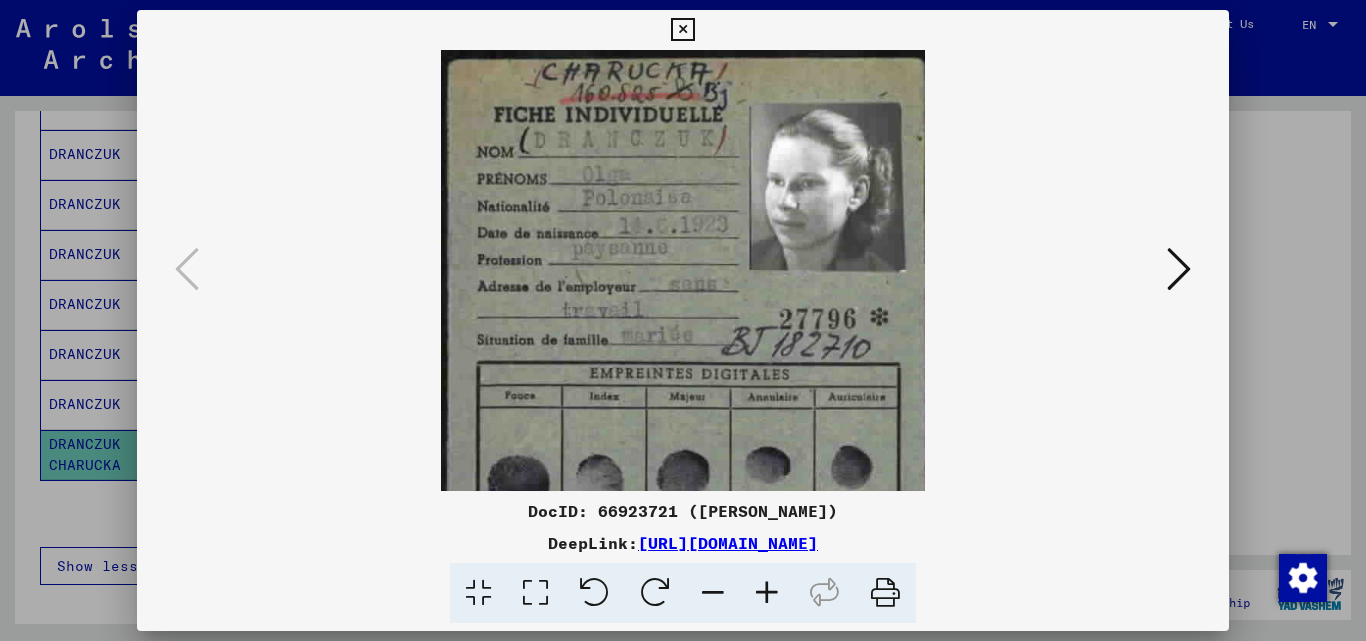 click at bounding box center [767, 593] 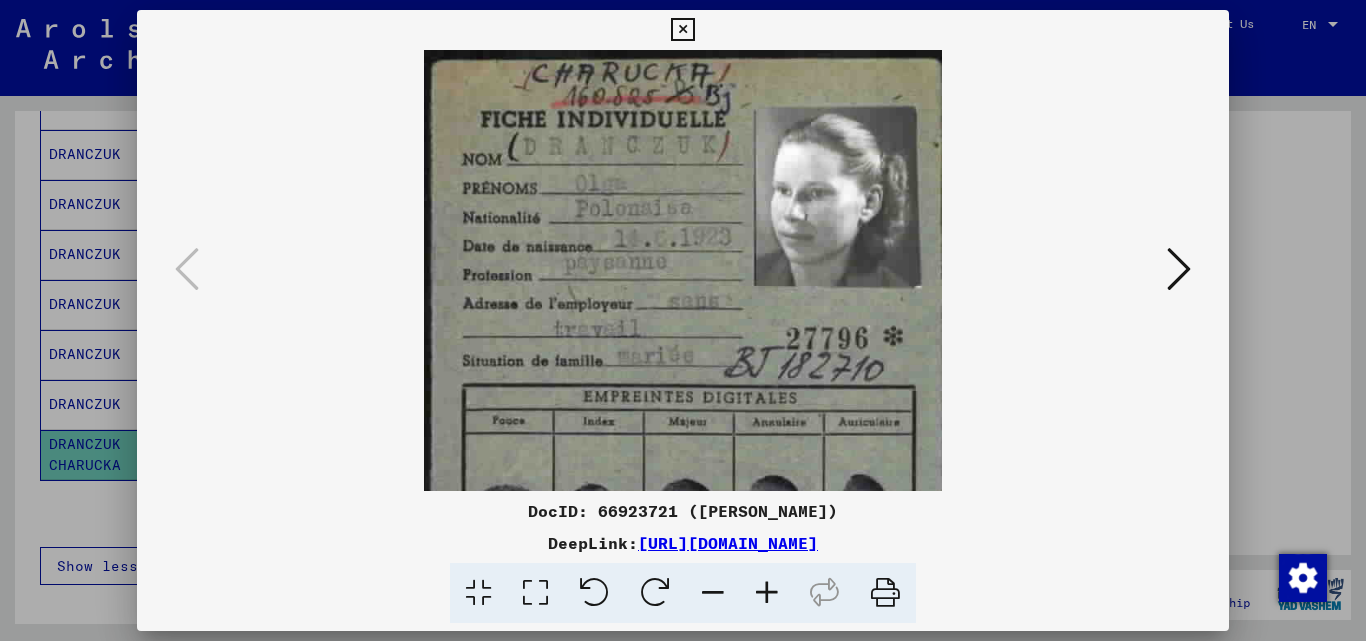 click at bounding box center [767, 593] 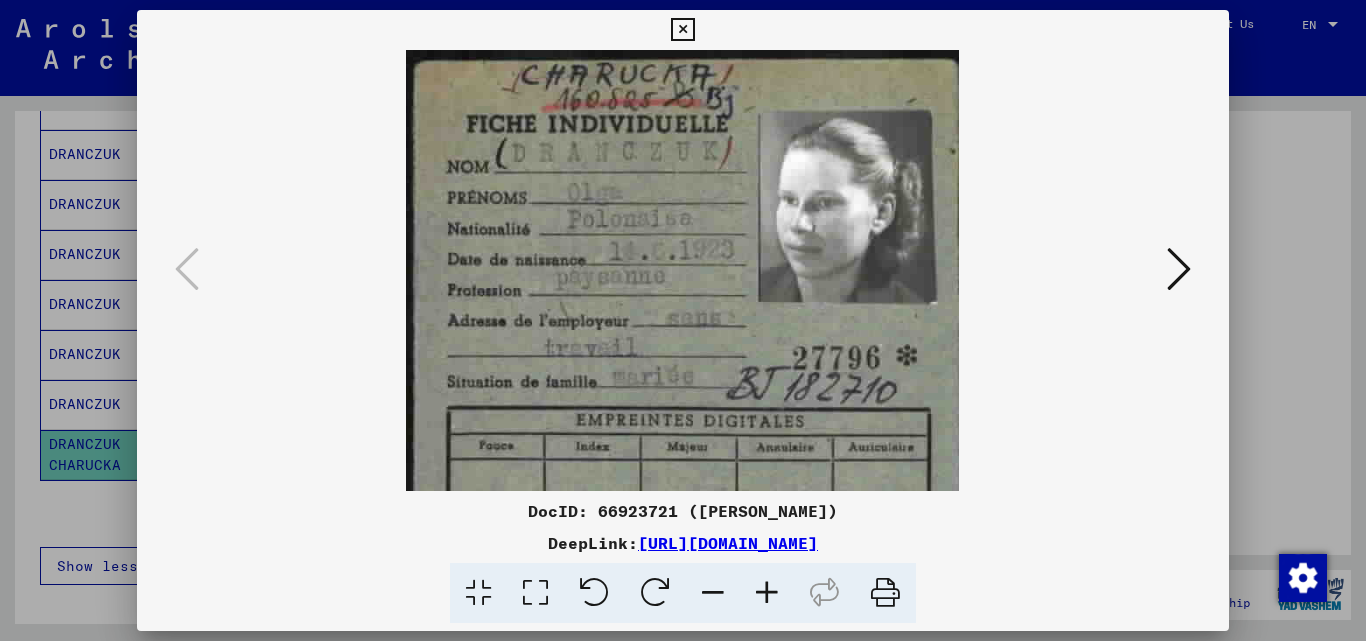 click at bounding box center (1179, 269) 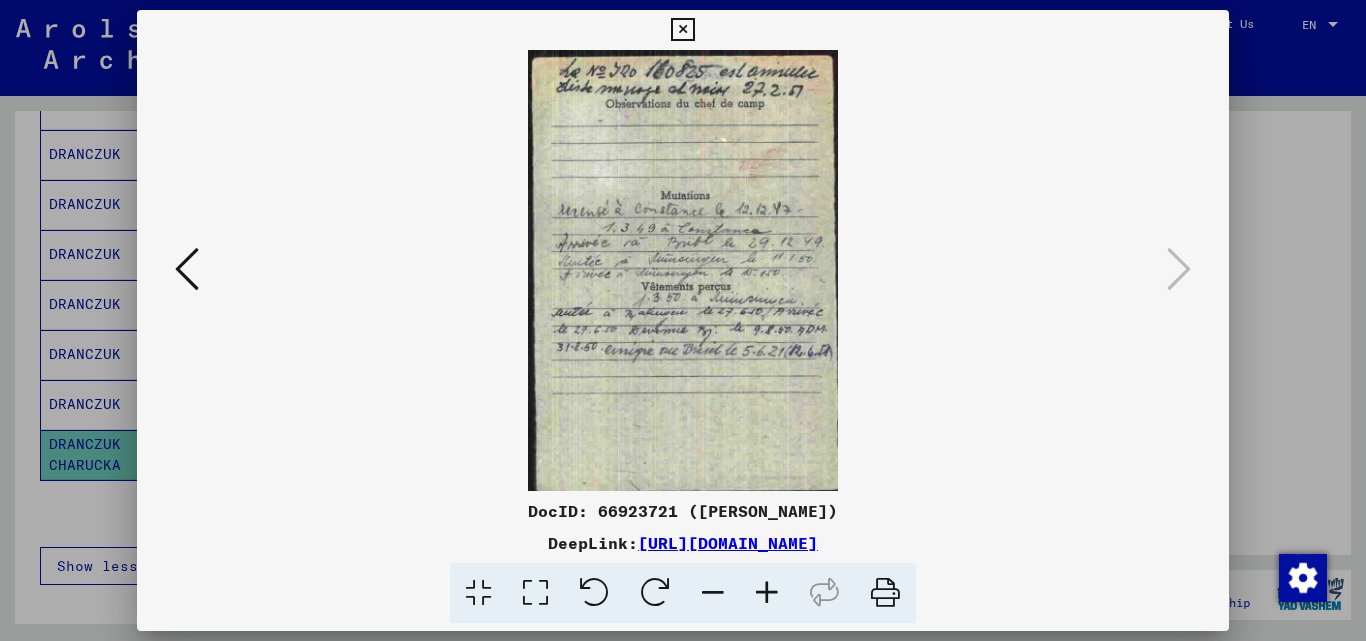 click at bounding box center (767, 593) 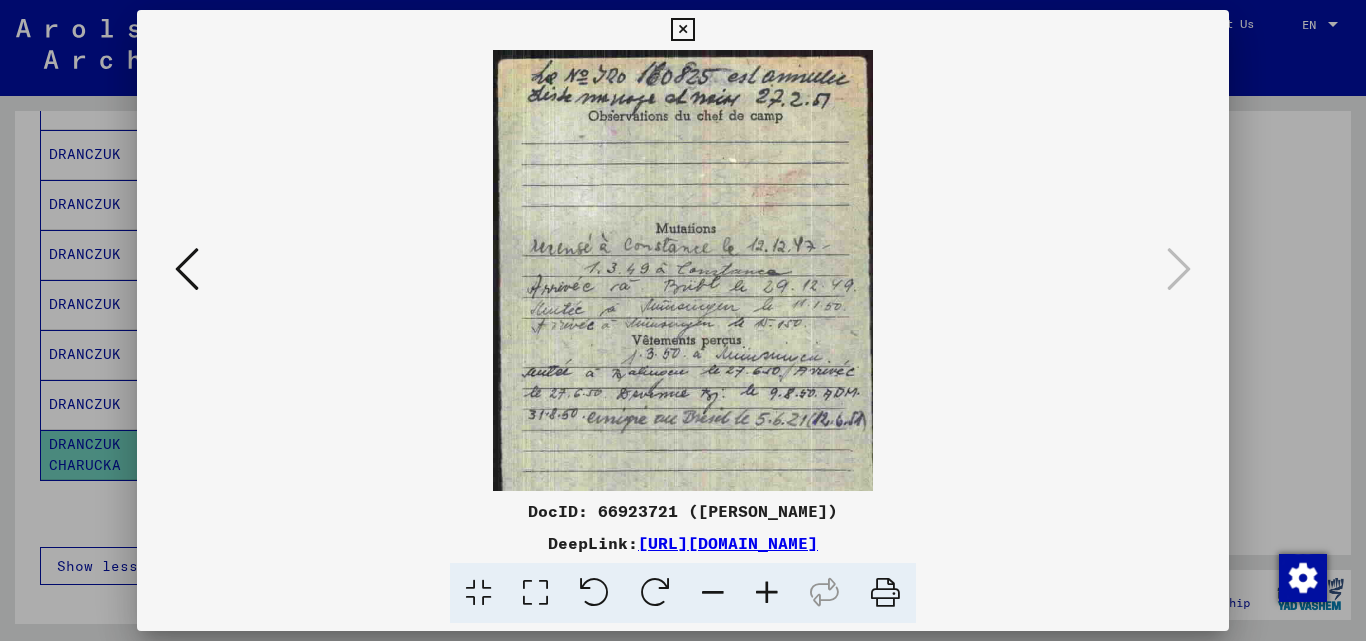click at bounding box center (767, 593) 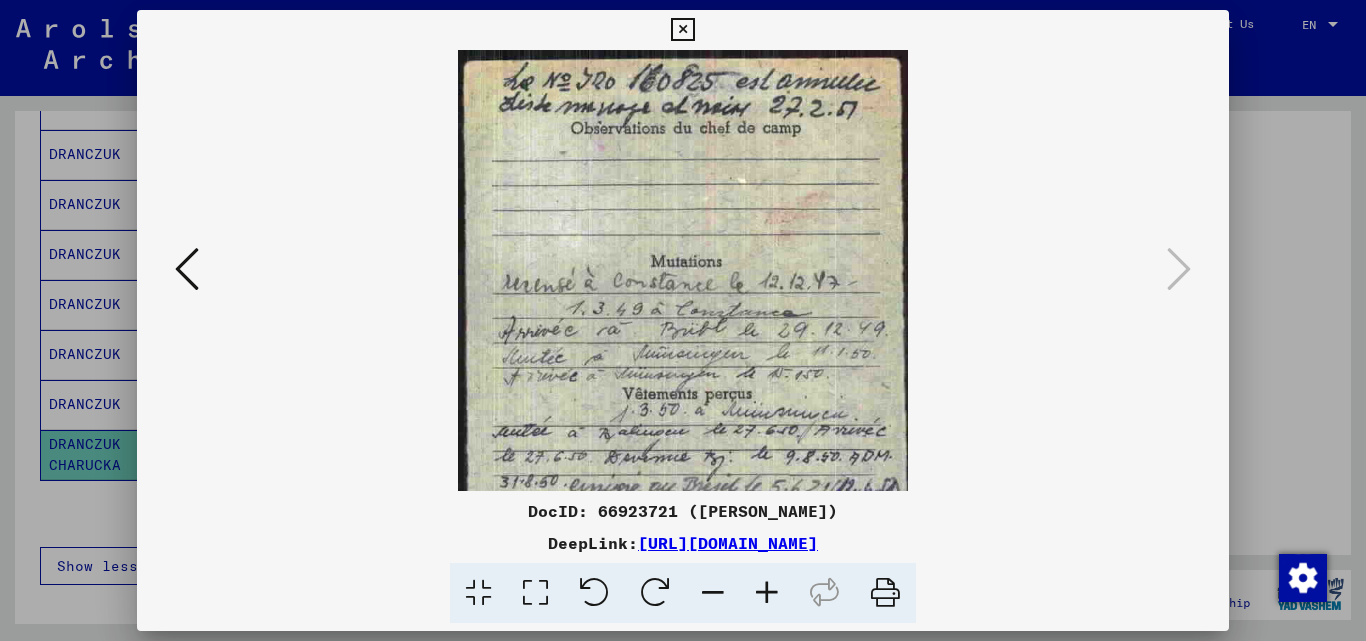 click at bounding box center [767, 593] 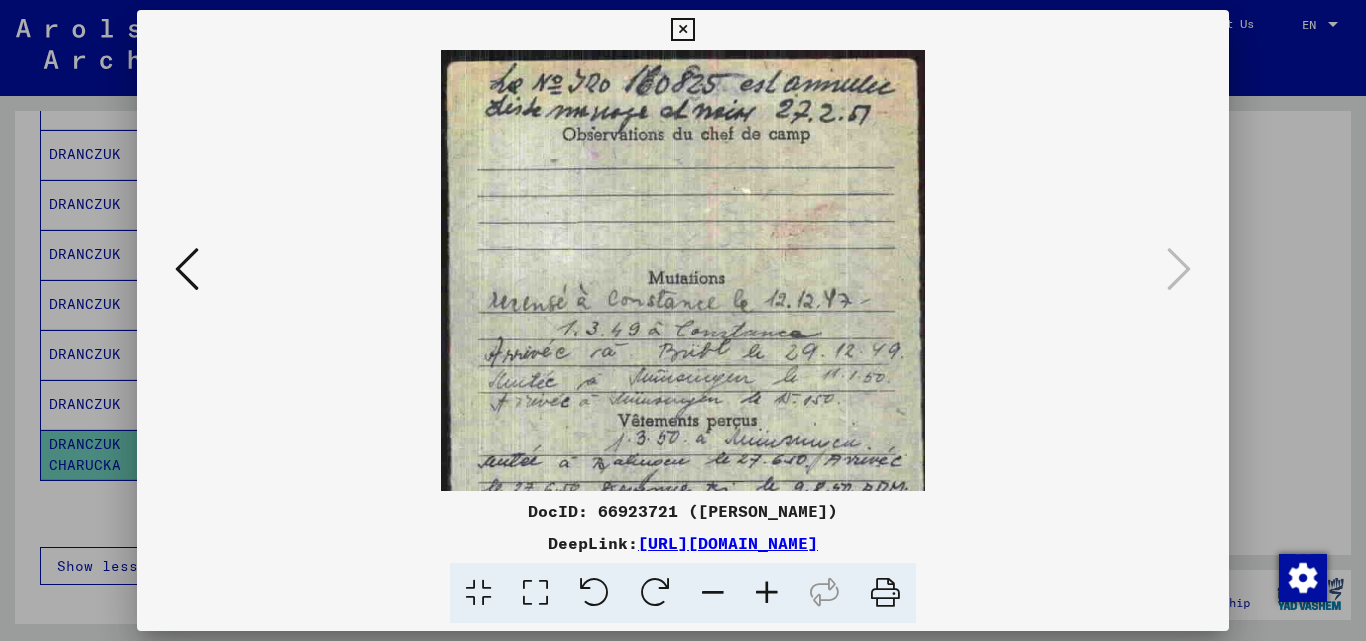 click at bounding box center [767, 593] 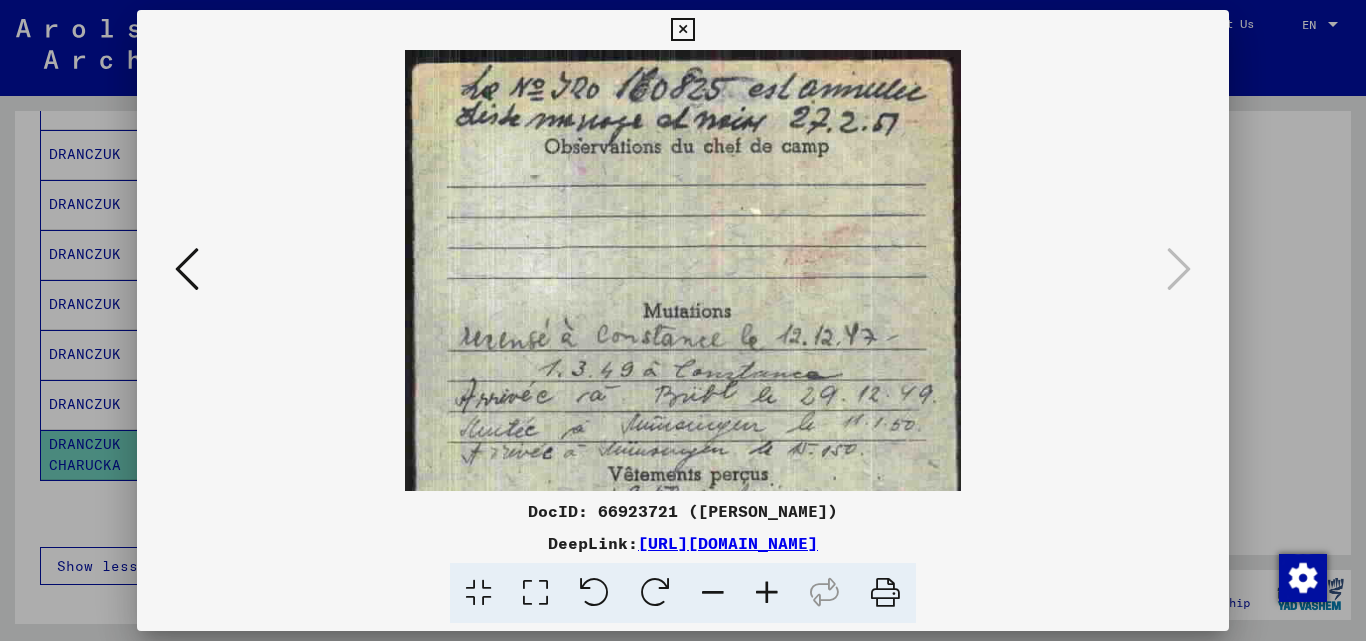 click at bounding box center (767, 593) 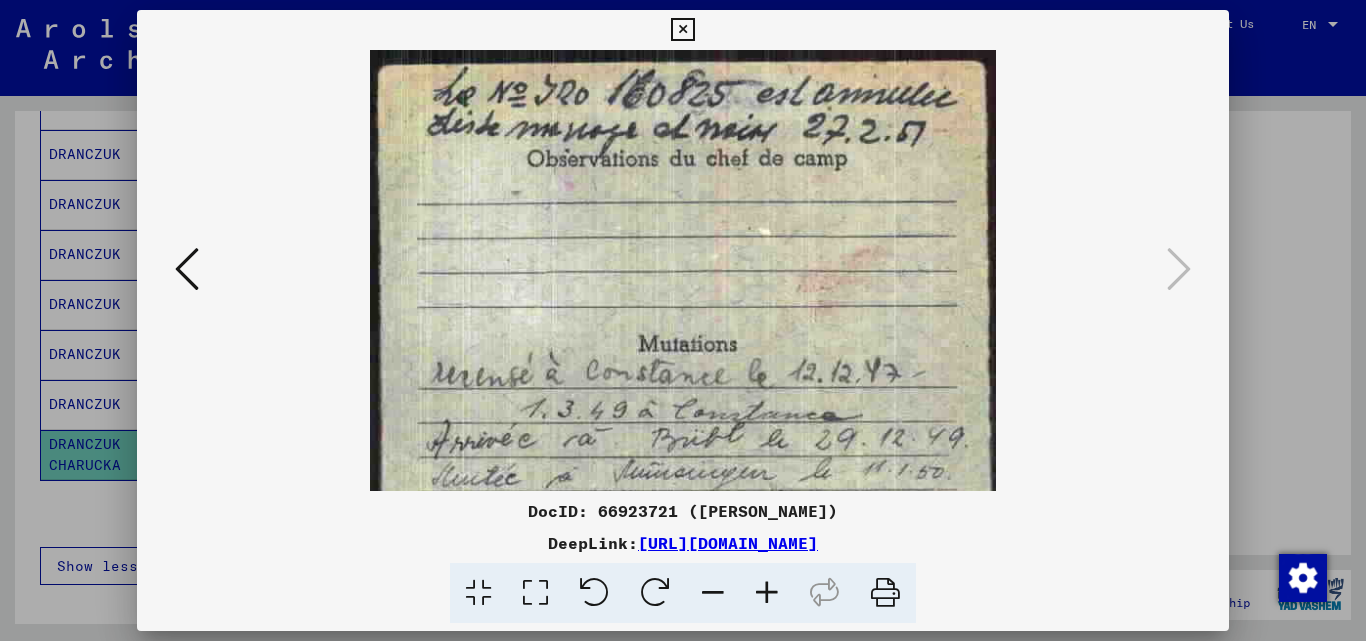 click at bounding box center [767, 593] 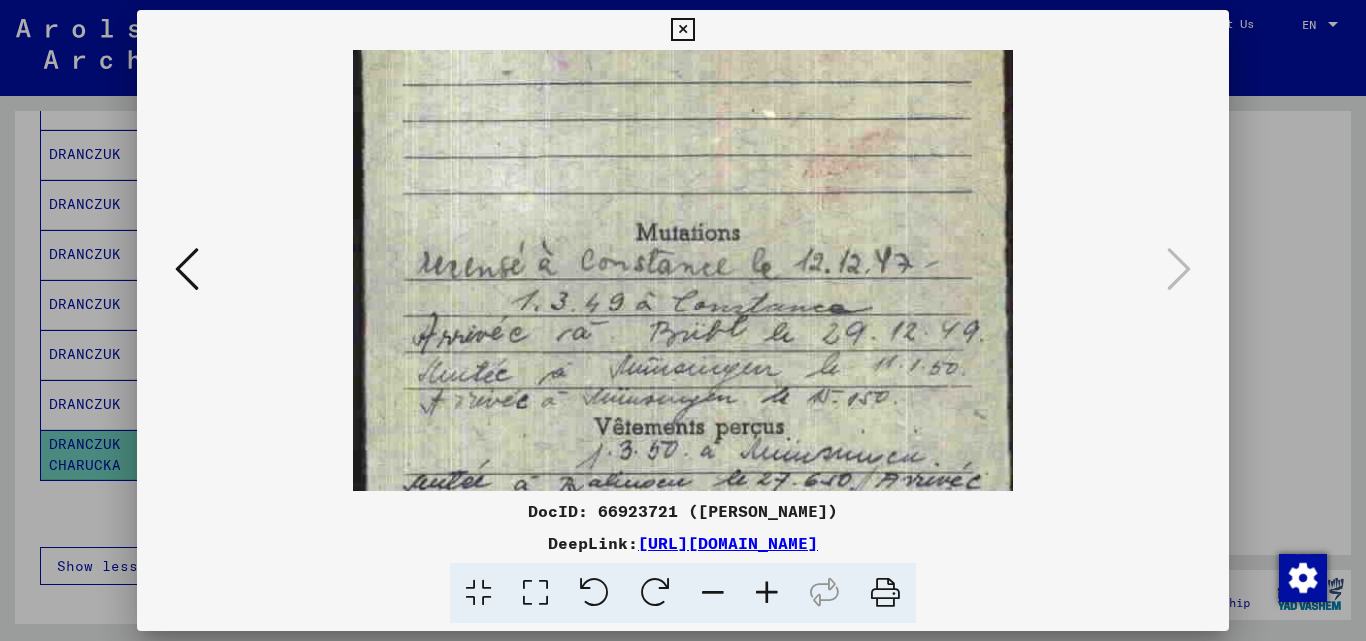 scroll, scrollTop: 197, scrollLeft: 0, axis: vertical 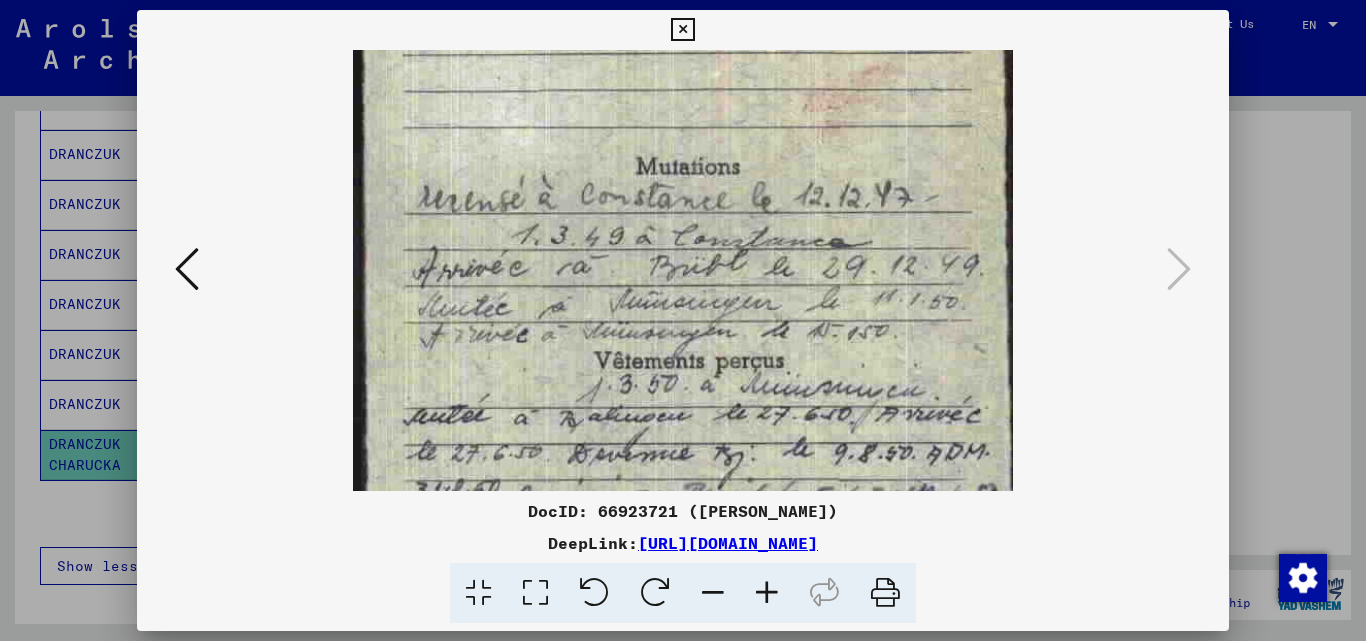 drag, startPoint x: 792, startPoint y: 370, endPoint x: 773, endPoint y: 173, distance: 197.91412 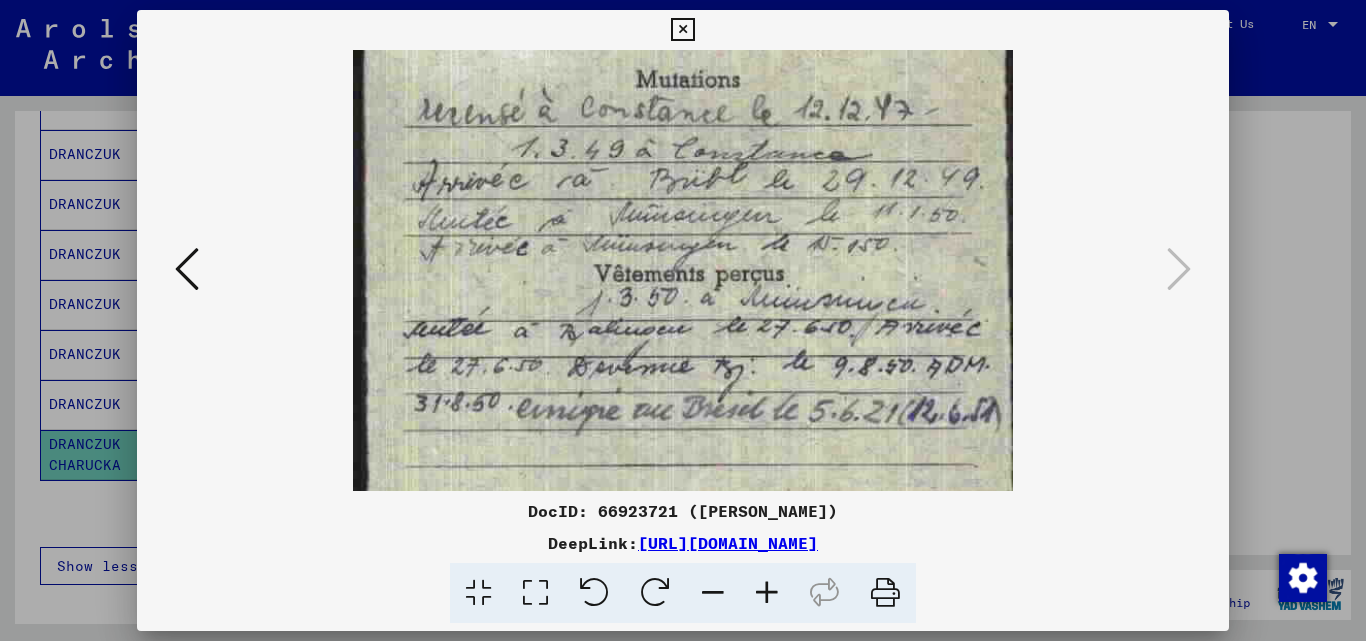 scroll, scrollTop: 332, scrollLeft: 0, axis: vertical 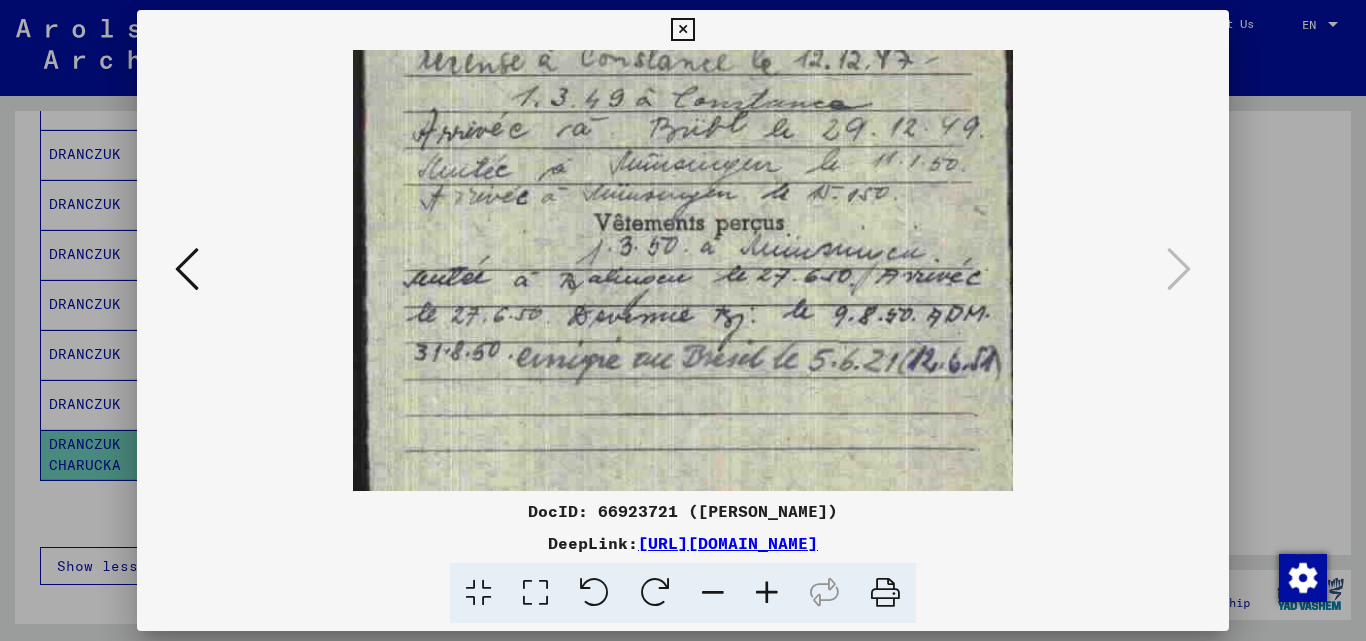 drag, startPoint x: 538, startPoint y: 328, endPoint x: 499, endPoint y: 193, distance: 140.52046 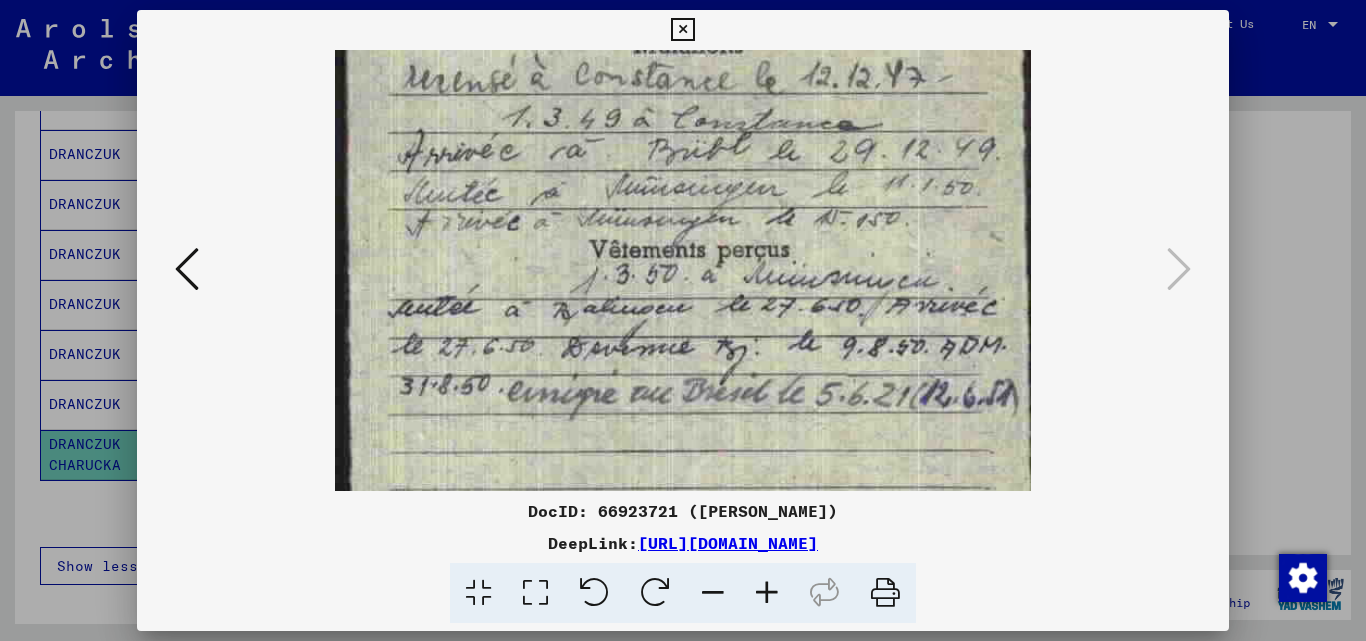 click at bounding box center [767, 593] 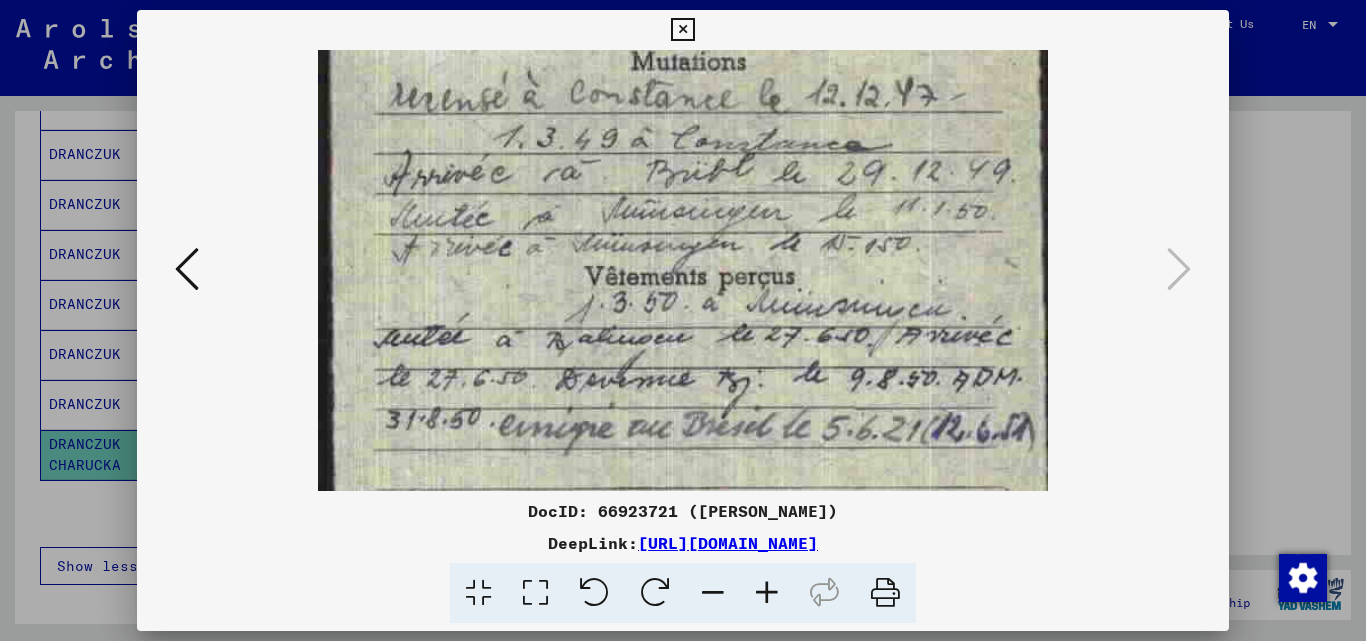 click at bounding box center (683, 320) 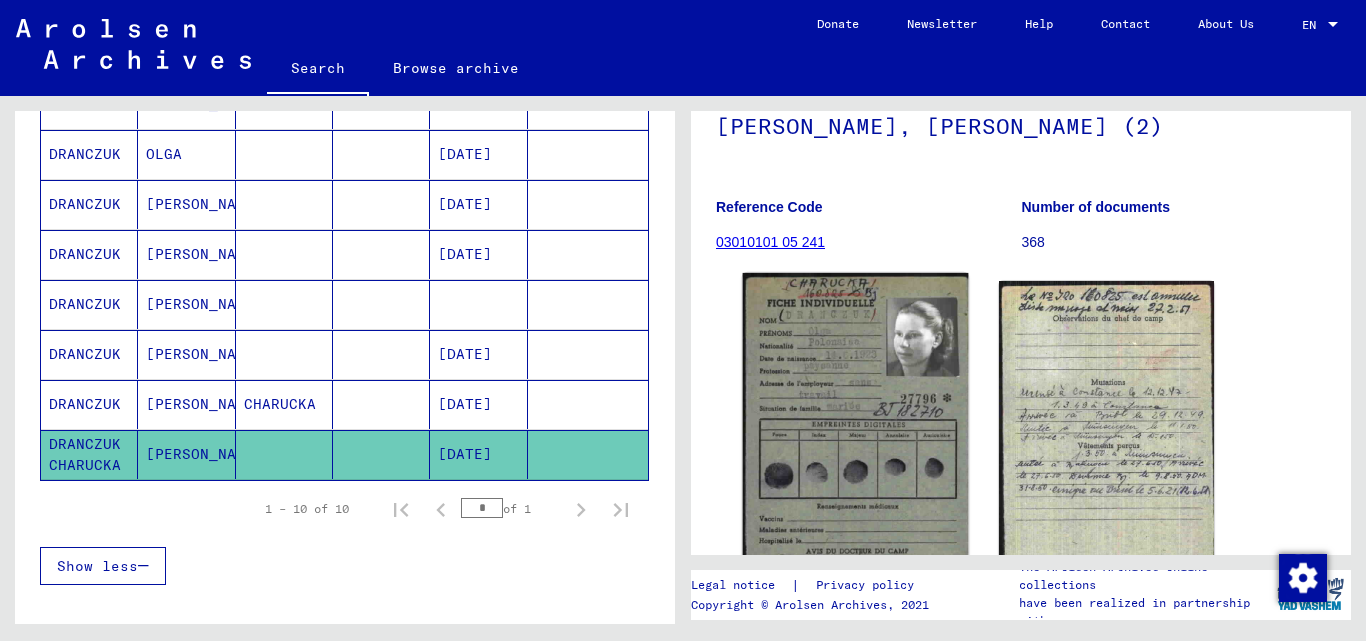 click 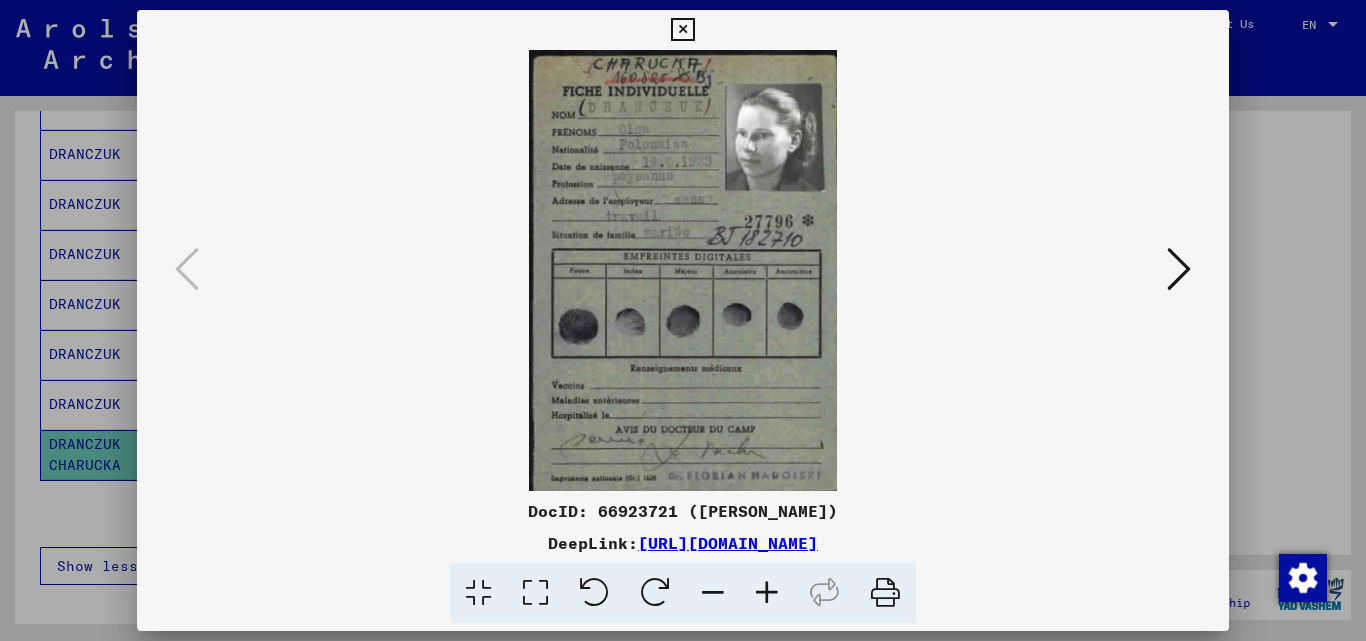 click at bounding box center [767, 593] 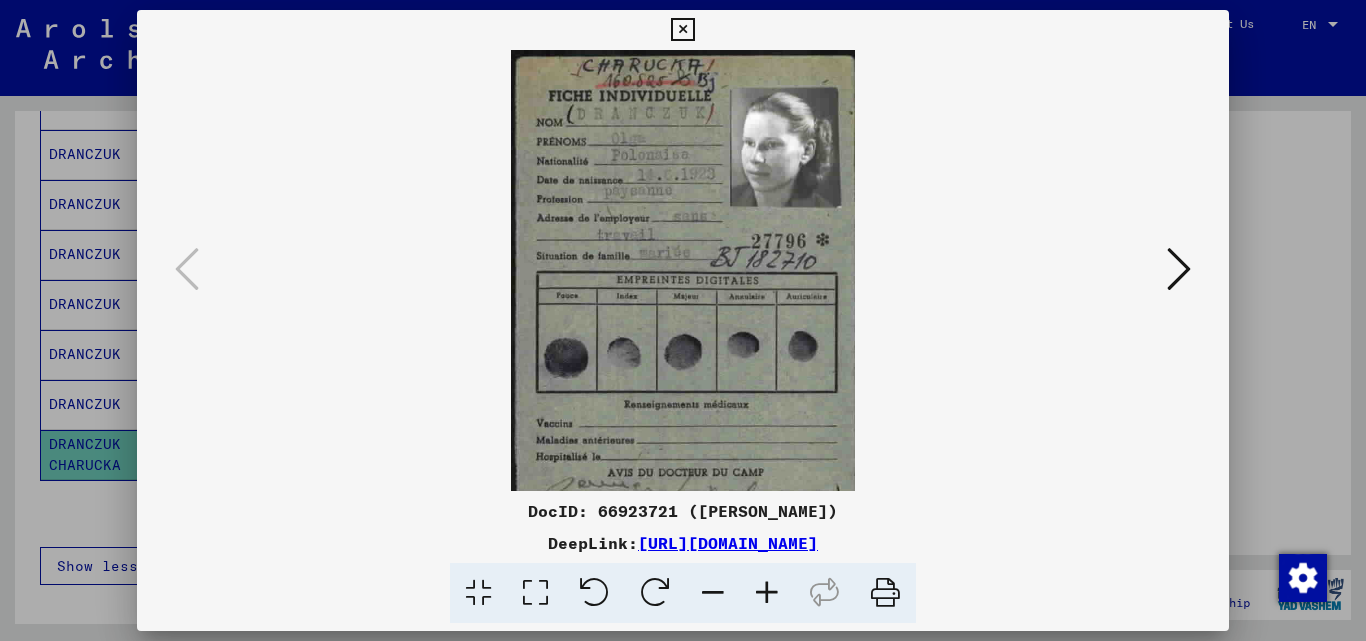 click at bounding box center [767, 593] 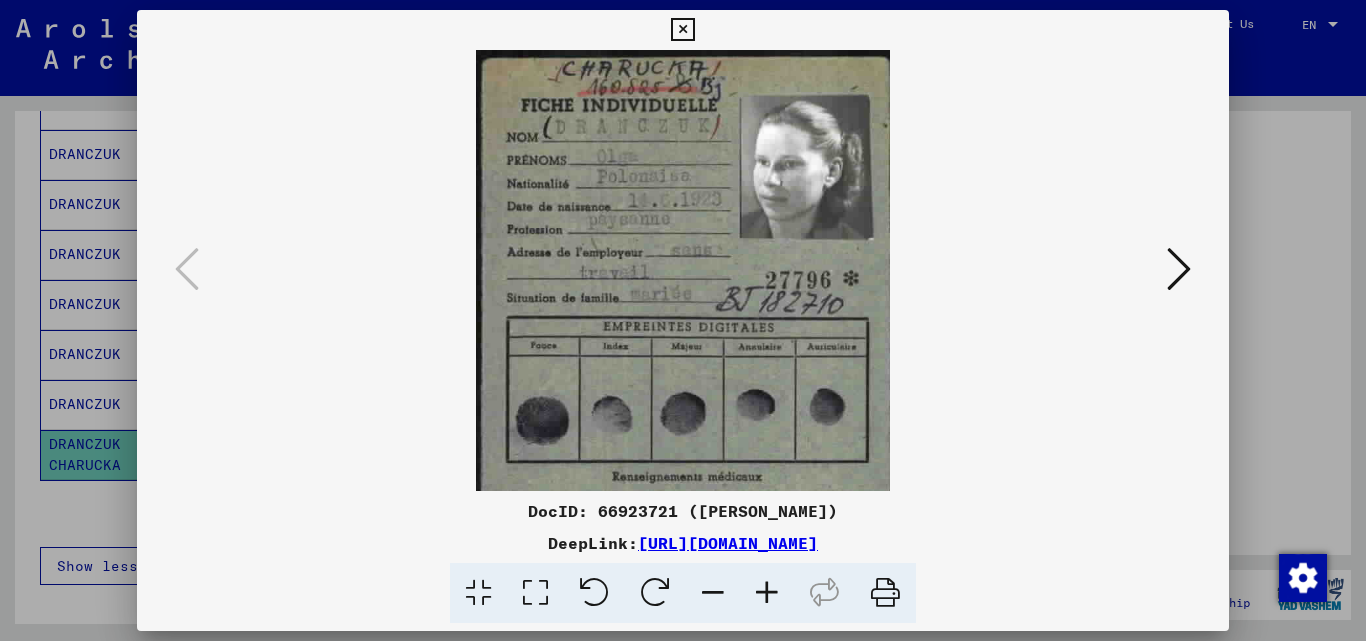 click at bounding box center (767, 593) 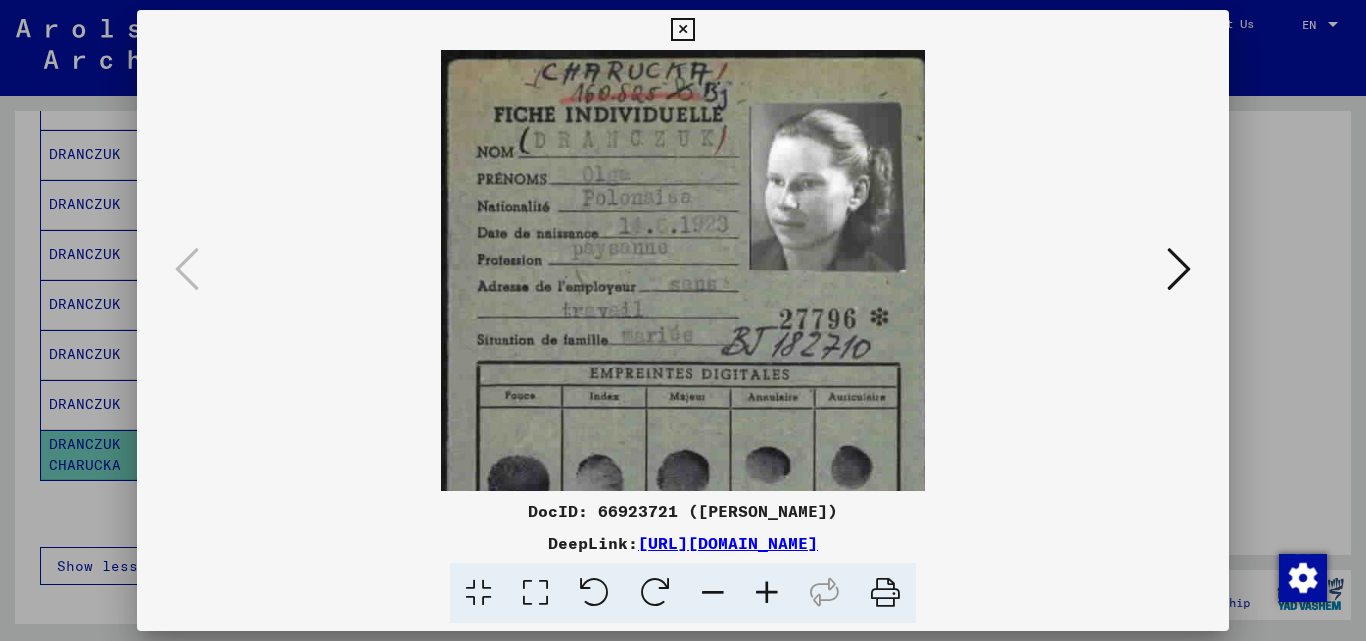 click at bounding box center (767, 593) 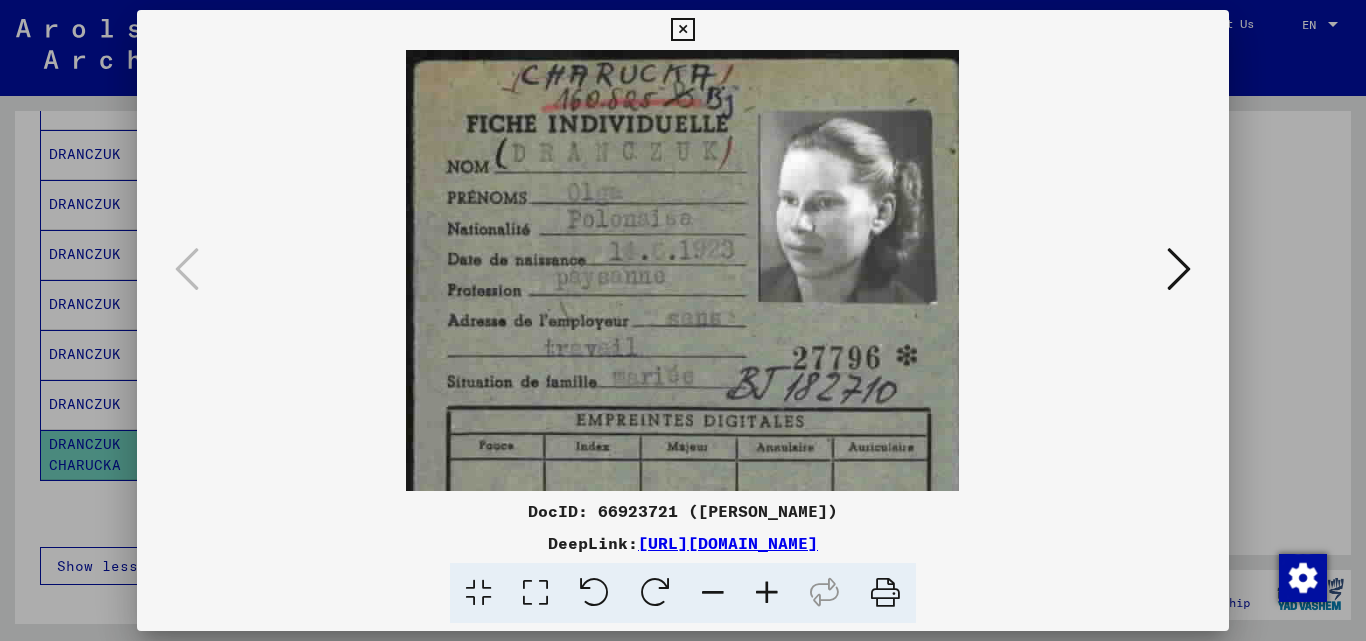 click at bounding box center [683, 320] 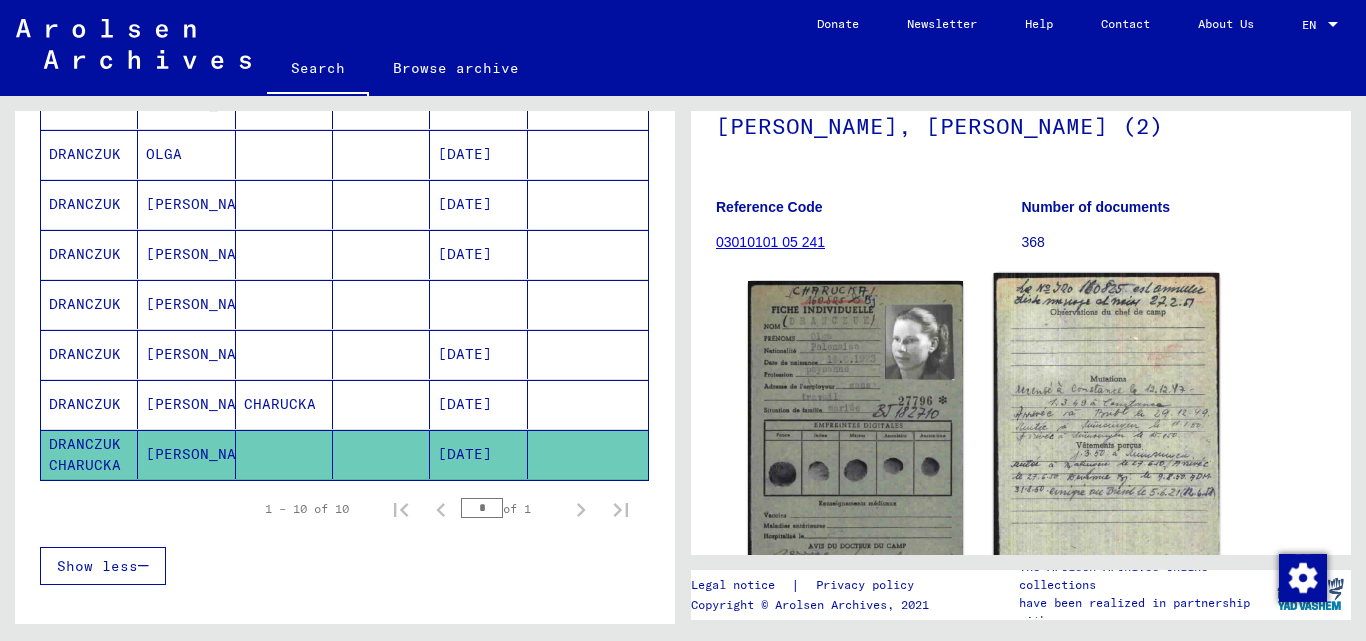 click 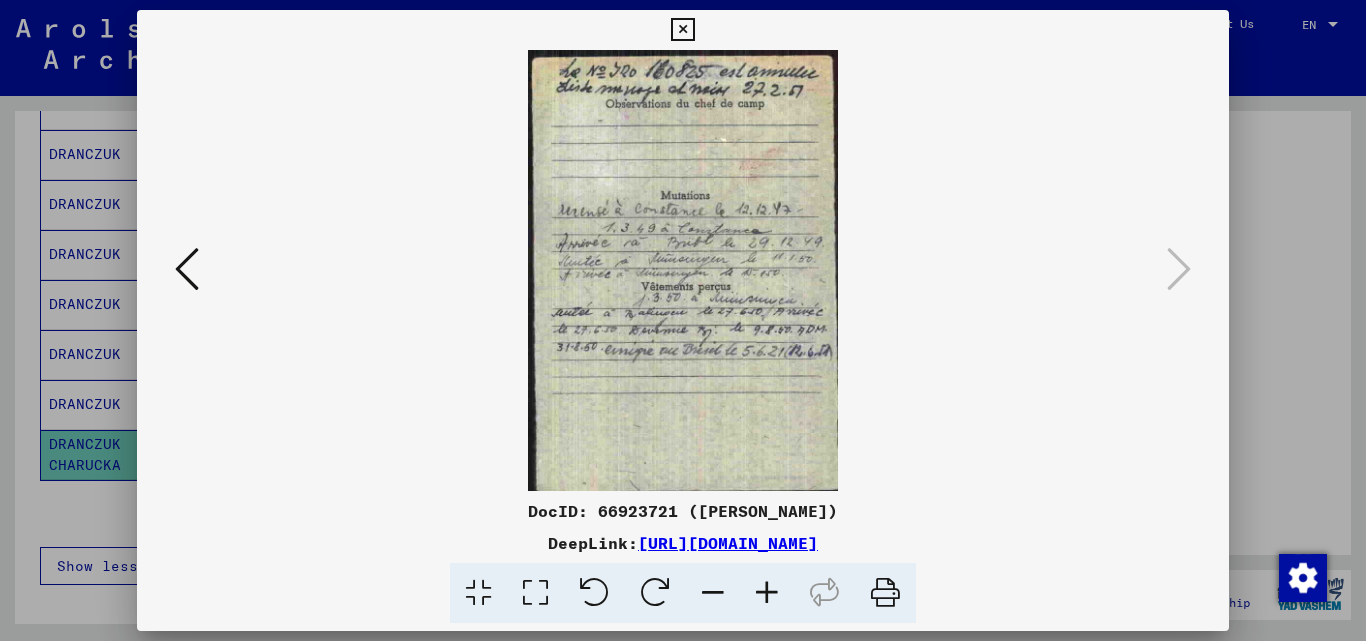 click at bounding box center [767, 593] 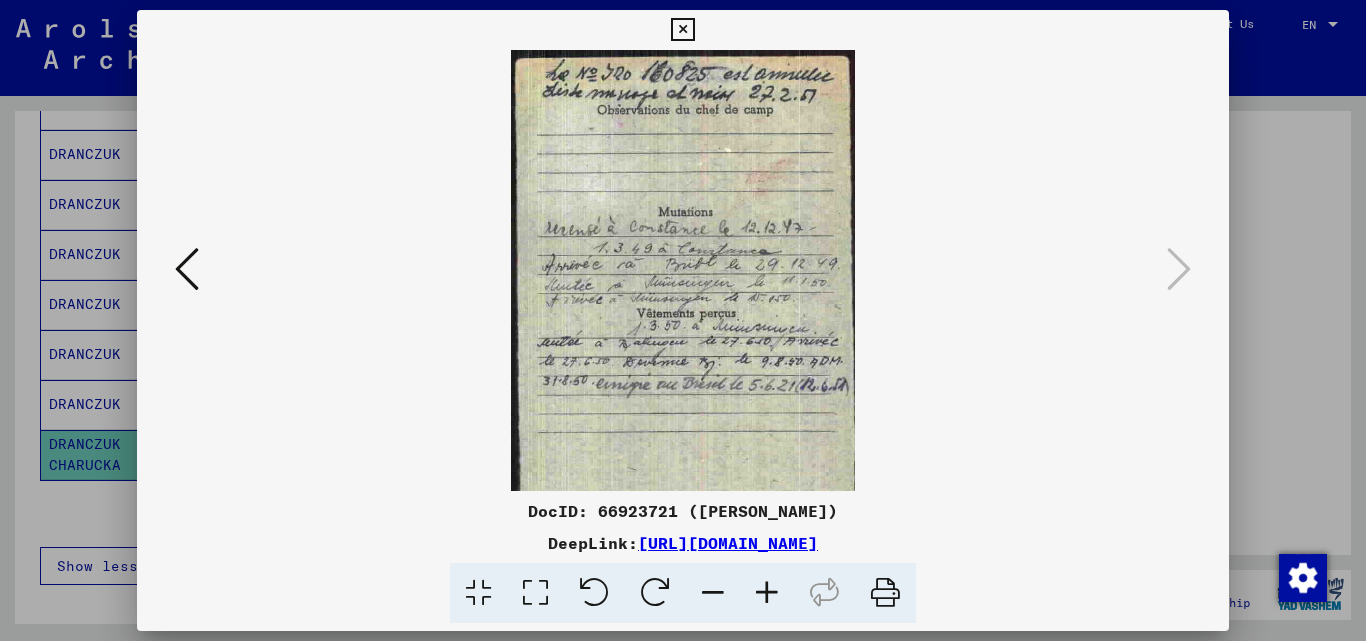 click at bounding box center (767, 593) 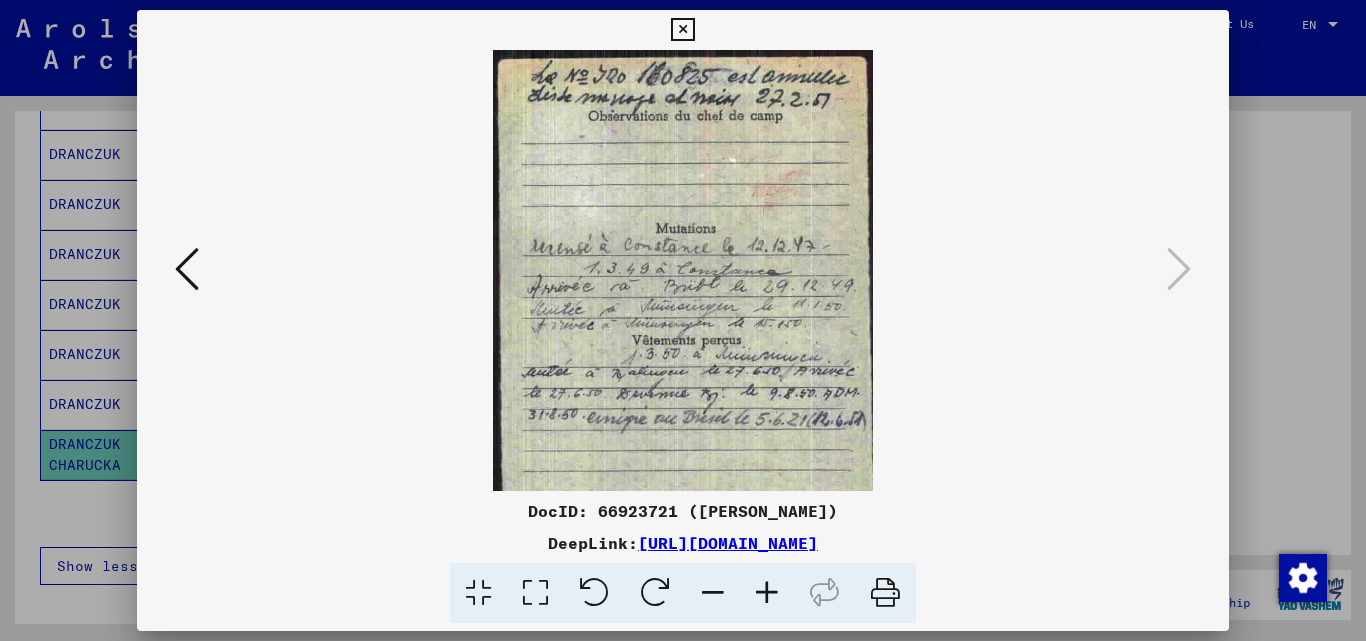 click at bounding box center (767, 593) 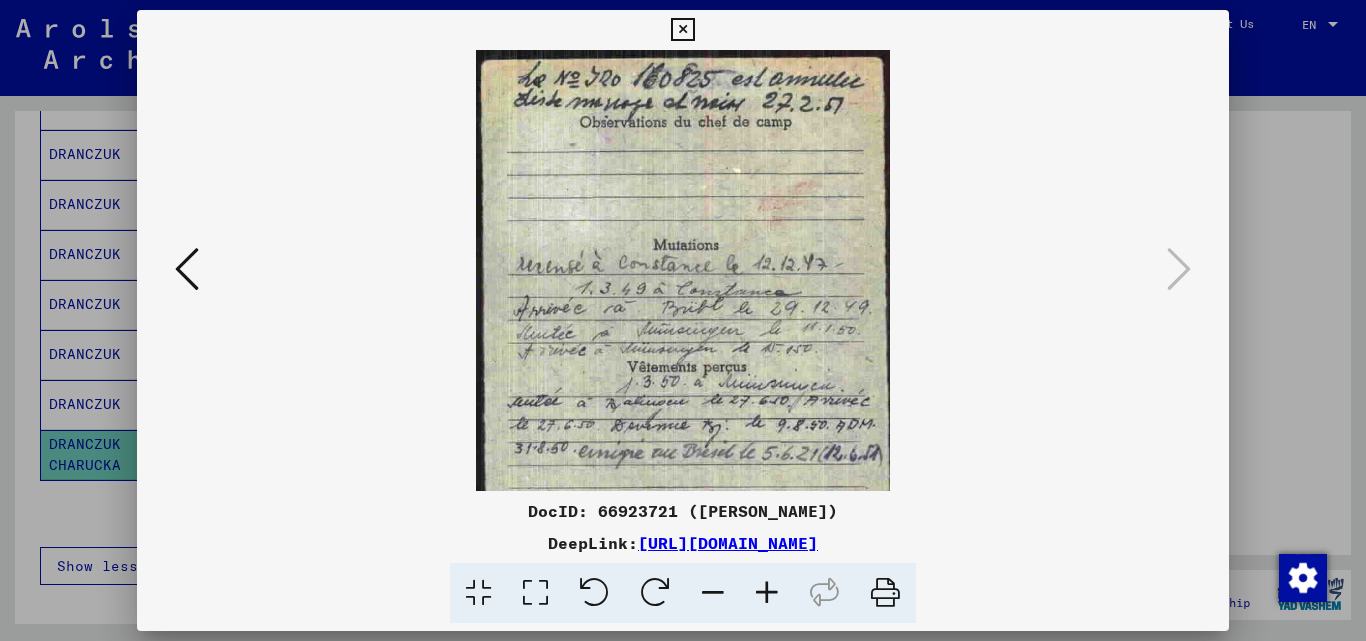 click at bounding box center (767, 593) 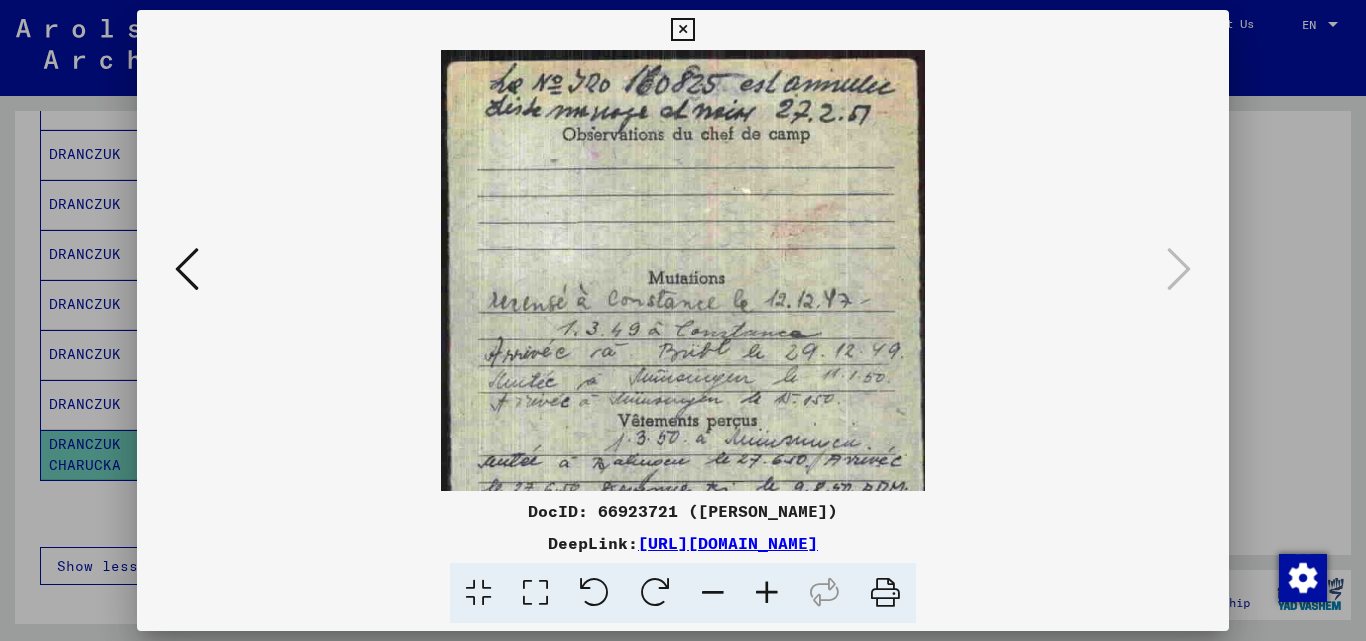 click at bounding box center (767, 593) 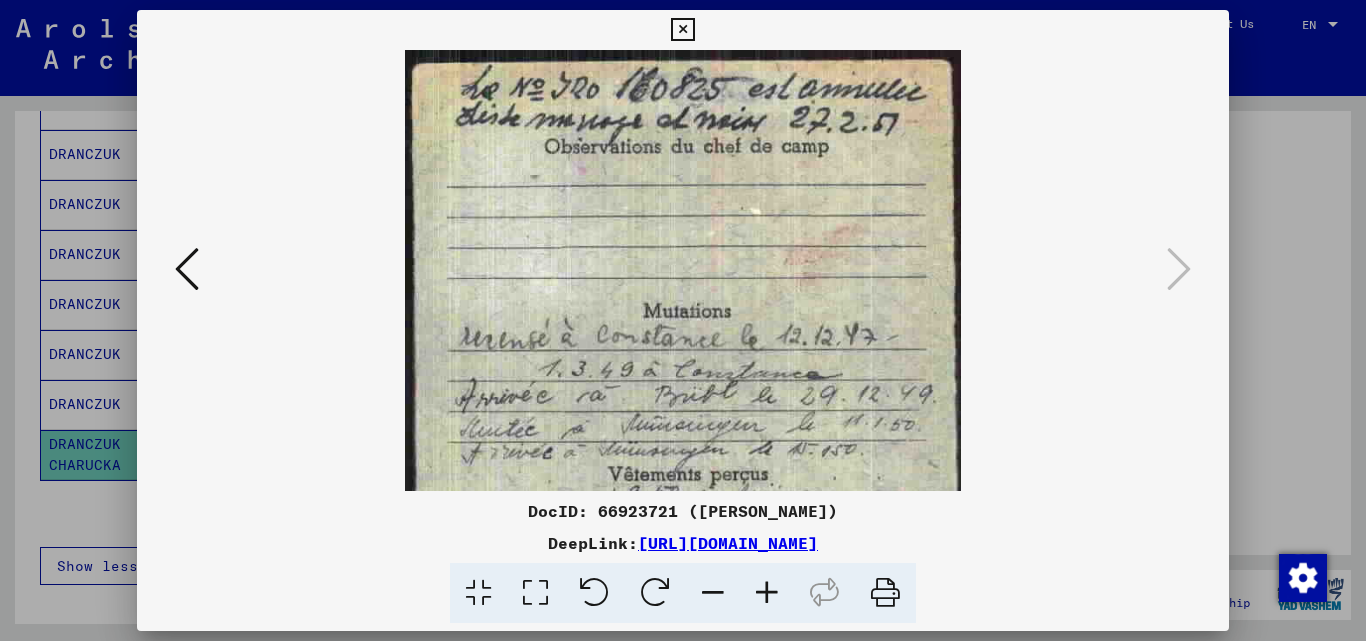 click at bounding box center [767, 593] 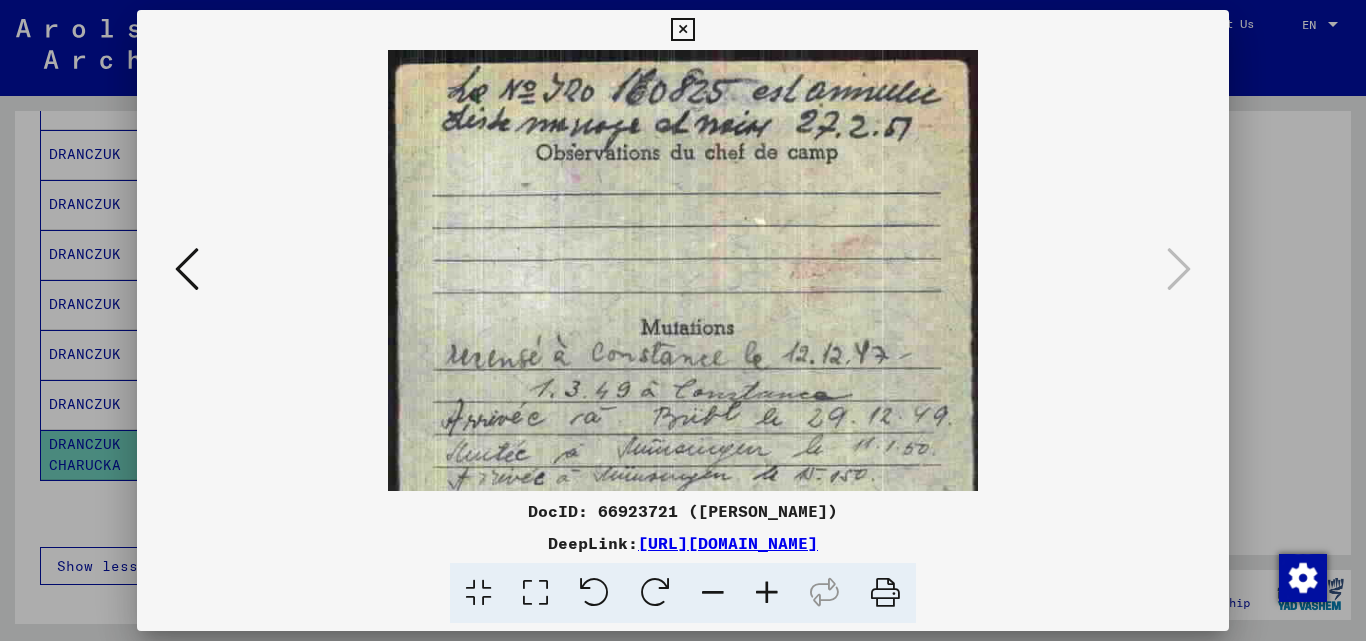 click at bounding box center [767, 593] 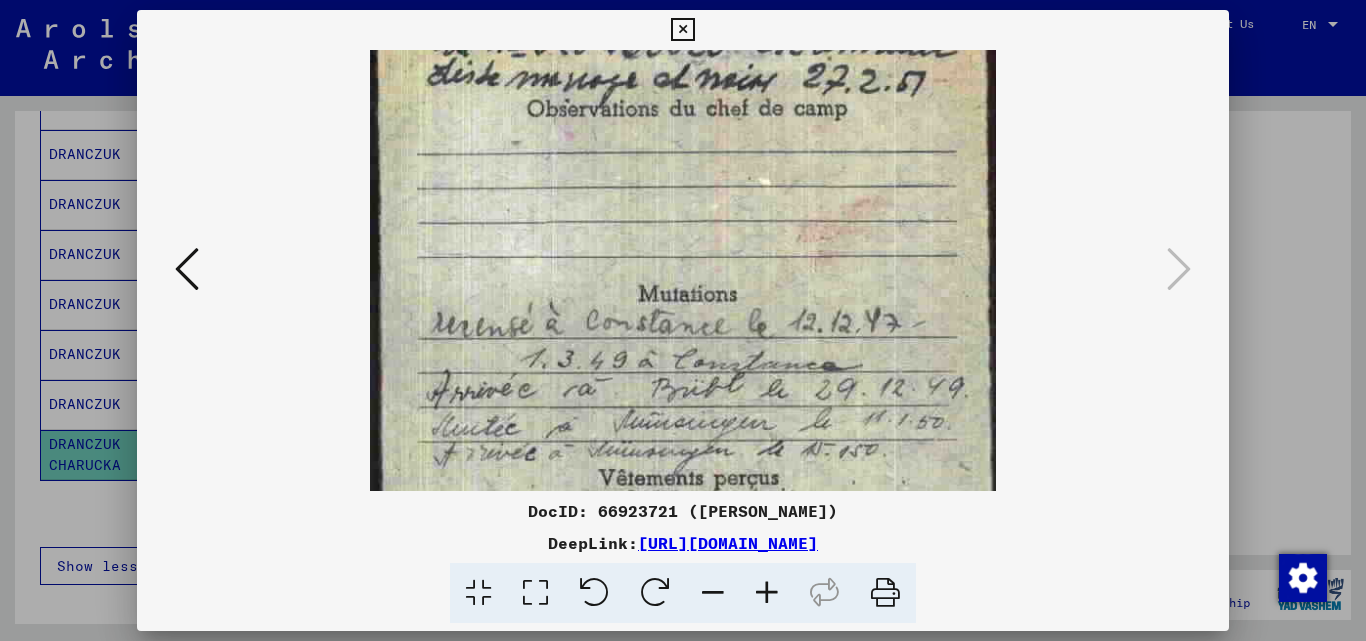scroll, scrollTop: 135, scrollLeft: 0, axis: vertical 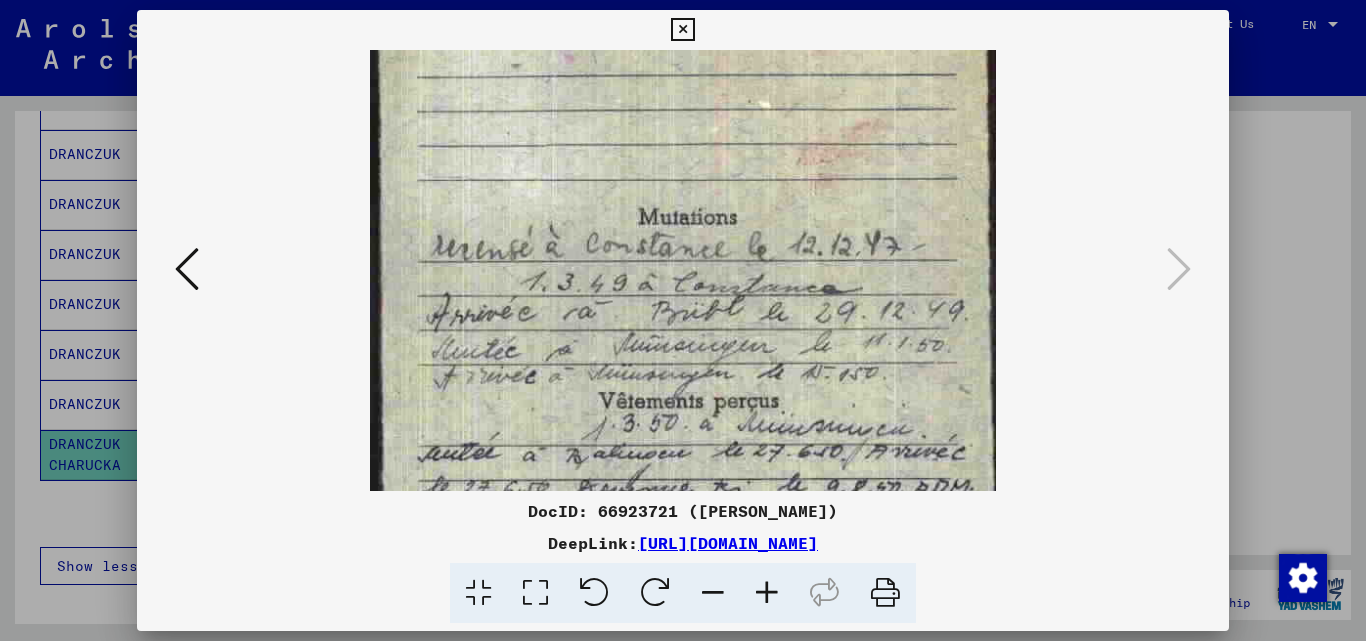 drag, startPoint x: 825, startPoint y: 453, endPoint x: 810, endPoint y: 337, distance: 116.965805 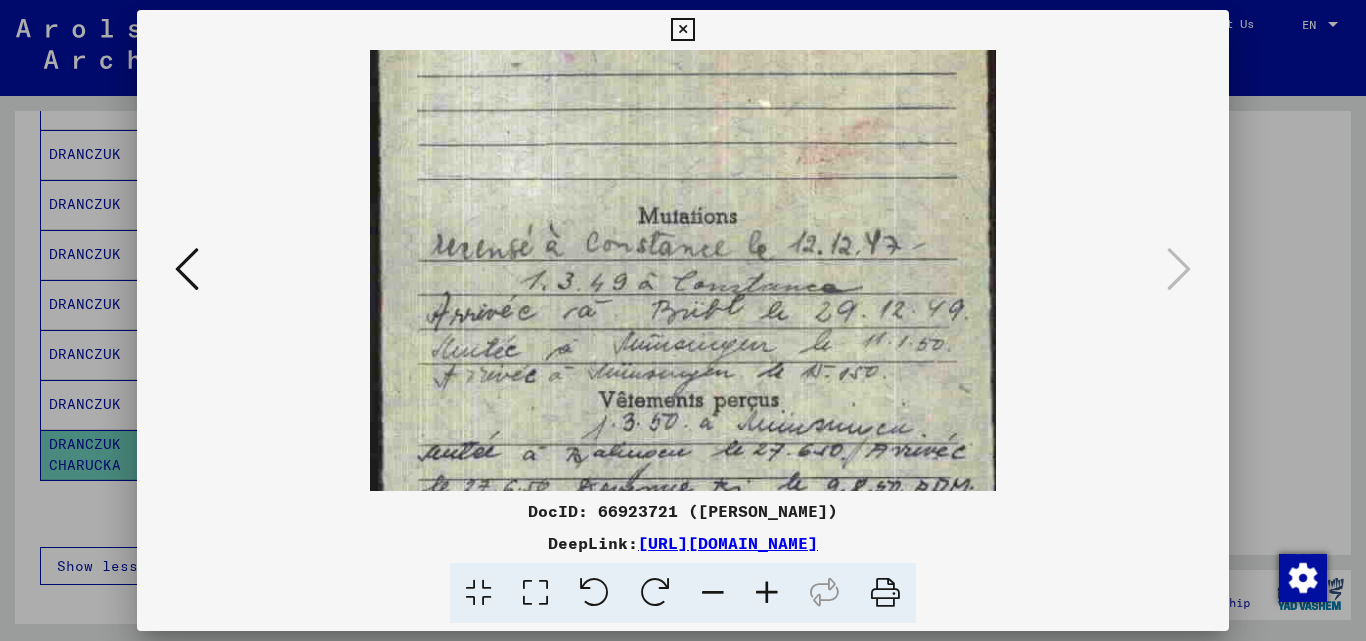 click at bounding box center [682, 367] 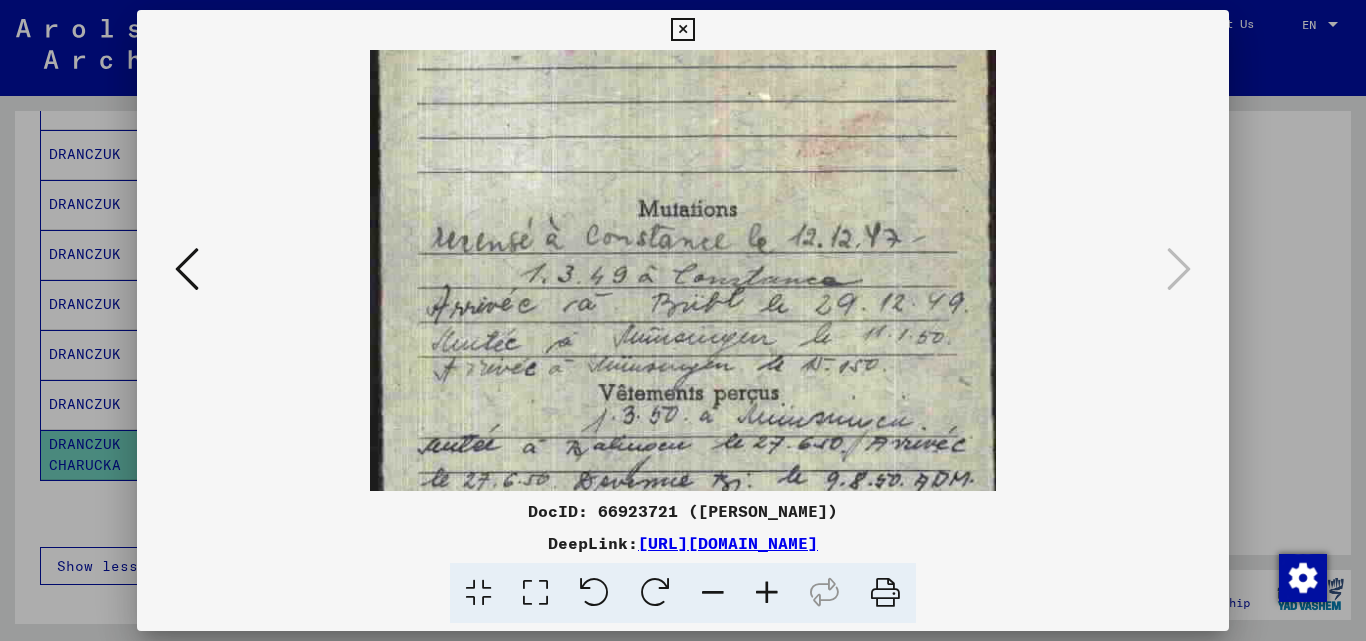click at bounding box center (683, 320) 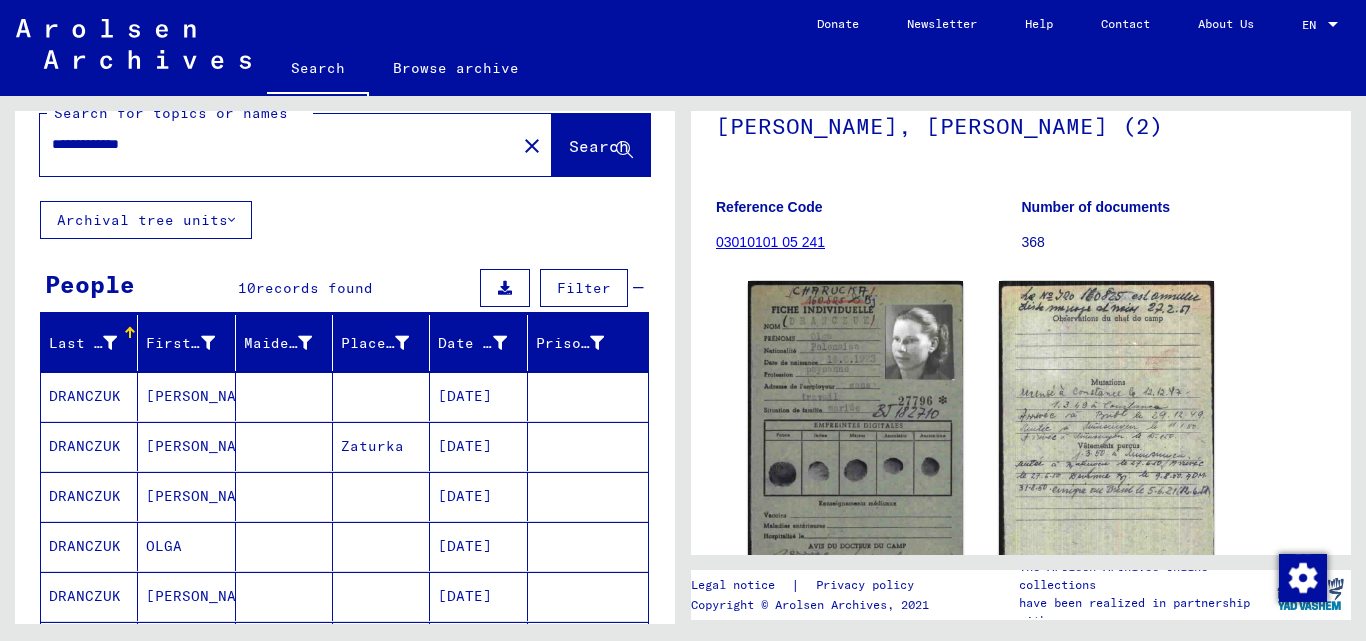 scroll, scrollTop: 0, scrollLeft: 0, axis: both 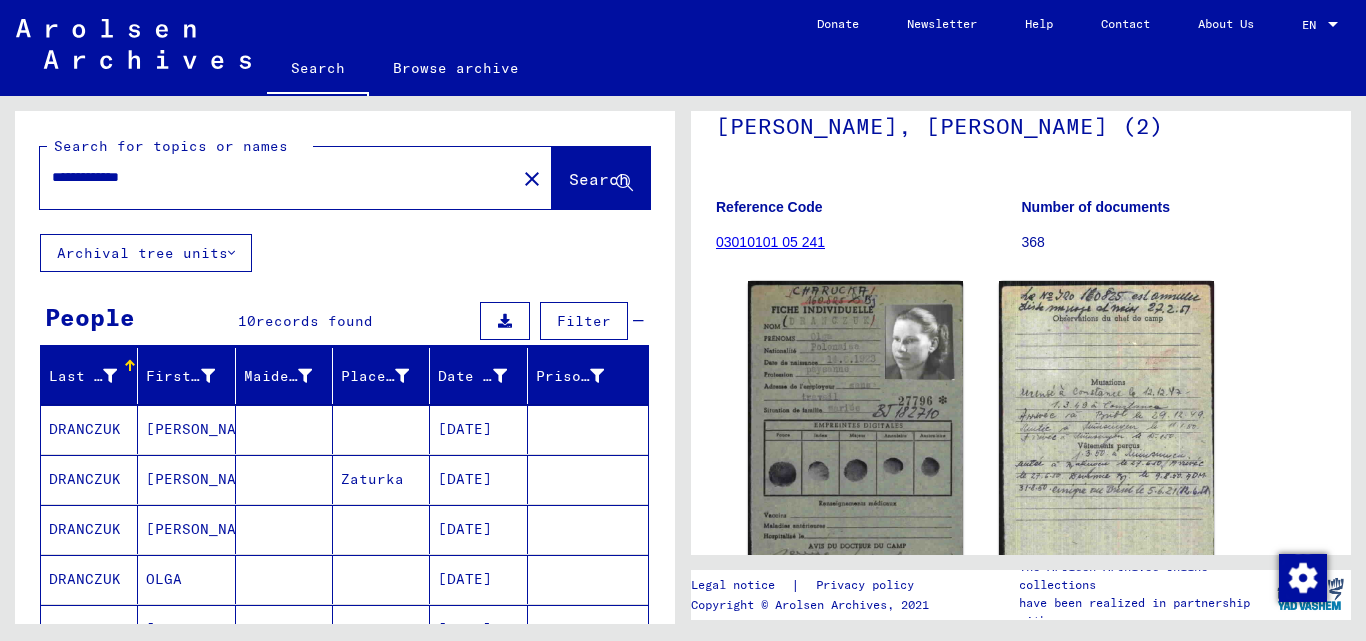 click at bounding box center [381, 479] 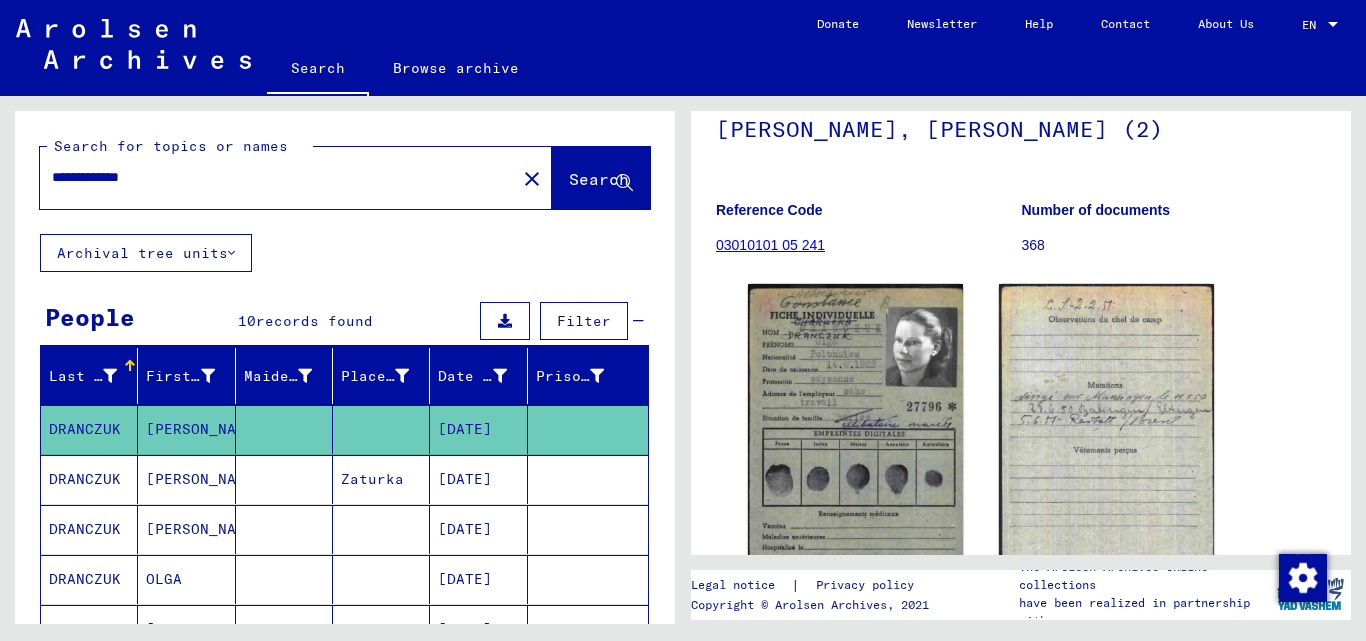 scroll, scrollTop: 430, scrollLeft: 0, axis: vertical 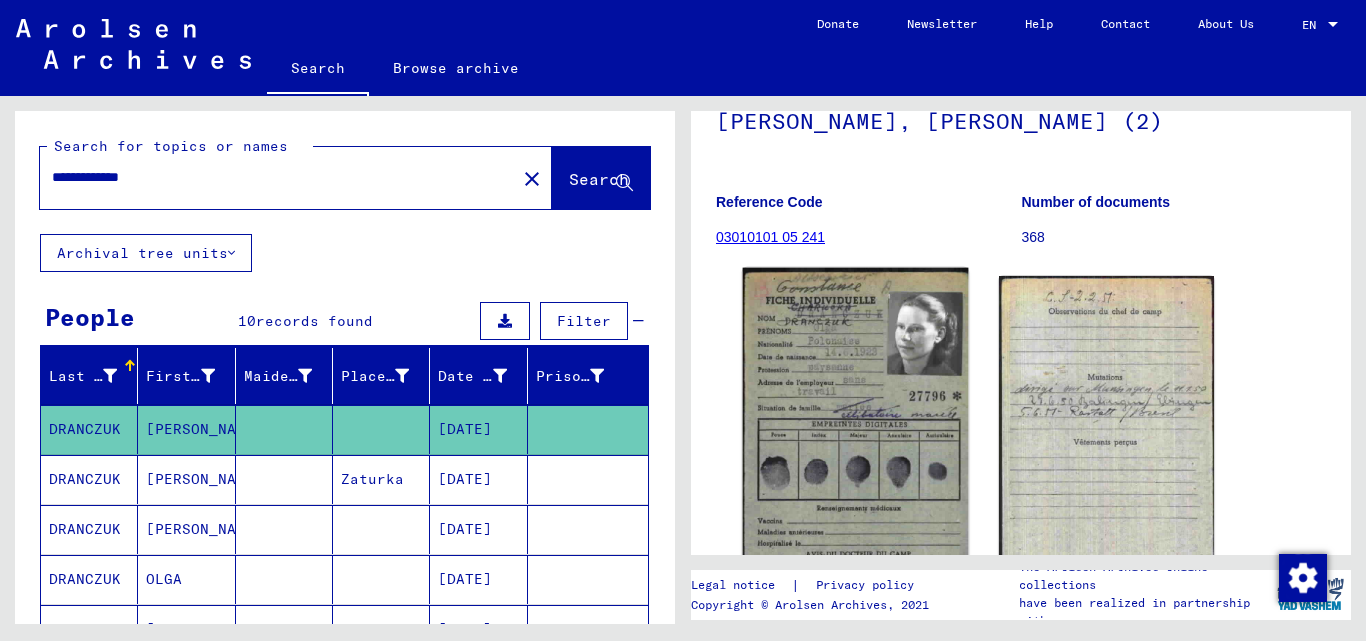 click 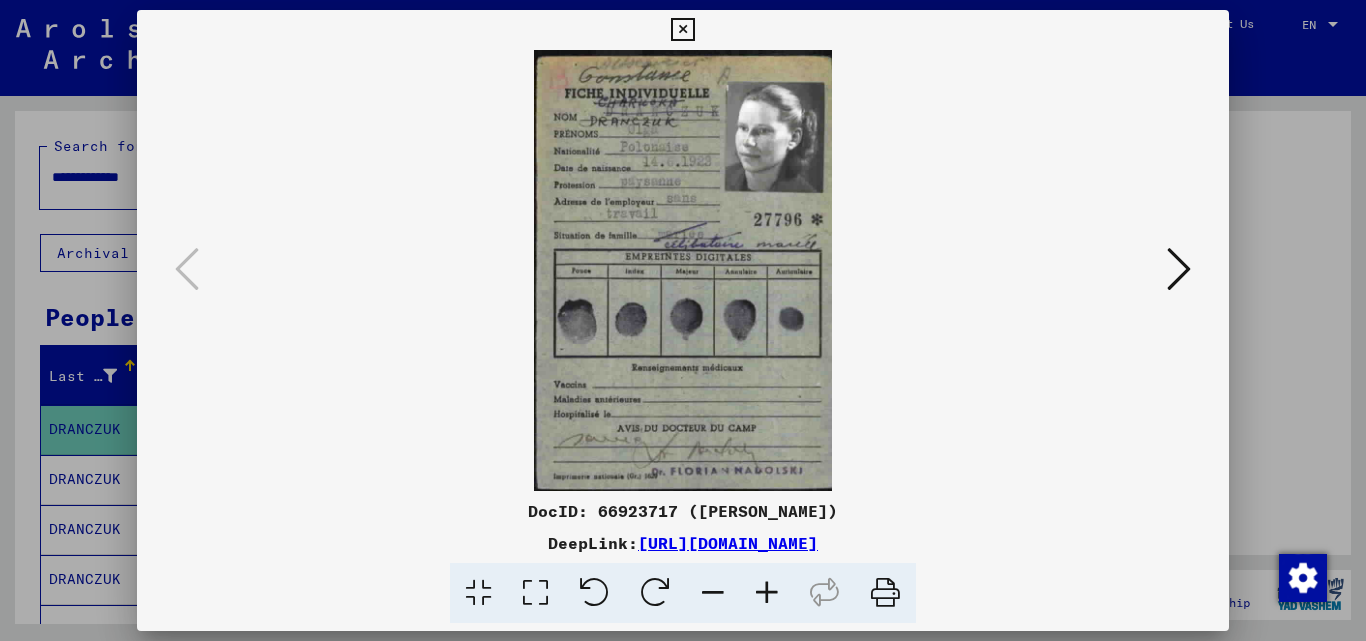 click at bounding box center (767, 593) 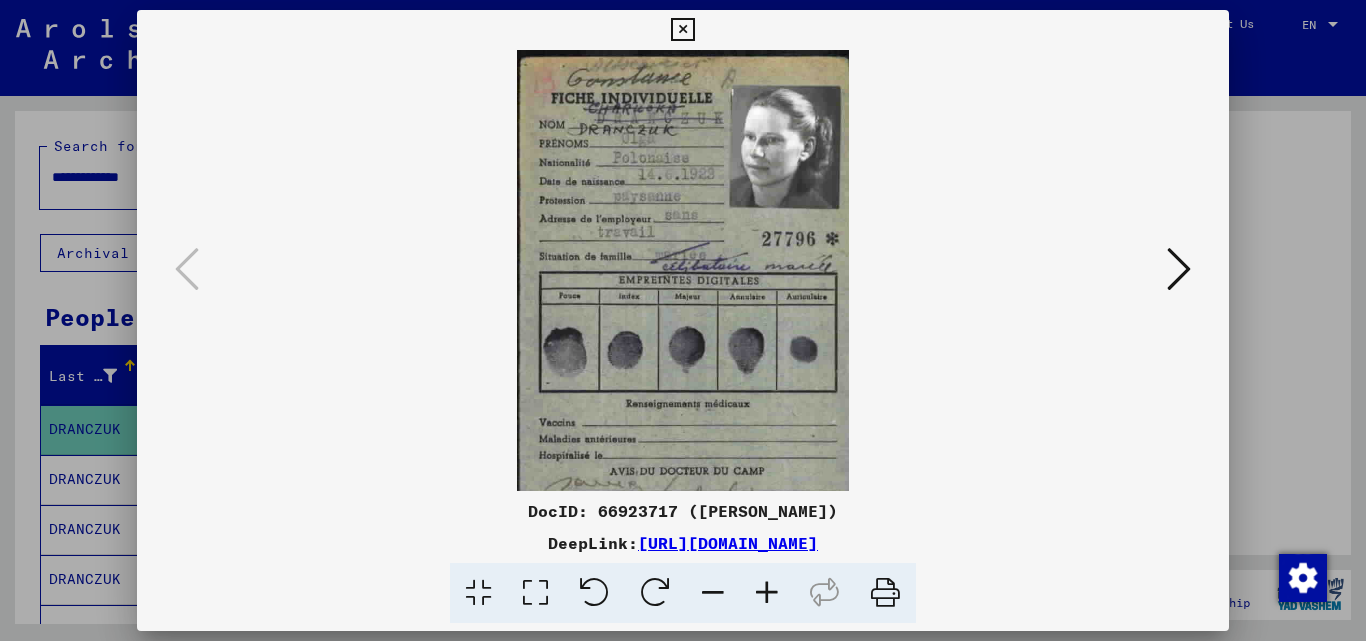 click at bounding box center (767, 593) 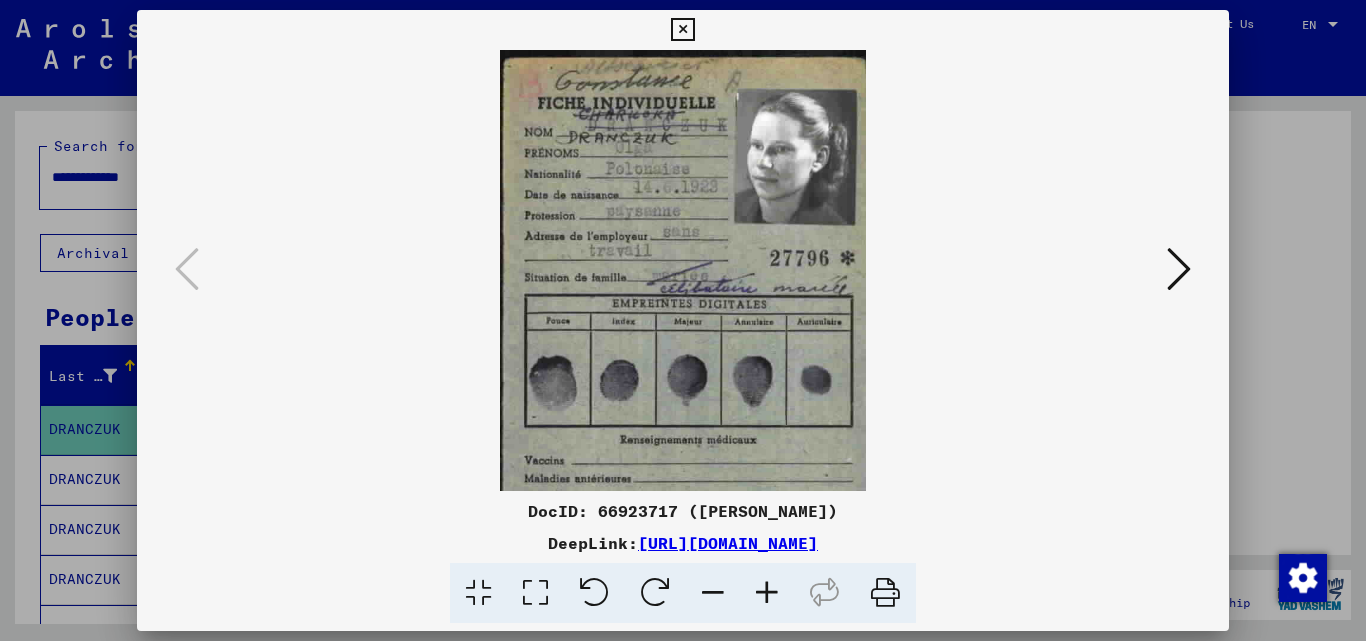 click at bounding box center (767, 593) 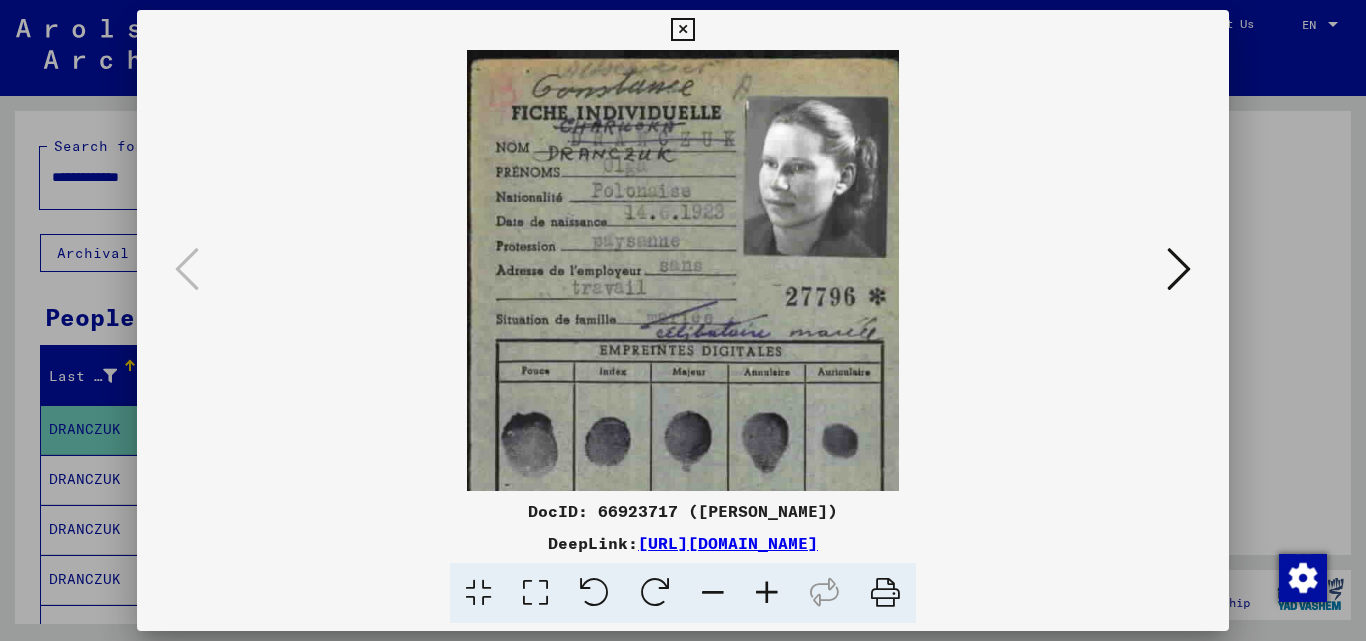 click at bounding box center (767, 593) 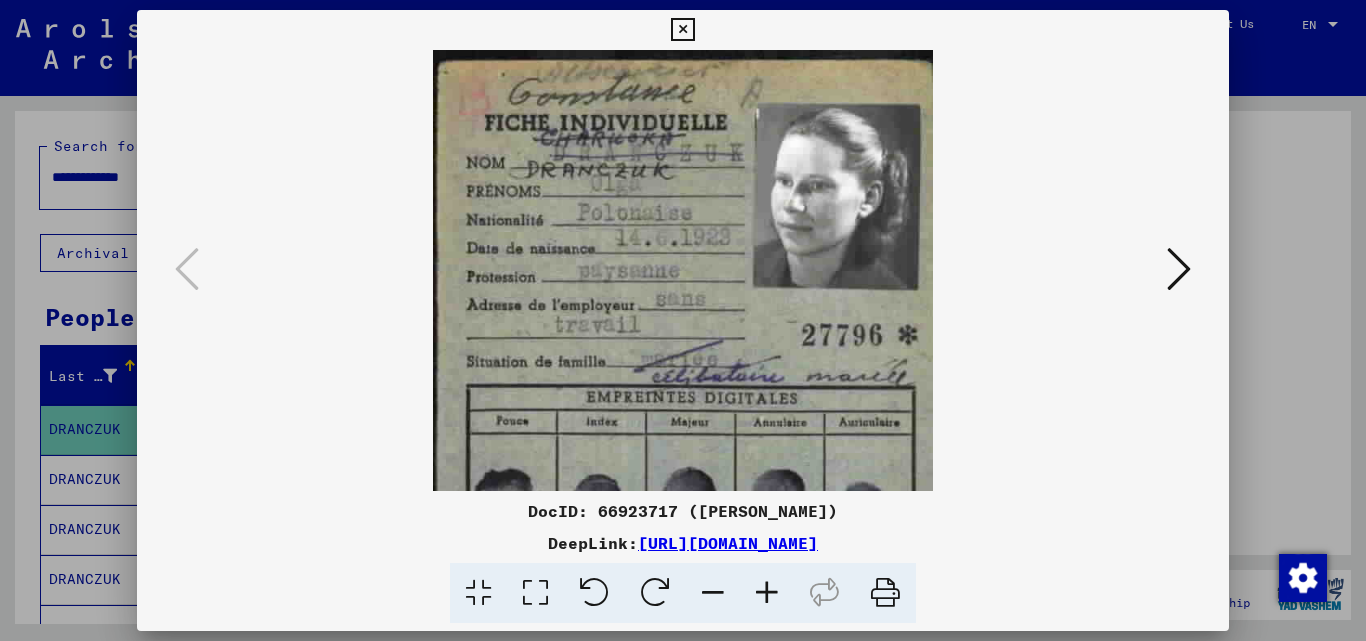 click at bounding box center [1179, 270] 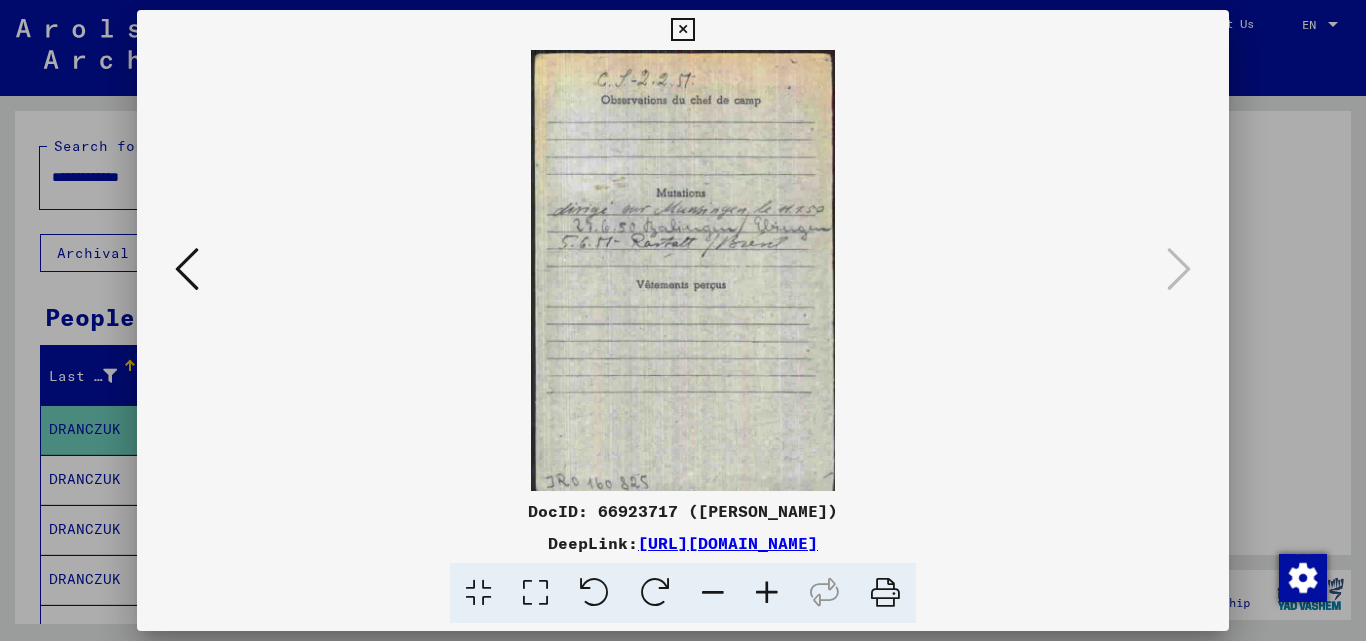 click at bounding box center (767, 593) 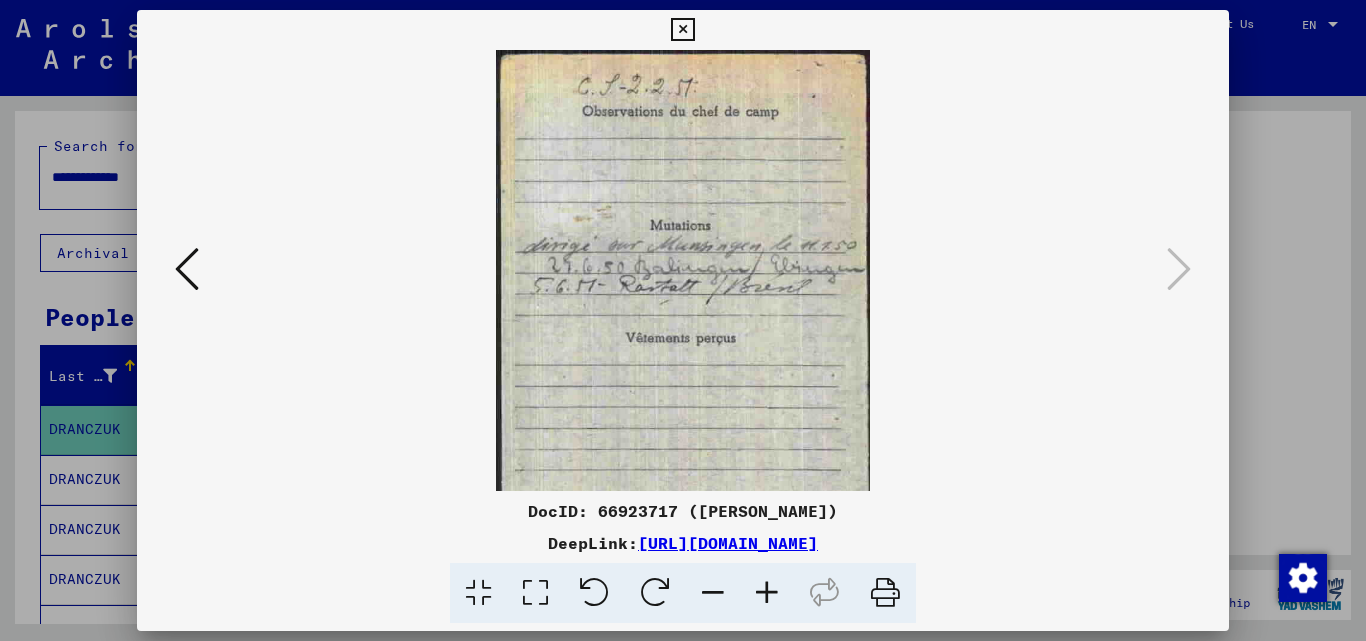 click at bounding box center (767, 593) 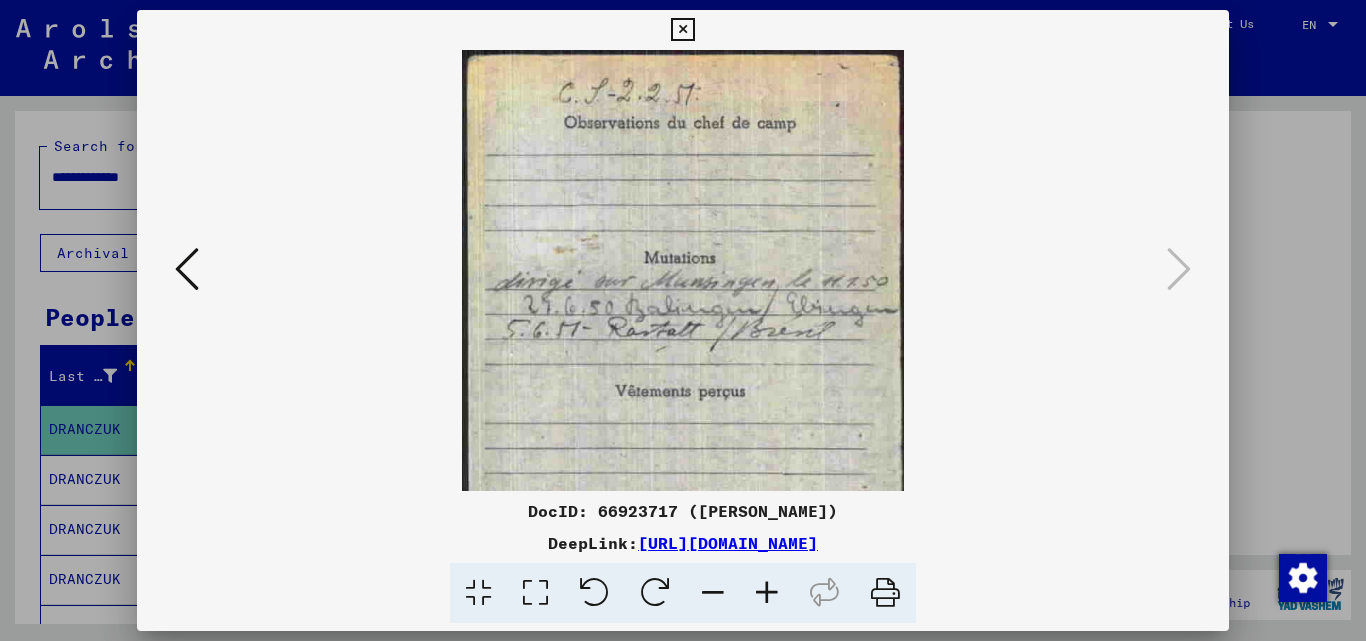 click at bounding box center (767, 593) 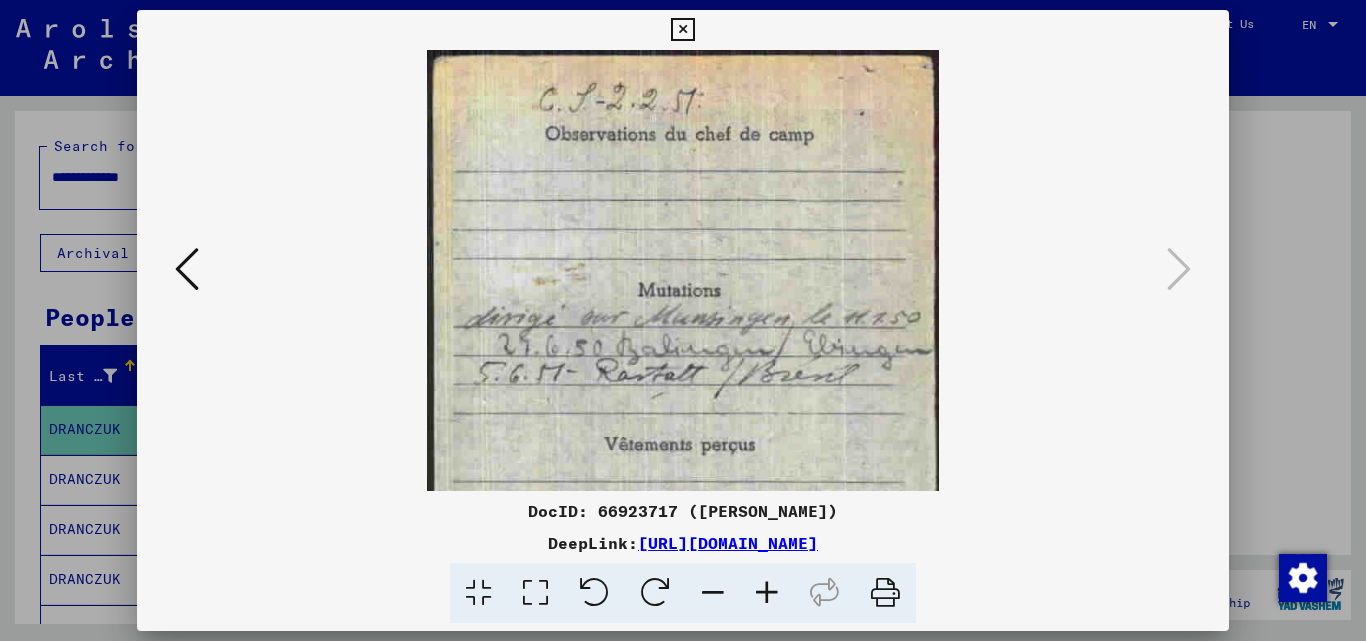 click at bounding box center (767, 593) 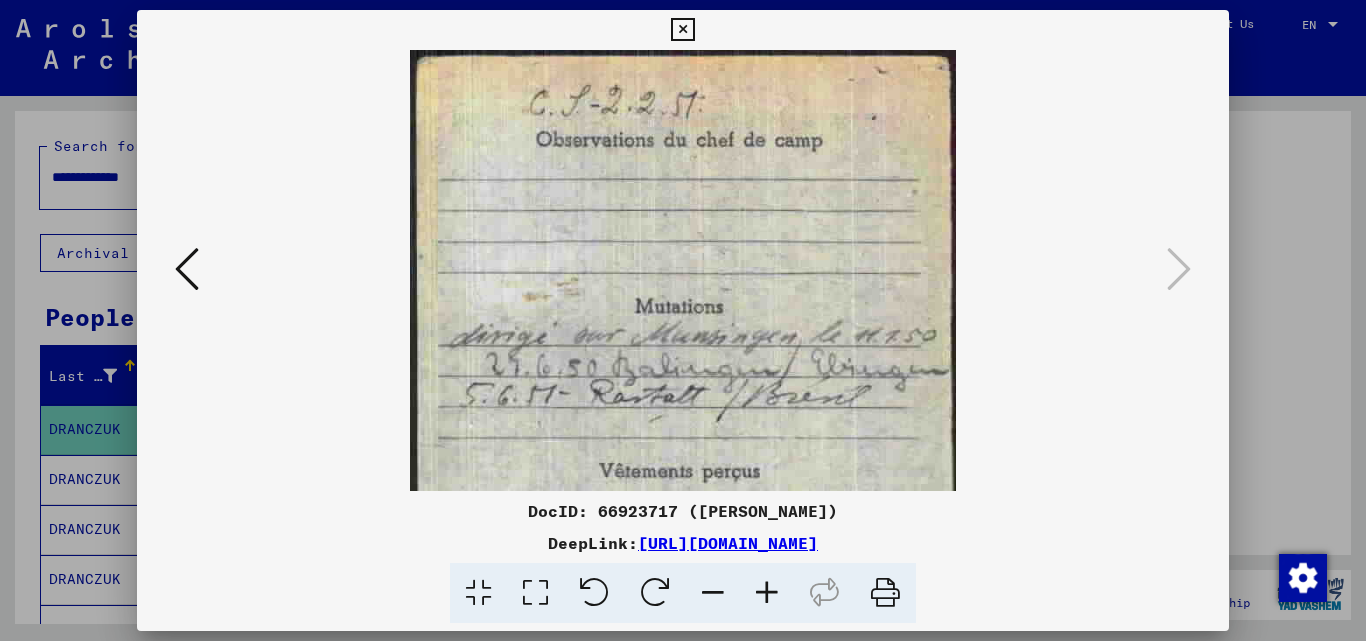 click at bounding box center (683, 320) 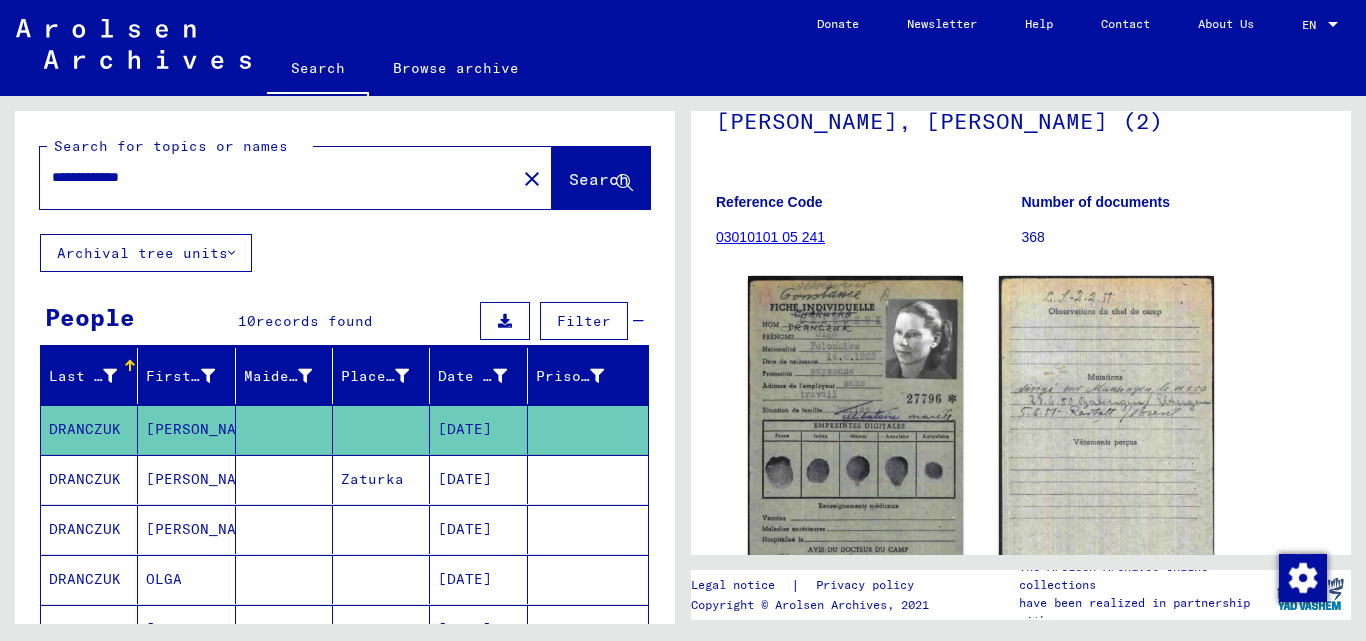 click on "Zaturka" at bounding box center (381, 529) 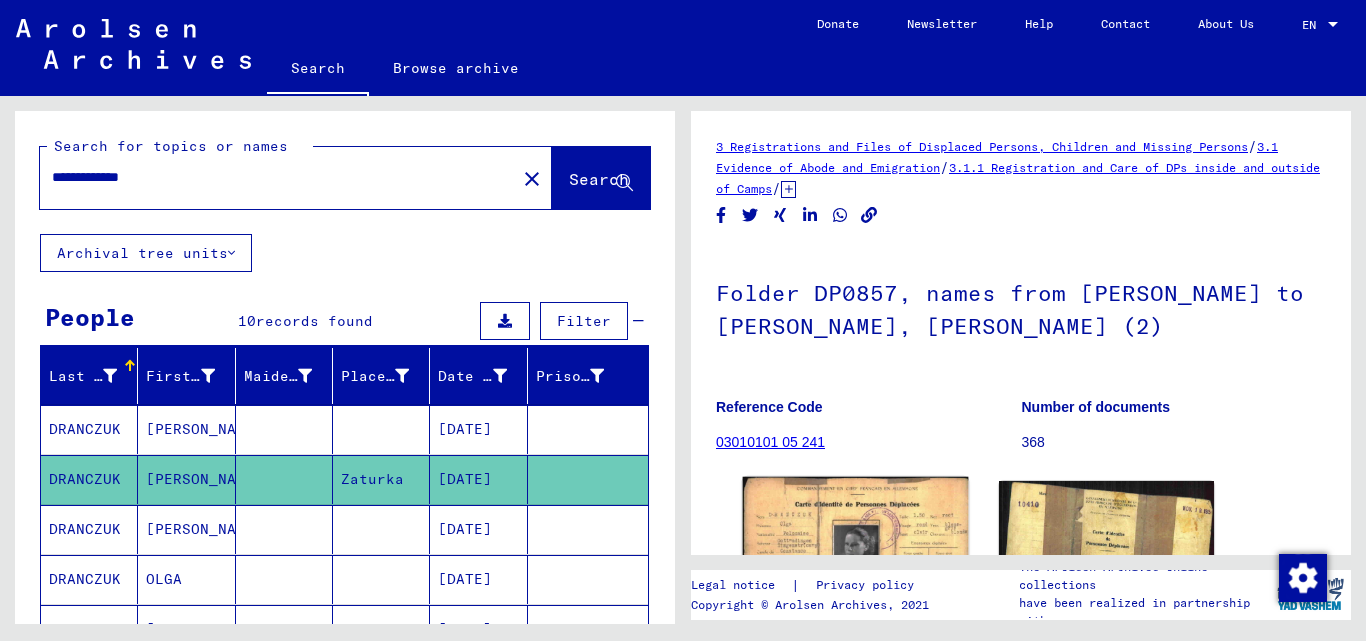 click 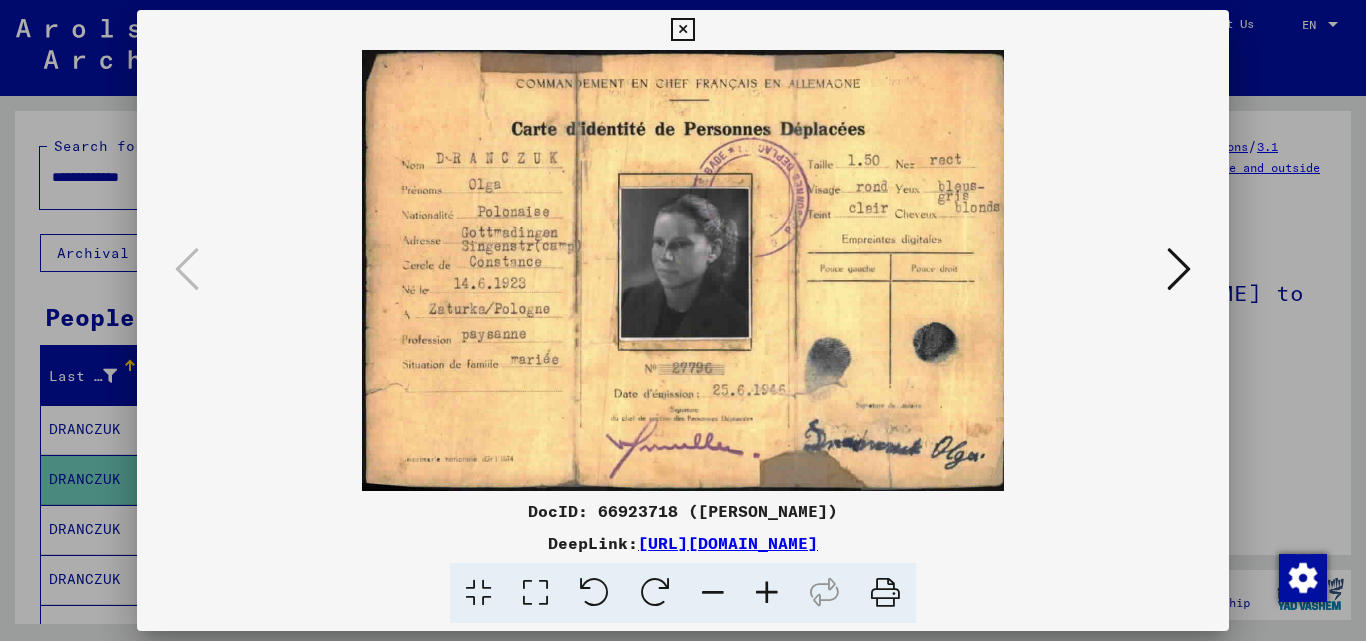 click at bounding box center [767, 593] 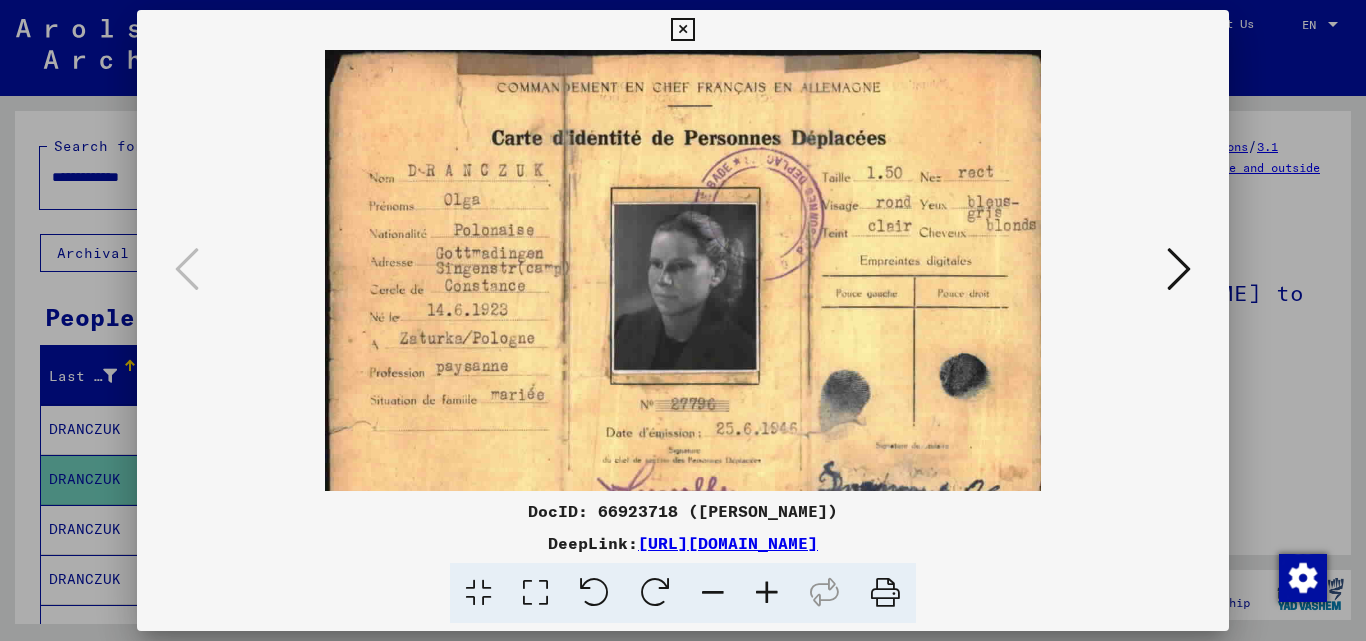 click at bounding box center [767, 593] 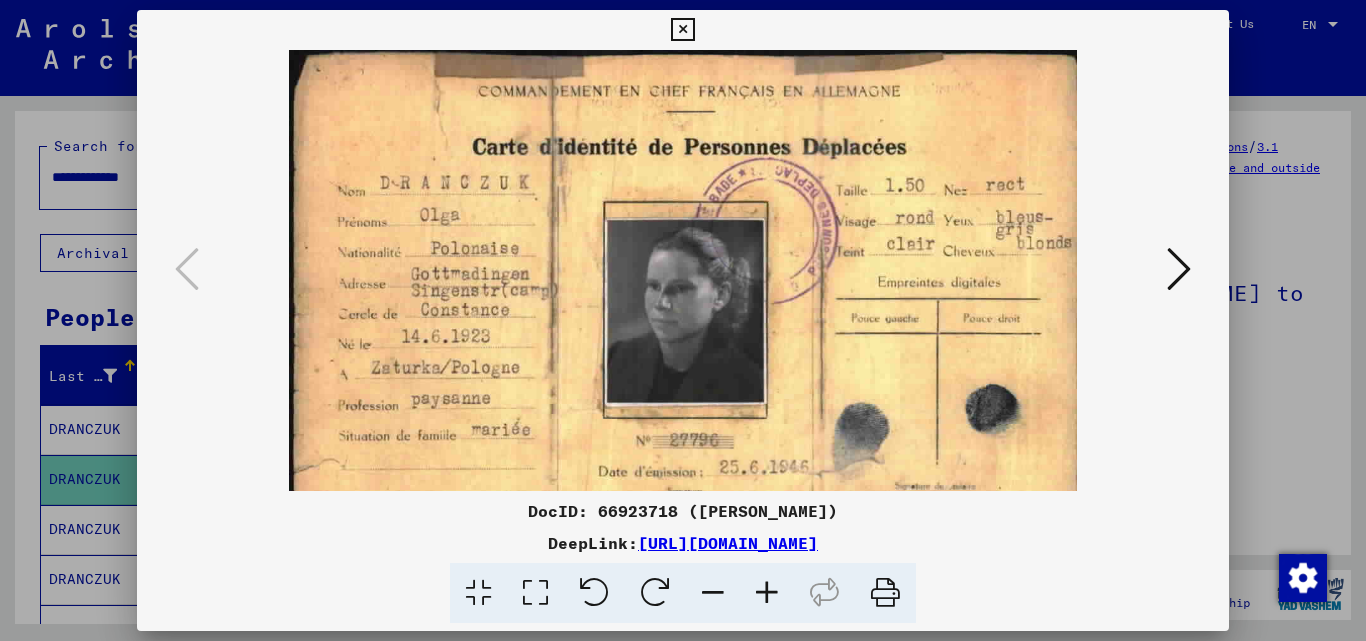click at bounding box center [767, 593] 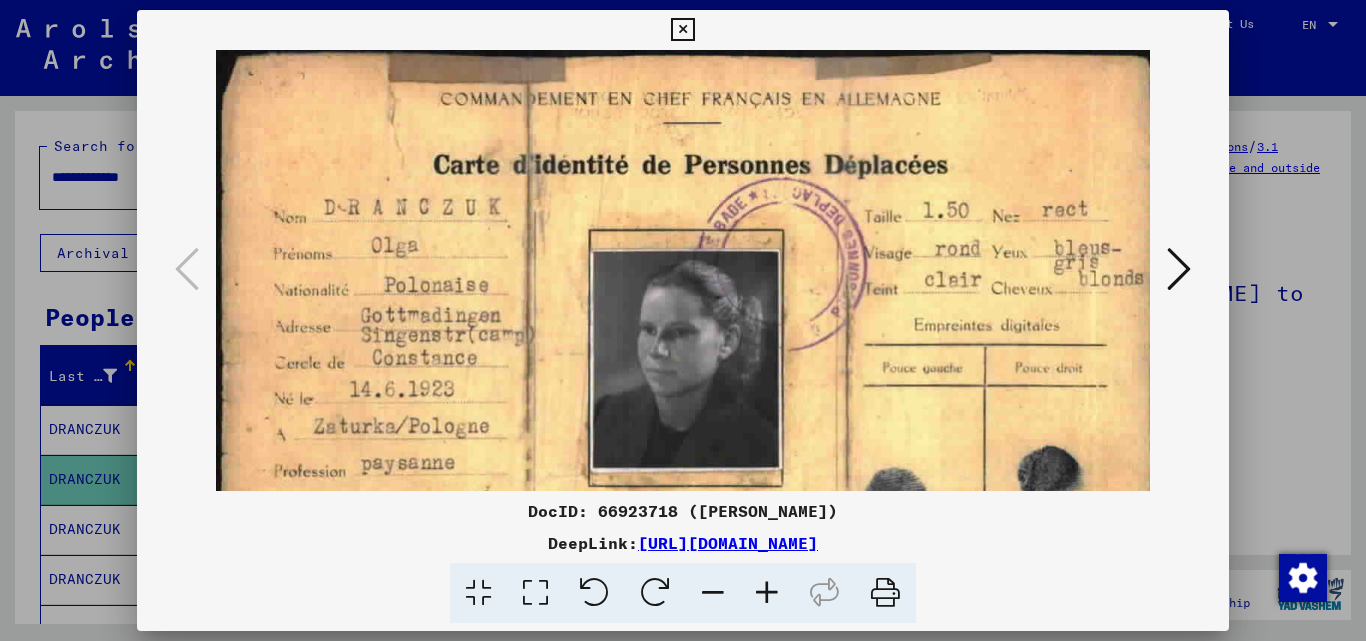 click at bounding box center (767, 593) 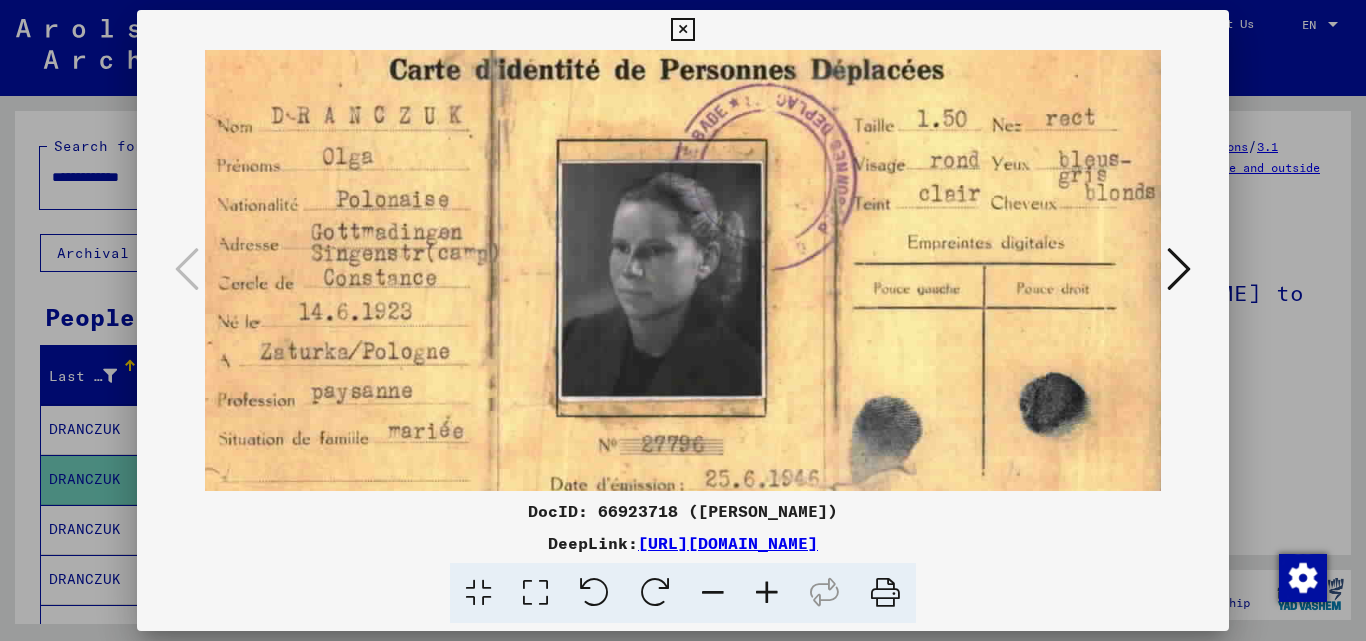 scroll, scrollTop: 81, scrollLeft: 50, axis: both 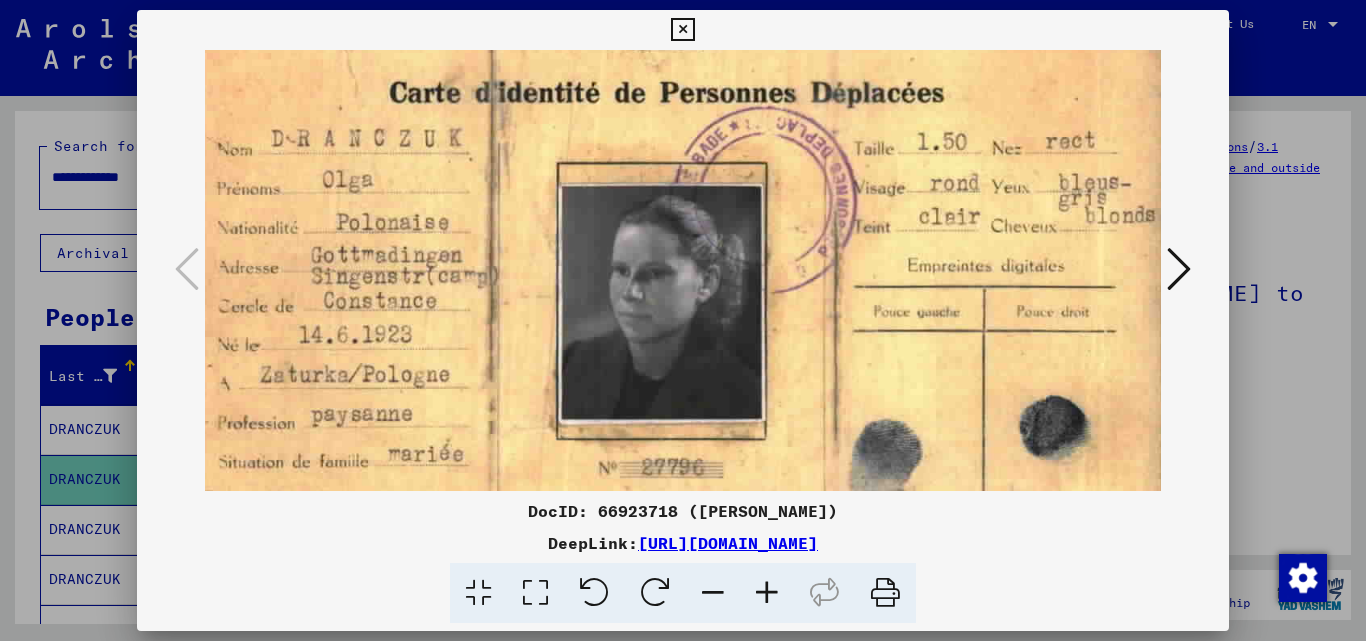 drag, startPoint x: 759, startPoint y: 436, endPoint x: 631, endPoint y: 355, distance: 151.47607 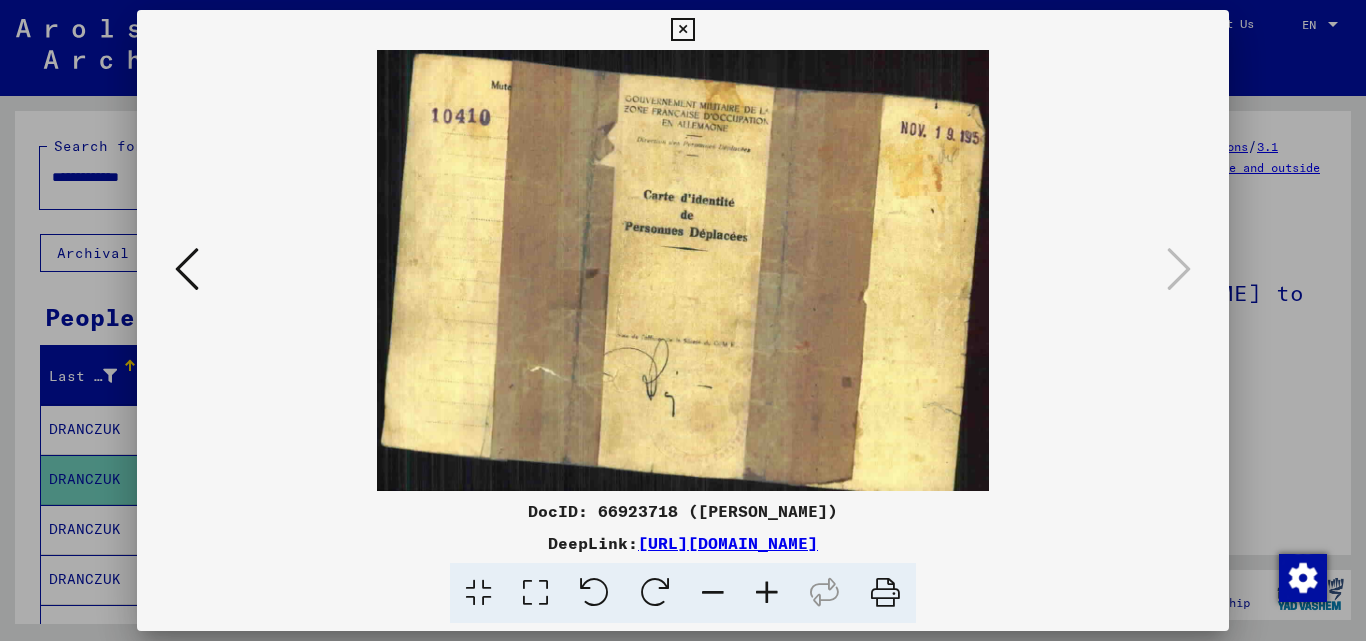 click at bounding box center (683, 320) 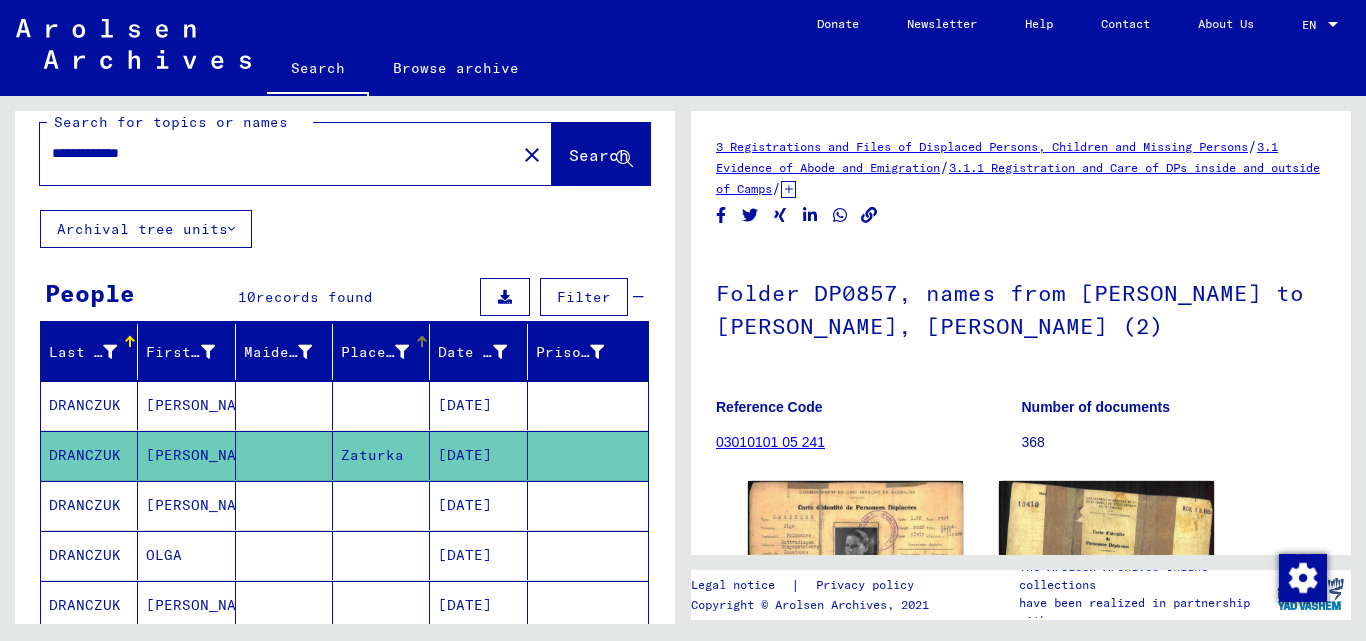 scroll, scrollTop: 75, scrollLeft: 0, axis: vertical 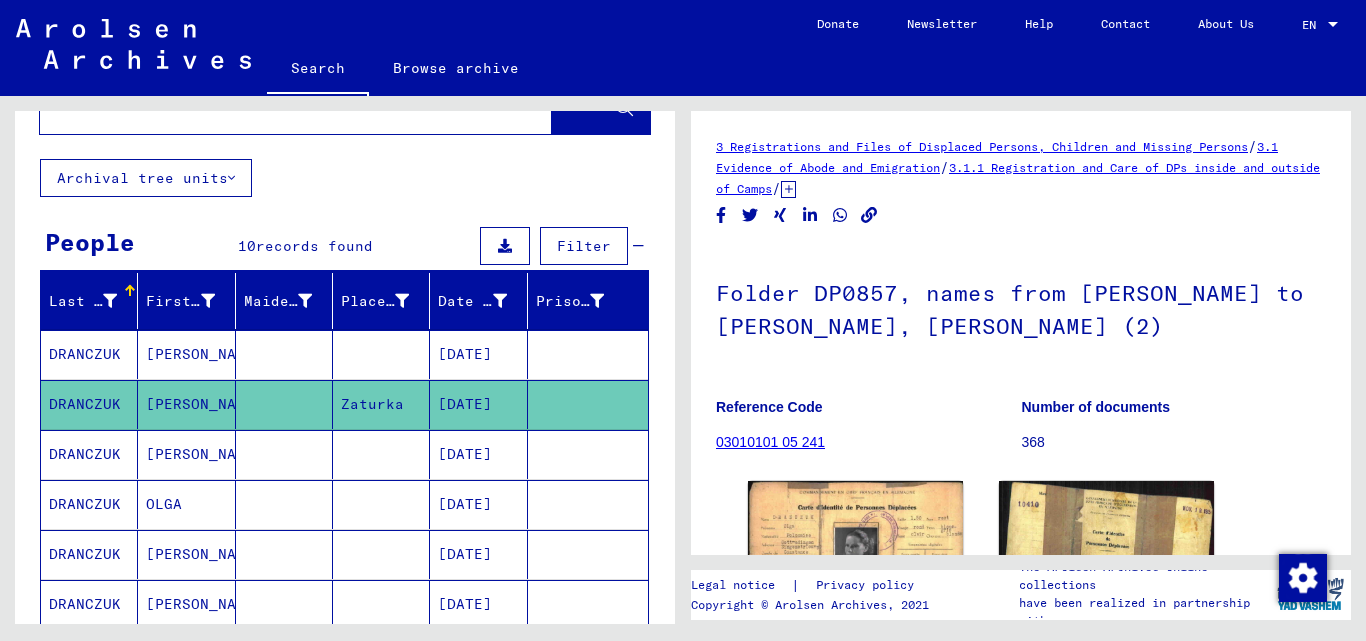 click on "[DATE]" at bounding box center [478, 504] 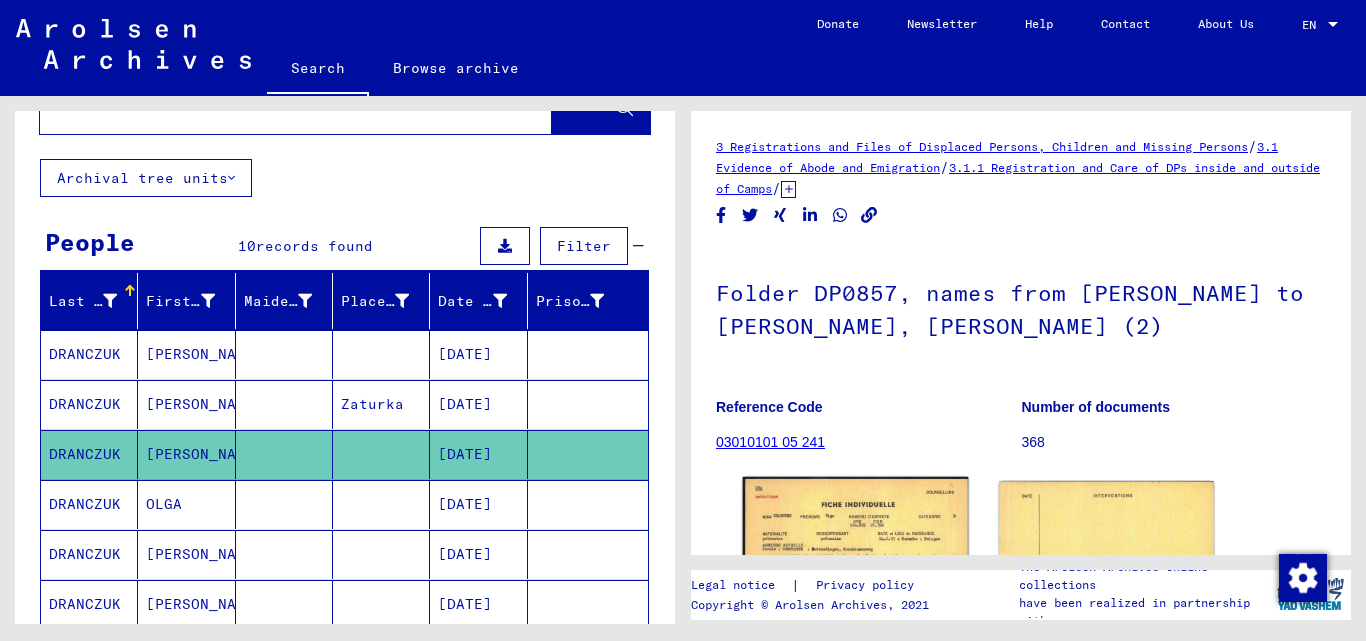scroll, scrollTop: 0, scrollLeft: 0, axis: both 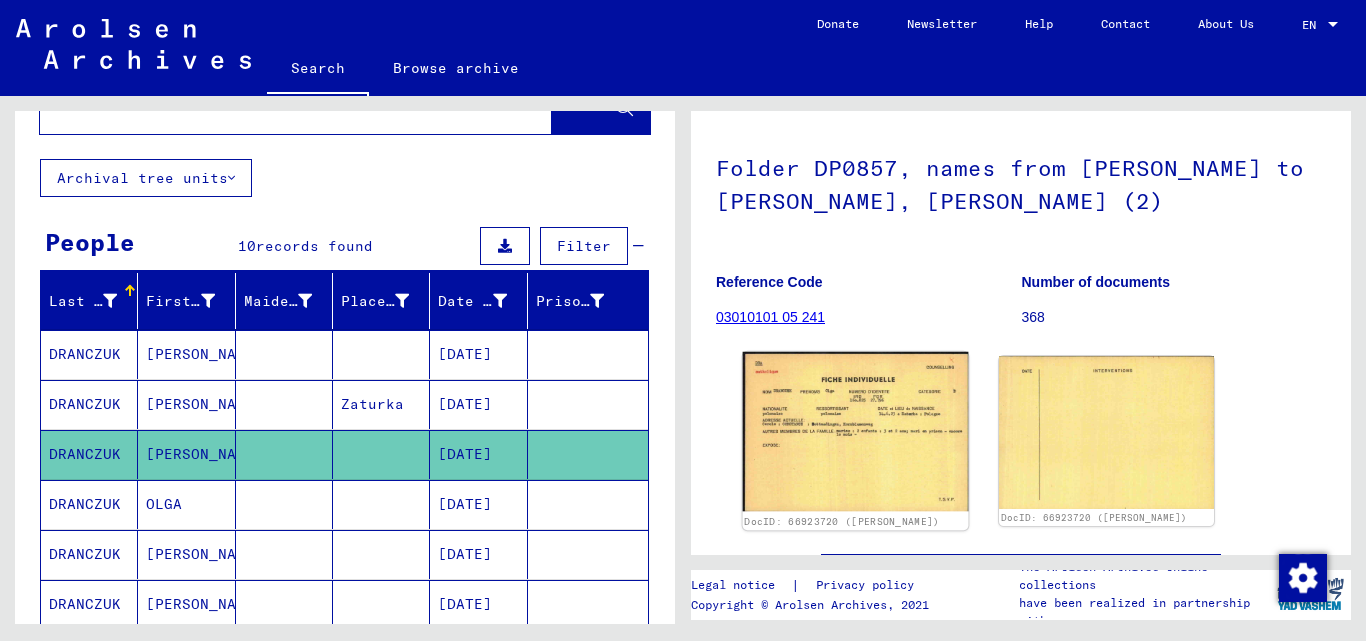 click 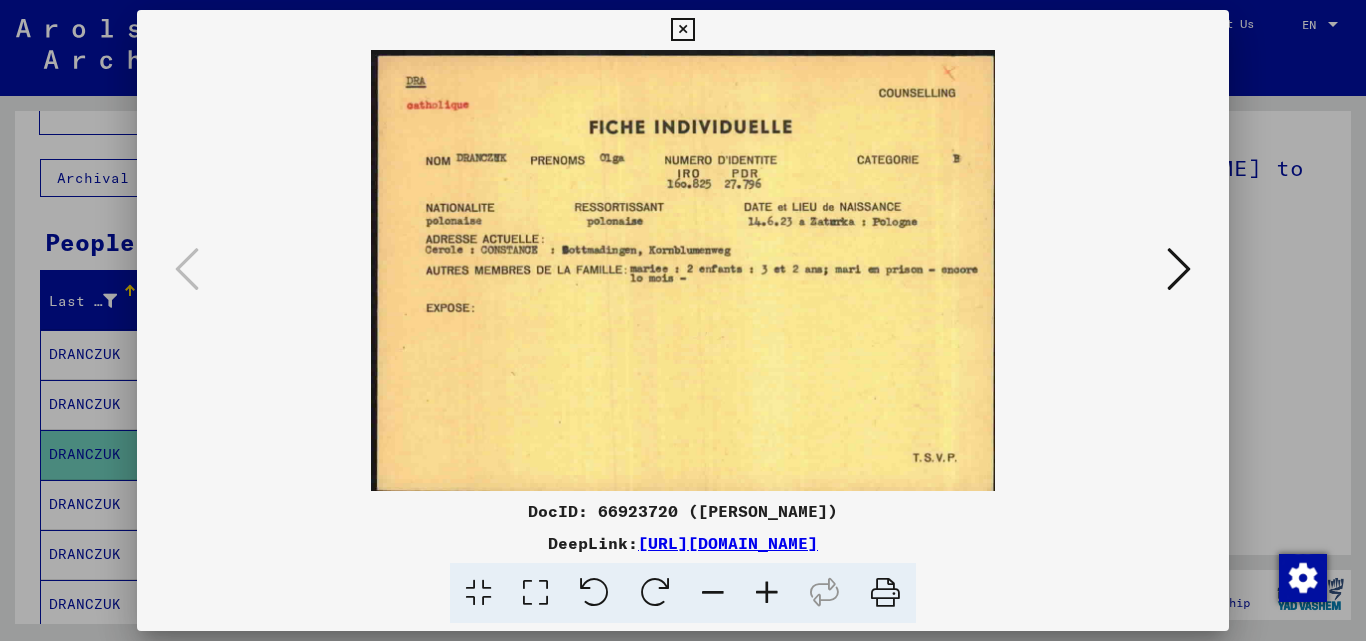 click at bounding box center [767, 593] 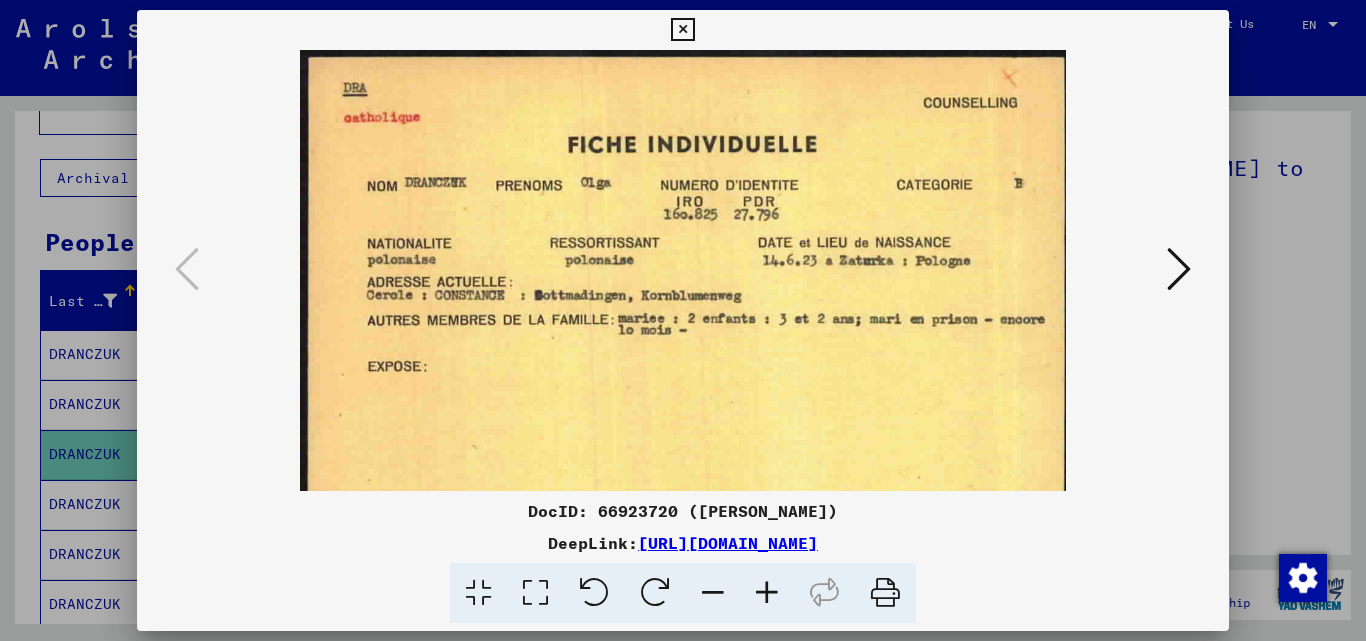 click at bounding box center [767, 593] 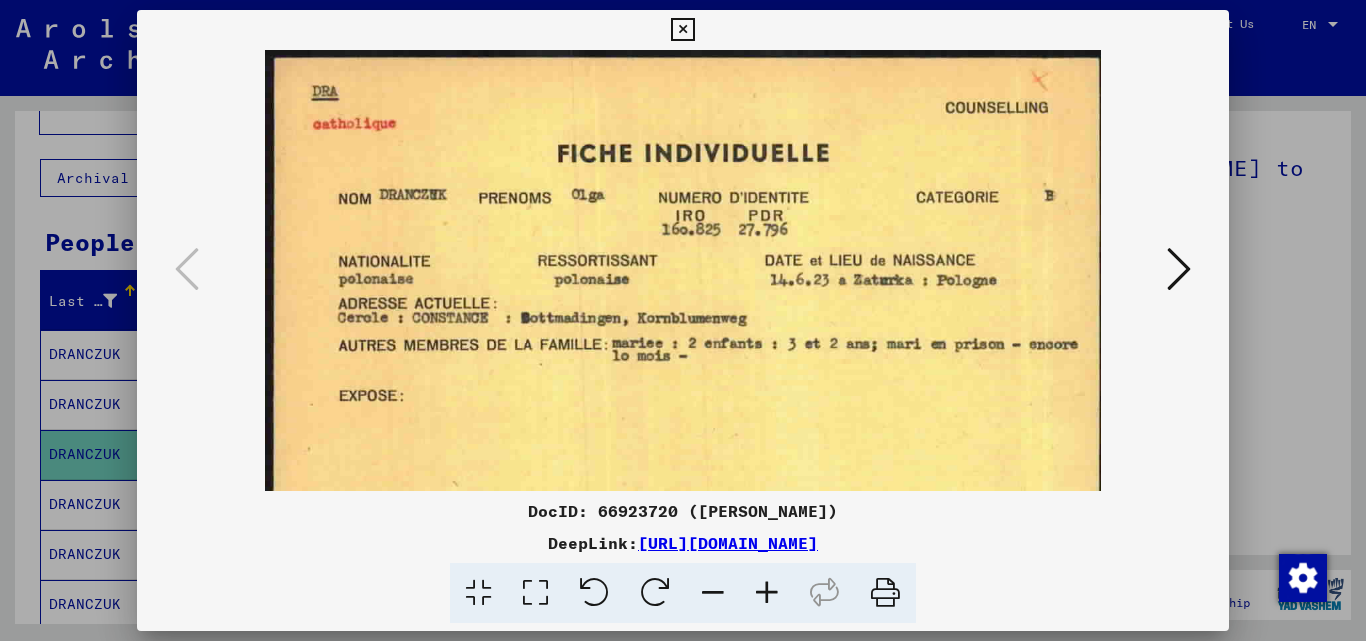 click at bounding box center (767, 593) 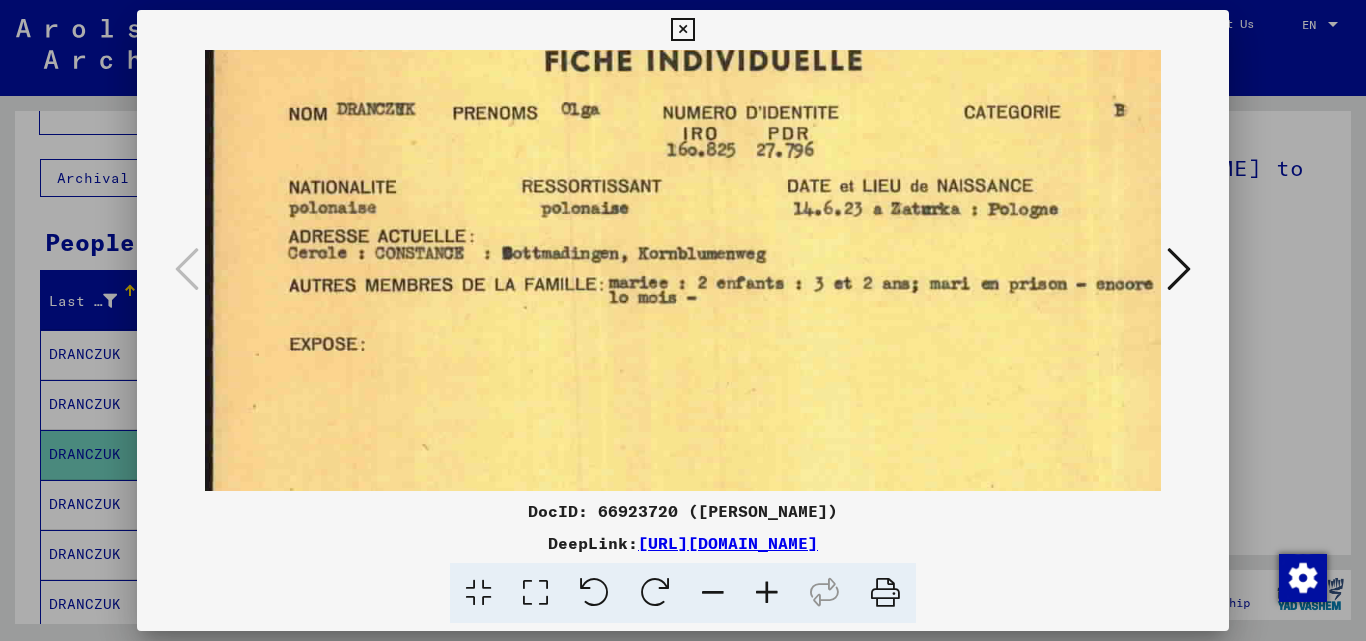 scroll, scrollTop: 117, scrollLeft: 2, axis: both 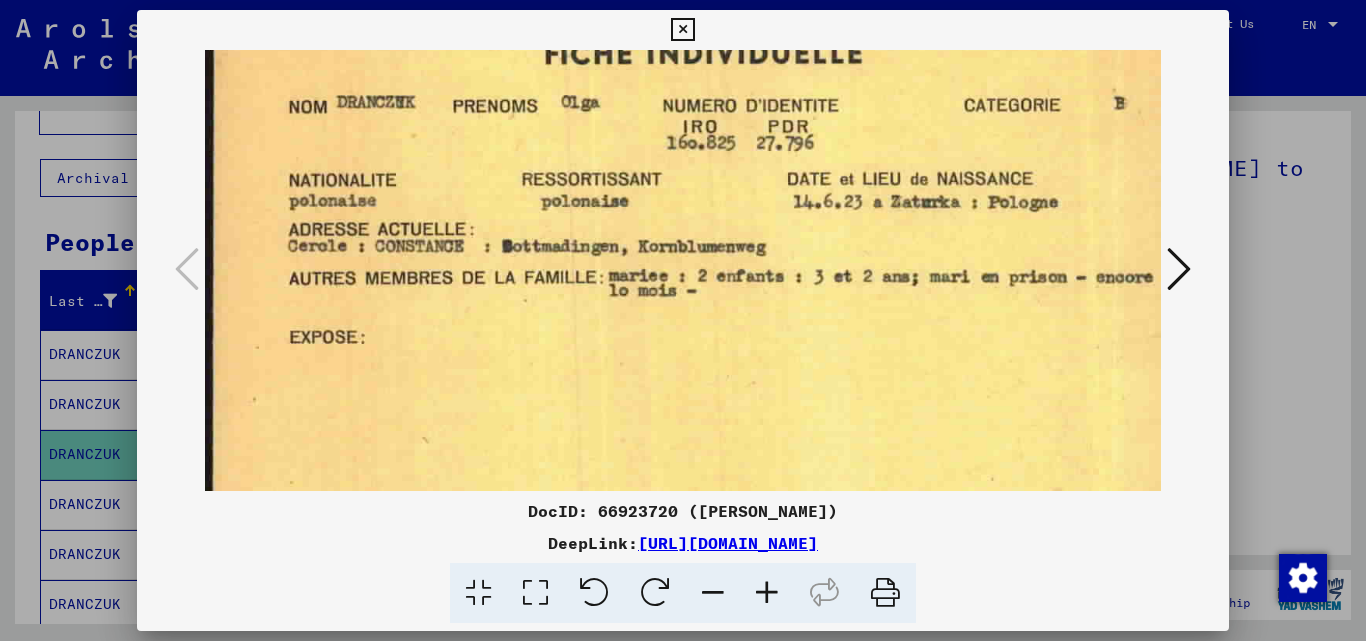 drag, startPoint x: 791, startPoint y: 454, endPoint x: 789, endPoint y: 340, distance: 114.01754 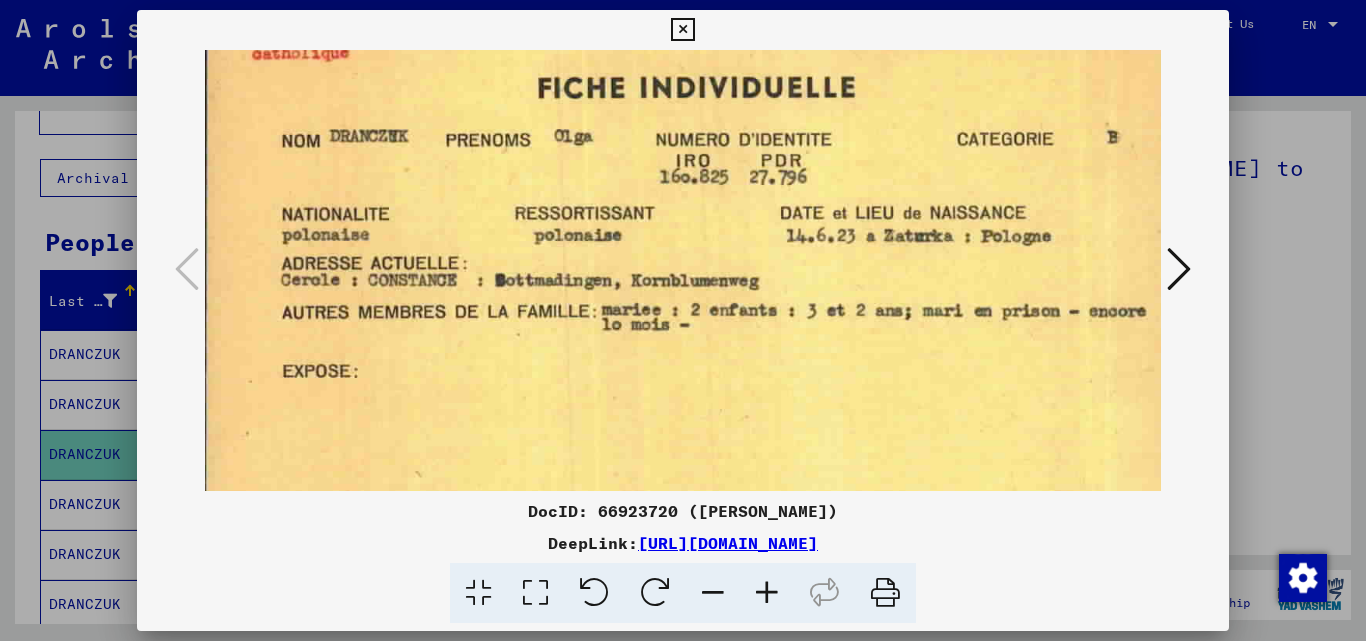 scroll, scrollTop: 82, scrollLeft: 9, axis: both 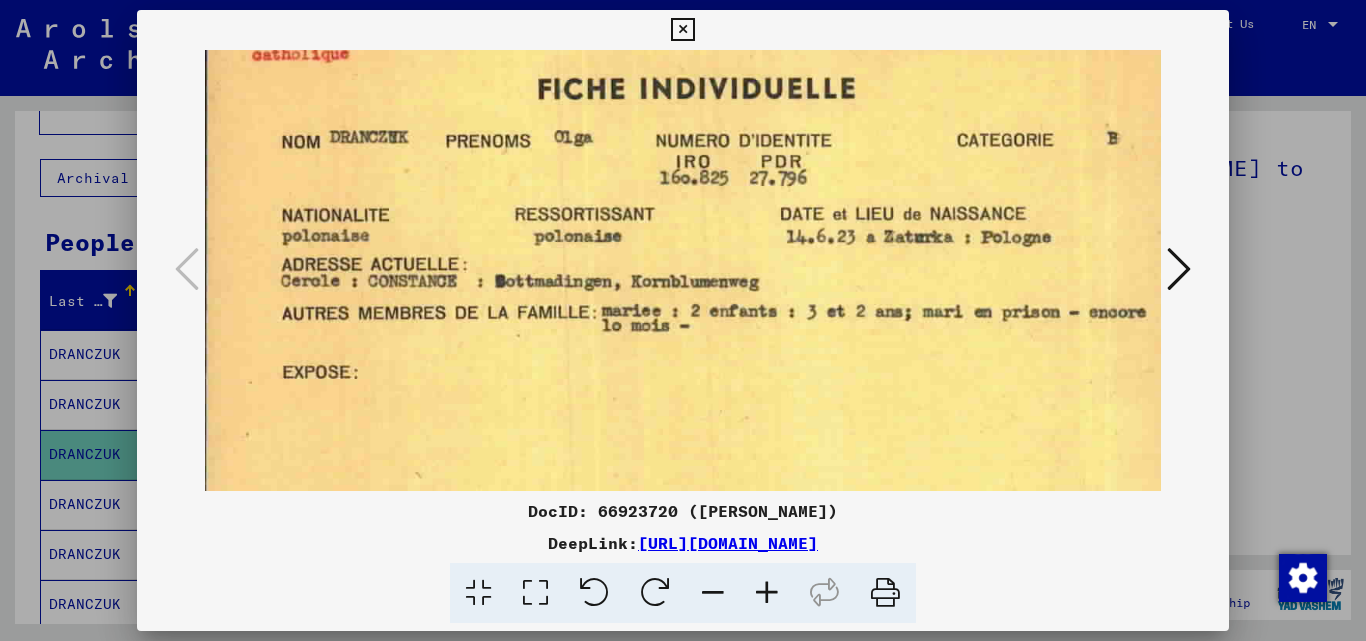 drag, startPoint x: 1015, startPoint y: 157, endPoint x: 1012, endPoint y: 177, distance: 20.22375 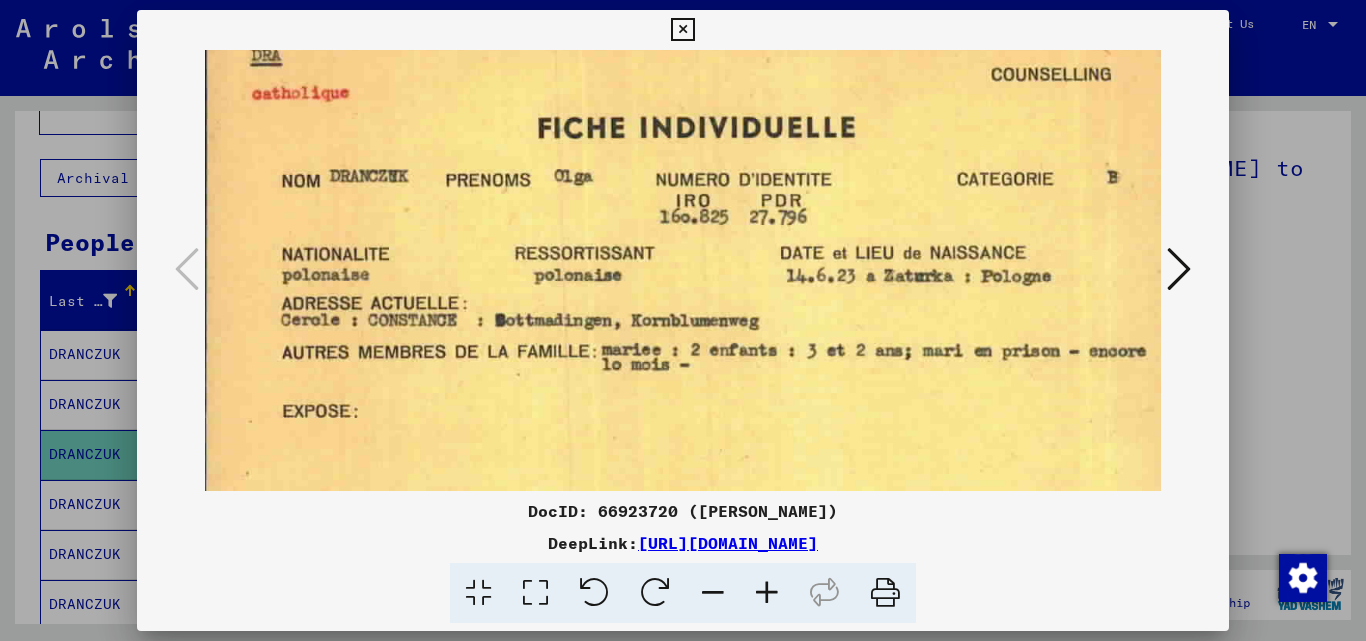 scroll, scrollTop: 53, scrollLeft: 4, axis: both 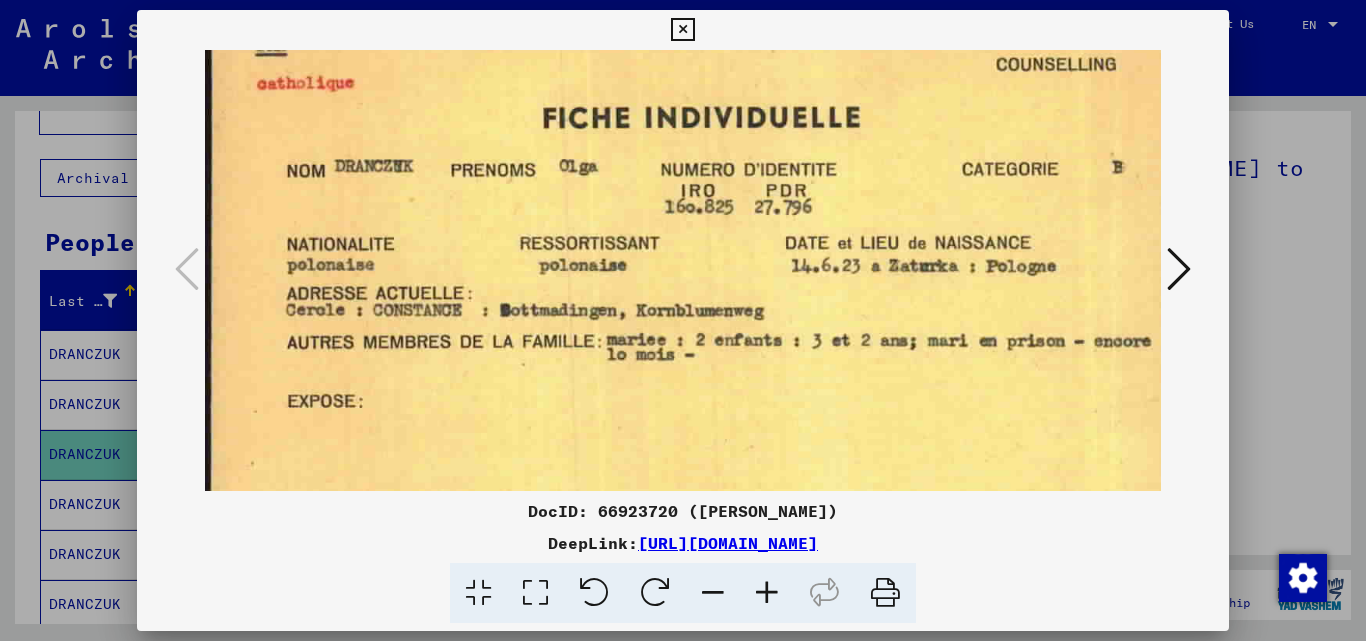 drag, startPoint x: 996, startPoint y: 269, endPoint x: 1012, endPoint y: 238, distance: 34.88553 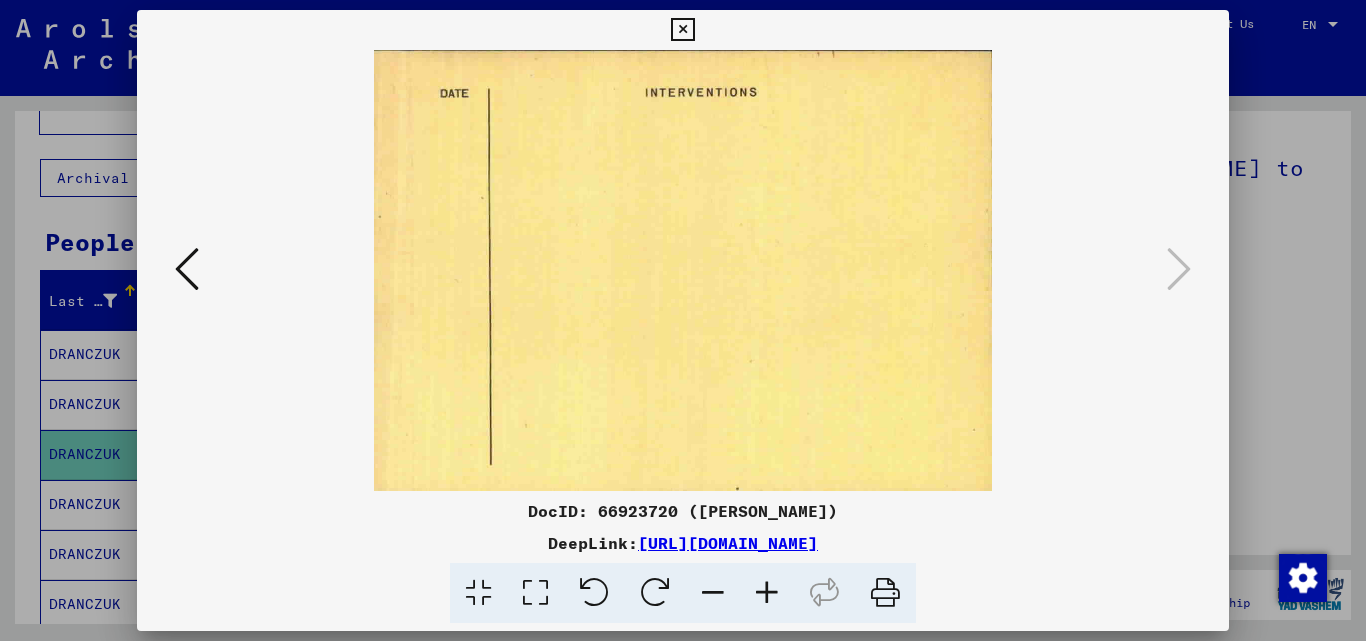 scroll, scrollTop: 0, scrollLeft: 0, axis: both 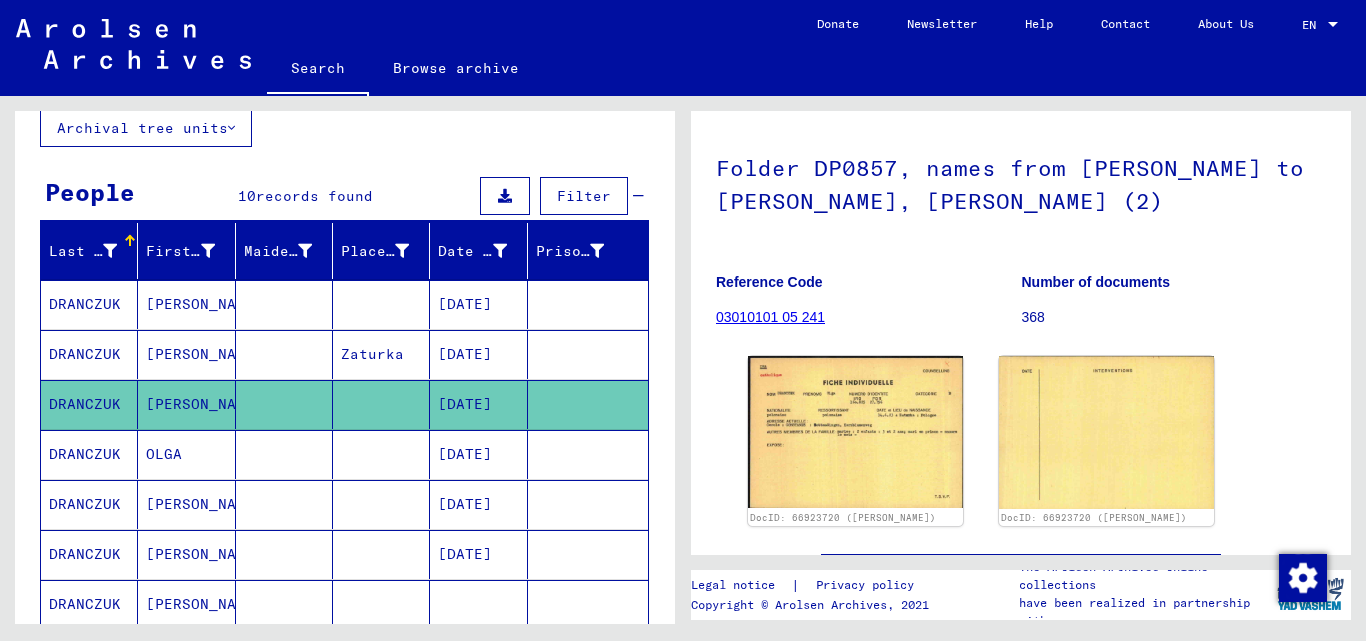 click at bounding box center (284, 504) 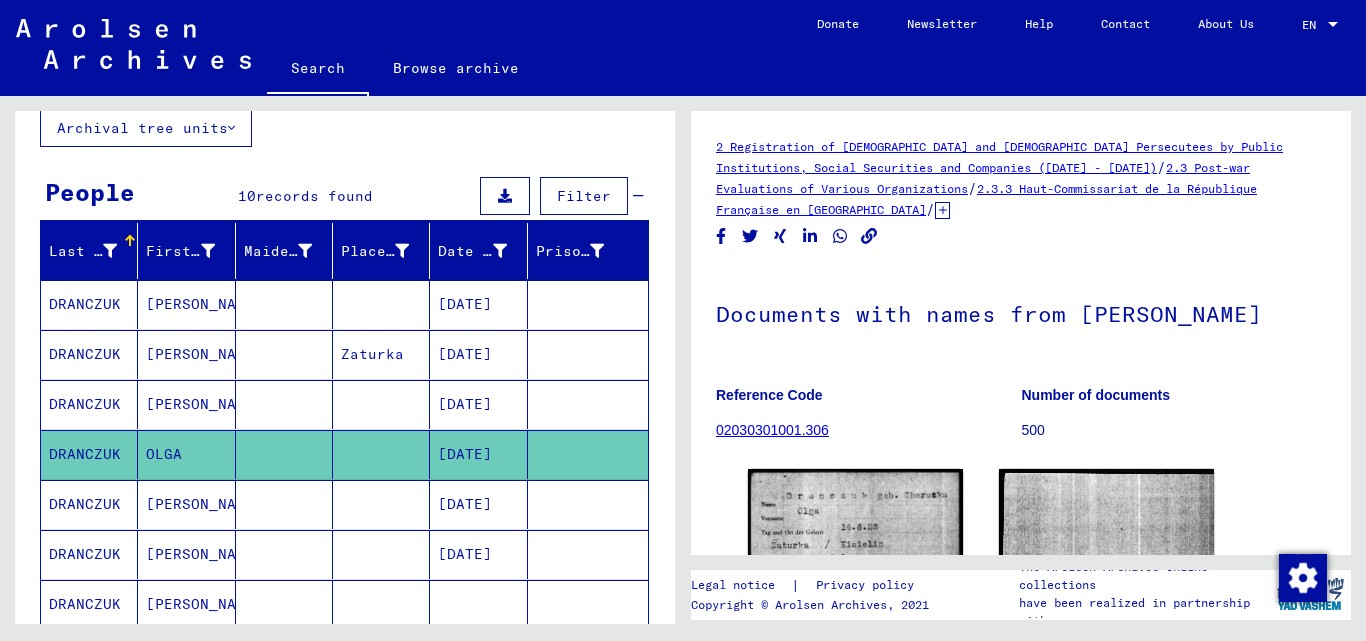 scroll, scrollTop: 0, scrollLeft: 0, axis: both 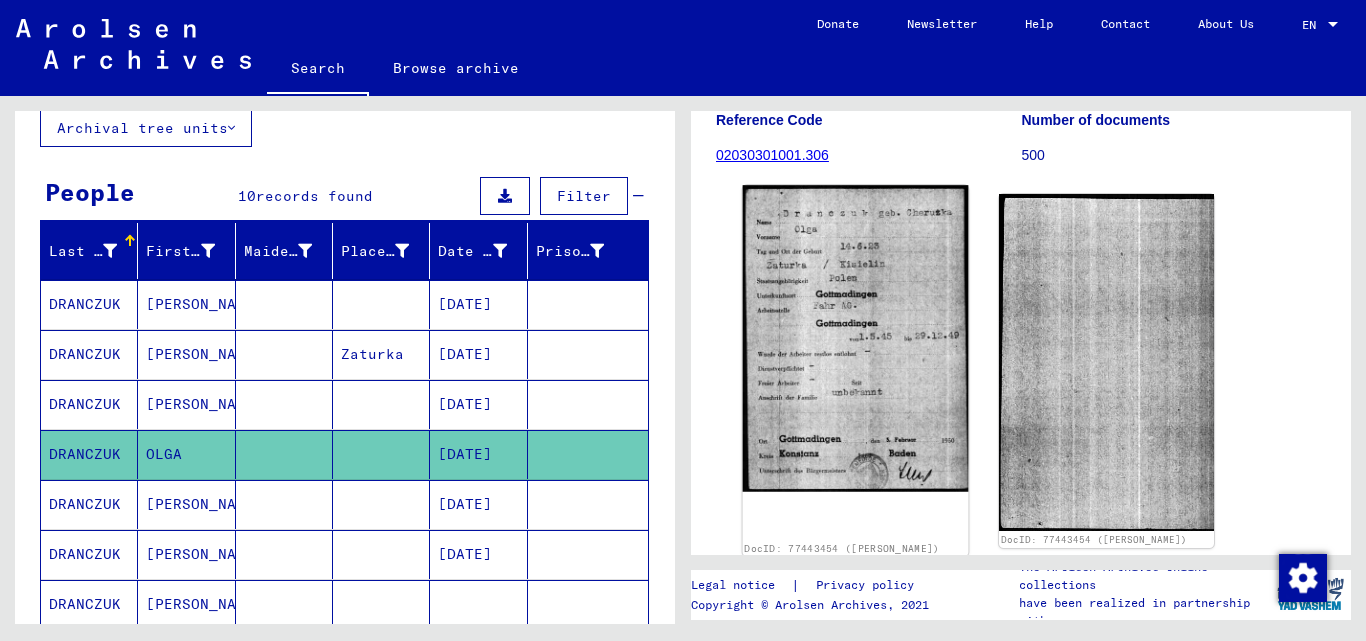 click 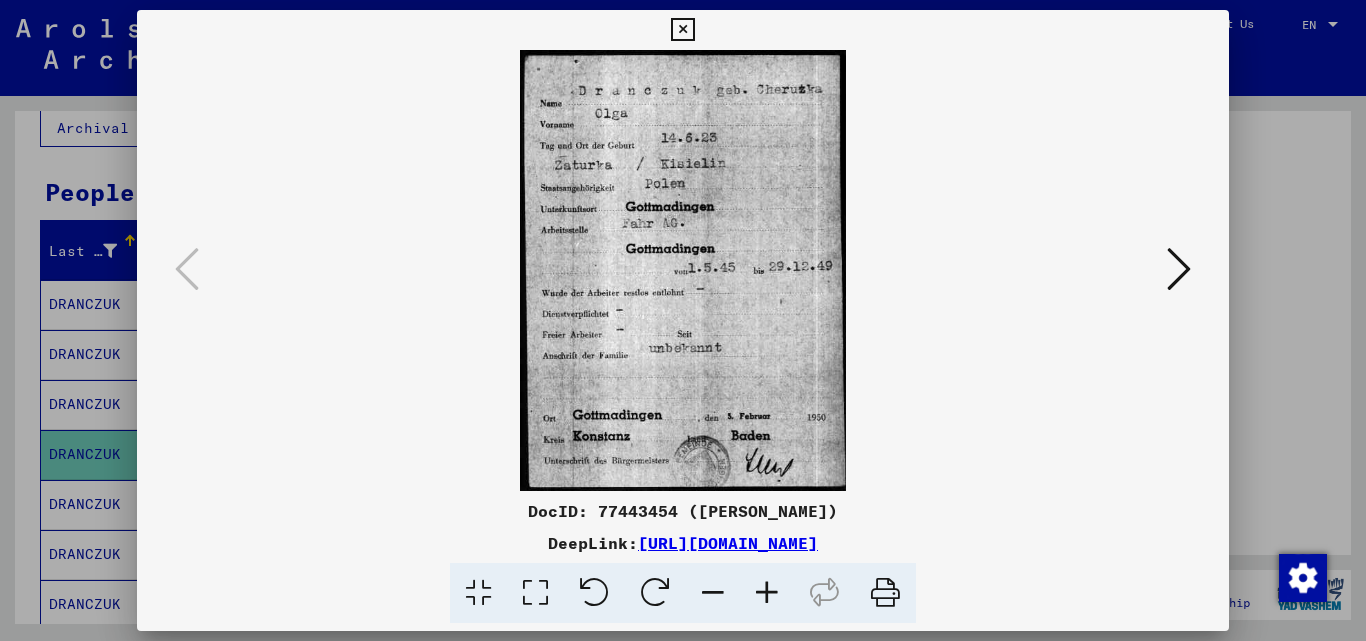 click at bounding box center (767, 593) 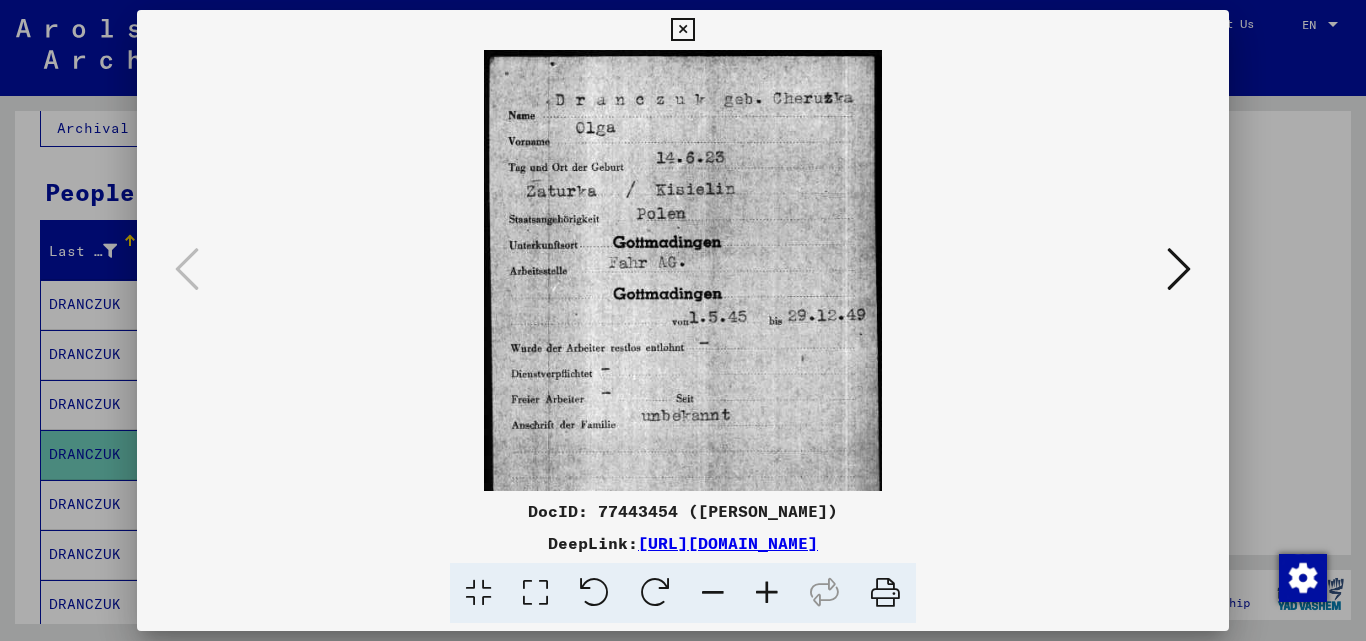 click at bounding box center [767, 593] 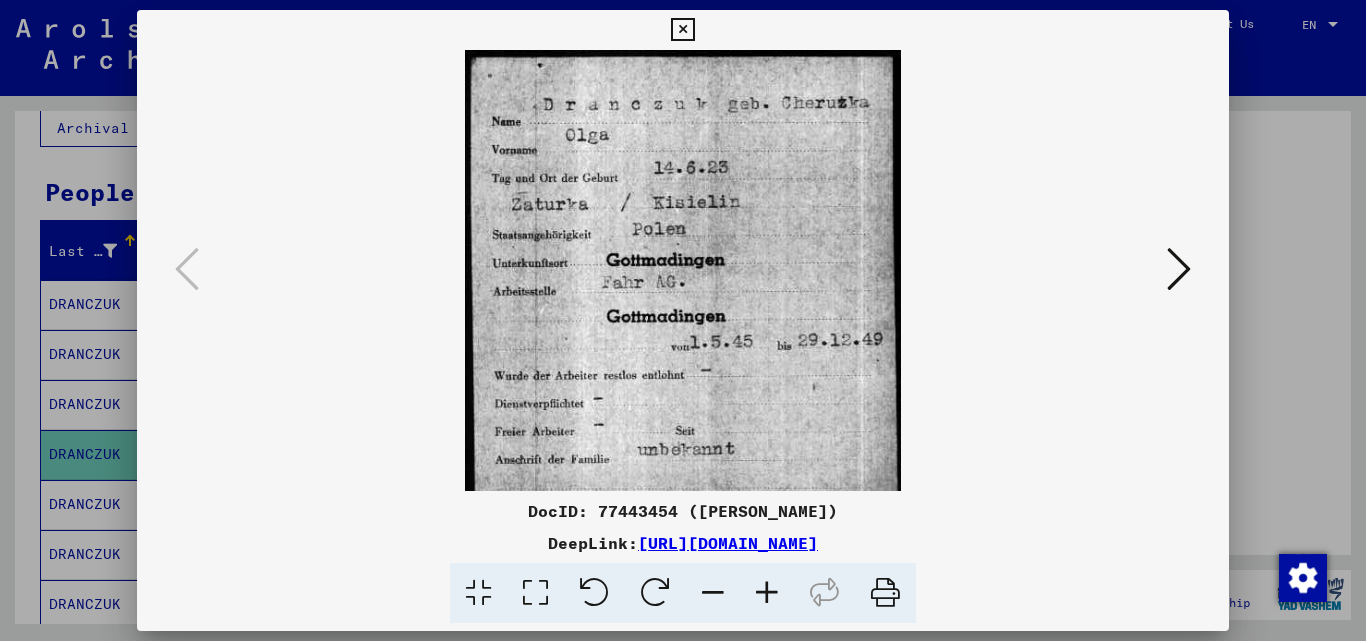 click at bounding box center [767, 593] 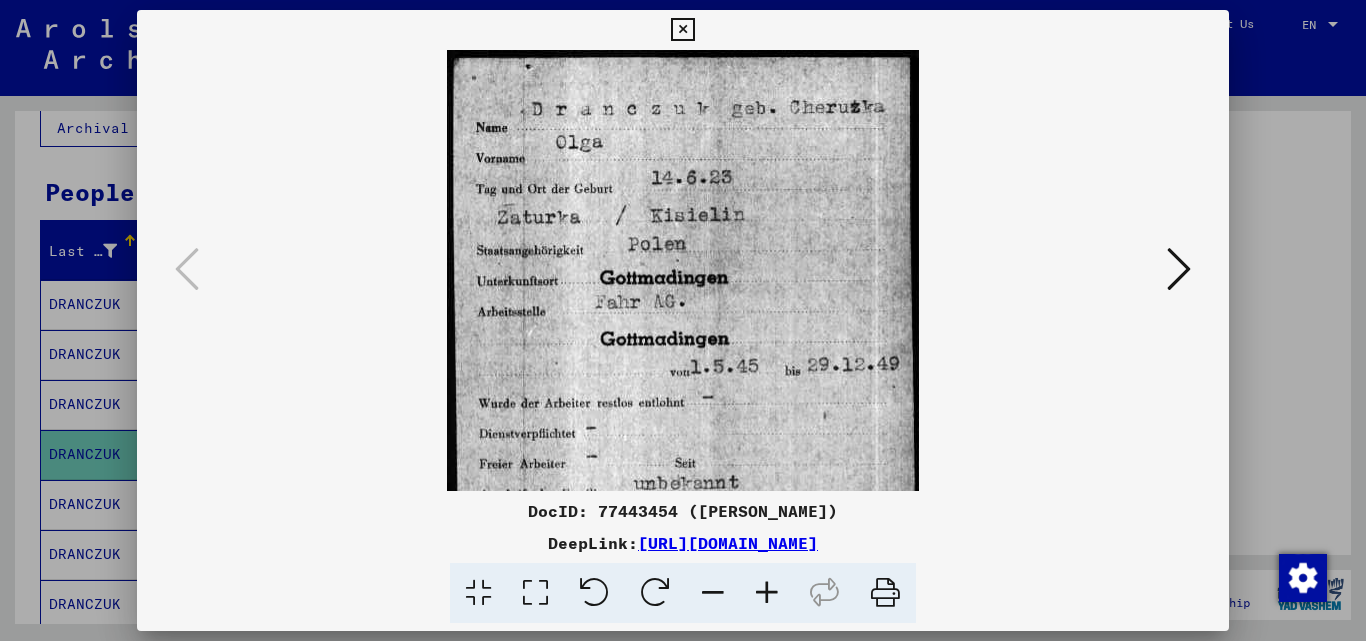 click at bounding box center [767, 593] 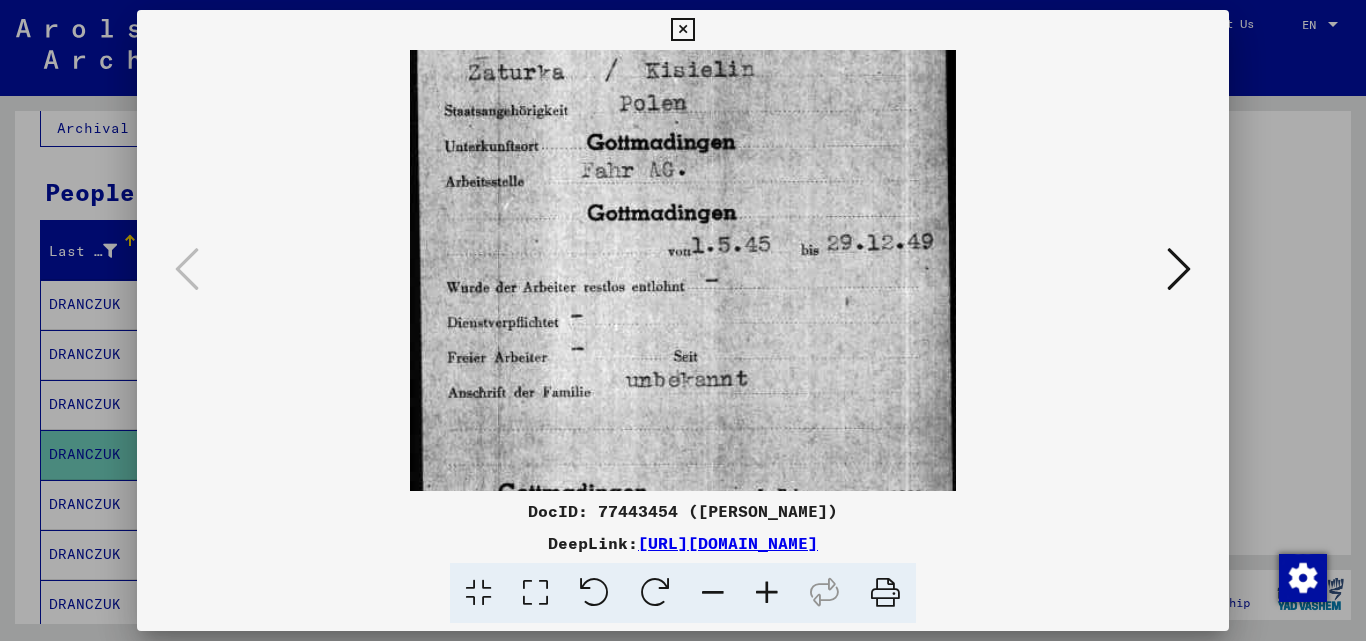scroll, scrollTop: 272, scrollLeft: 0, axis: vertical 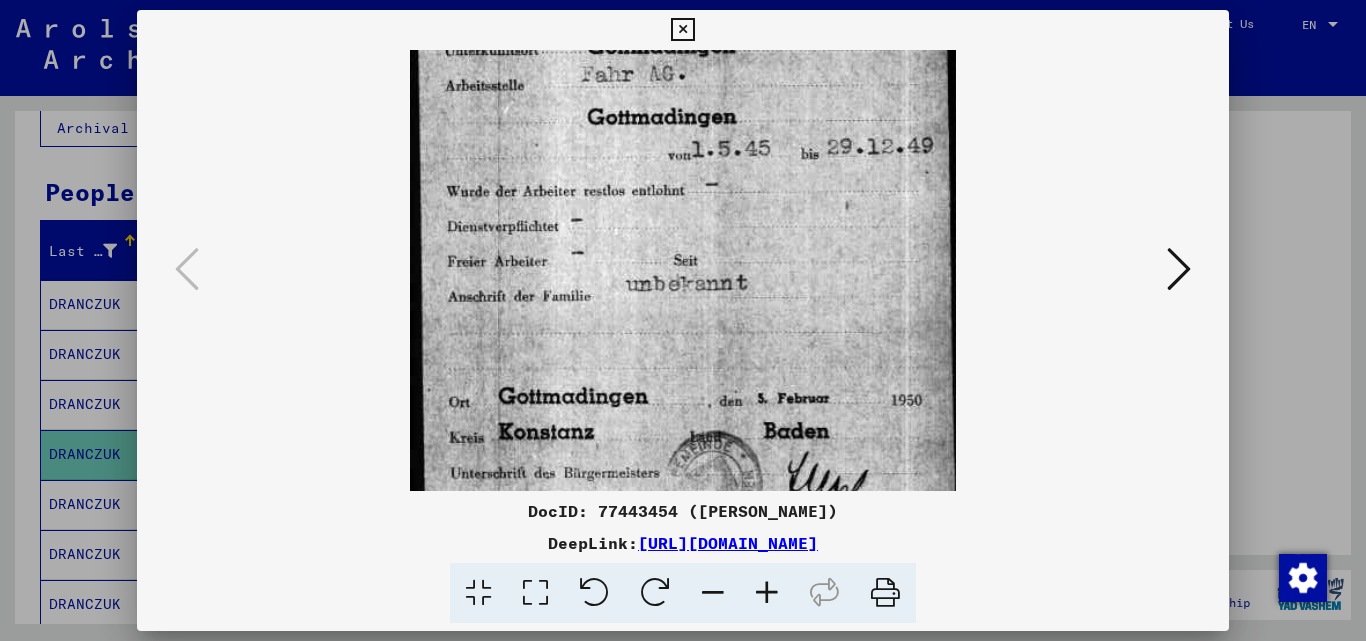 drag, startPoint x: 811, startPoint y: 383, endPoint x: 830, endPoint y: 121, distance: 262.68802 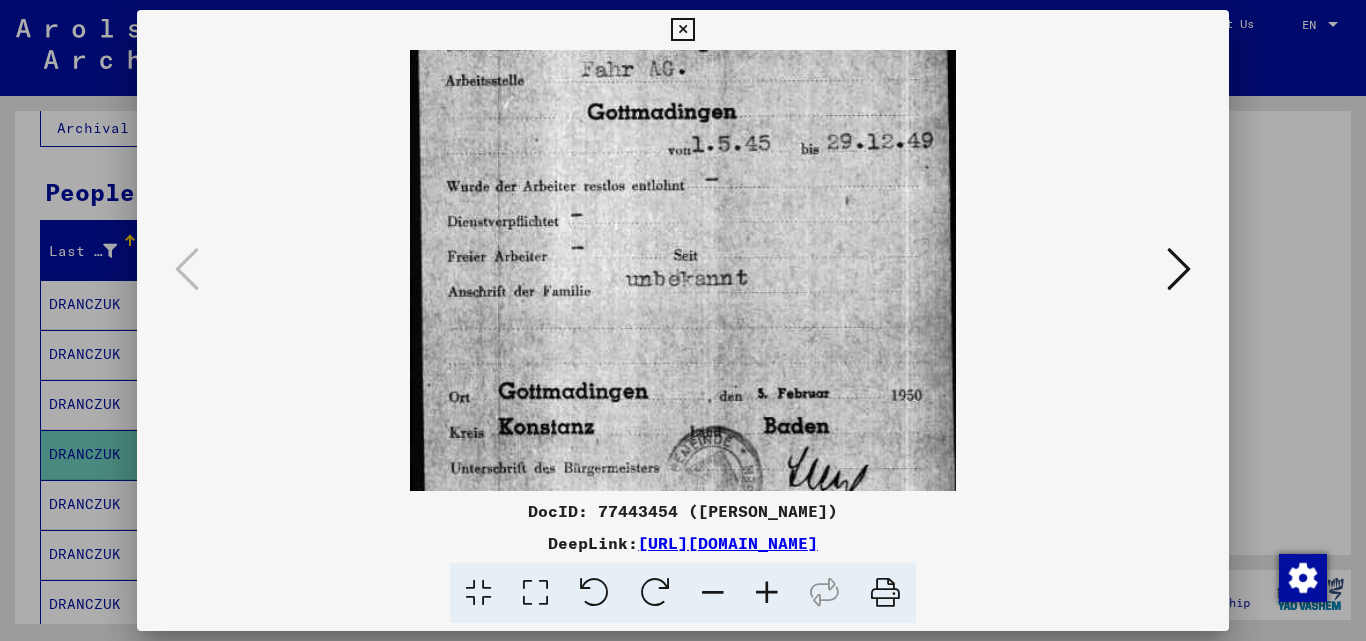 scroll, scrollTop: 300, scrollLeft: 0, axis: vertical 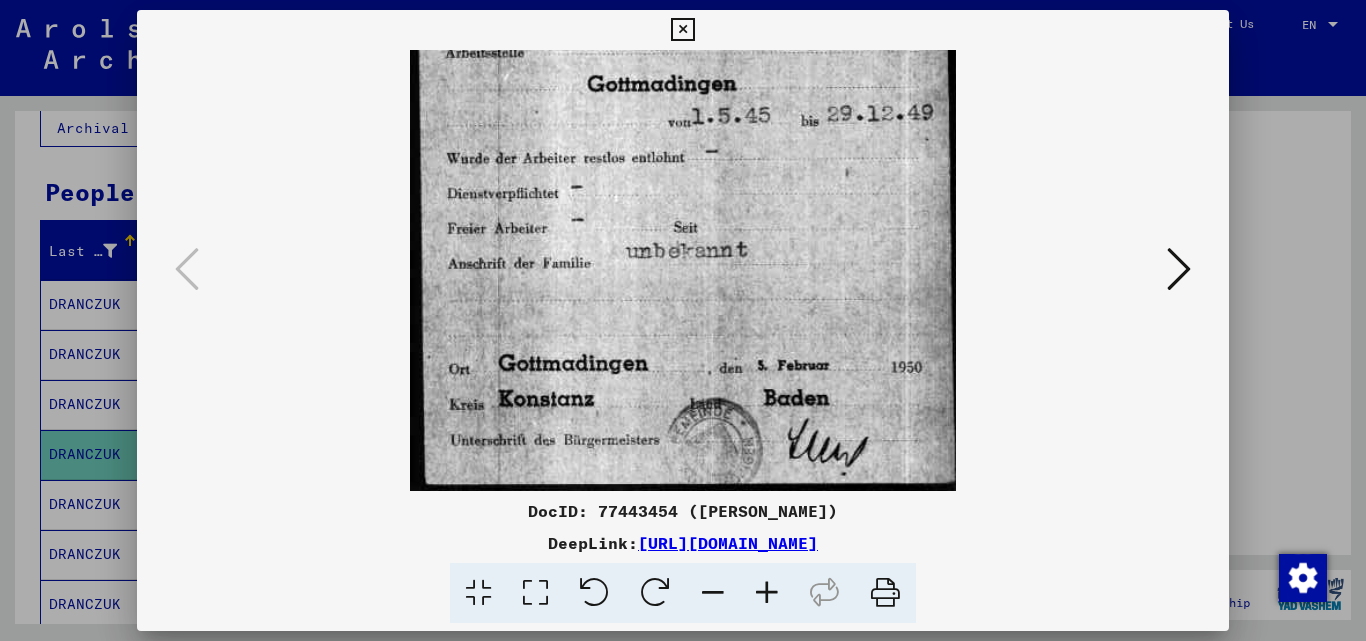 drag, startPoint x: 891, startPoint y: 369, endPoint x: 872, endPoint y: 169, distance: 200.90047 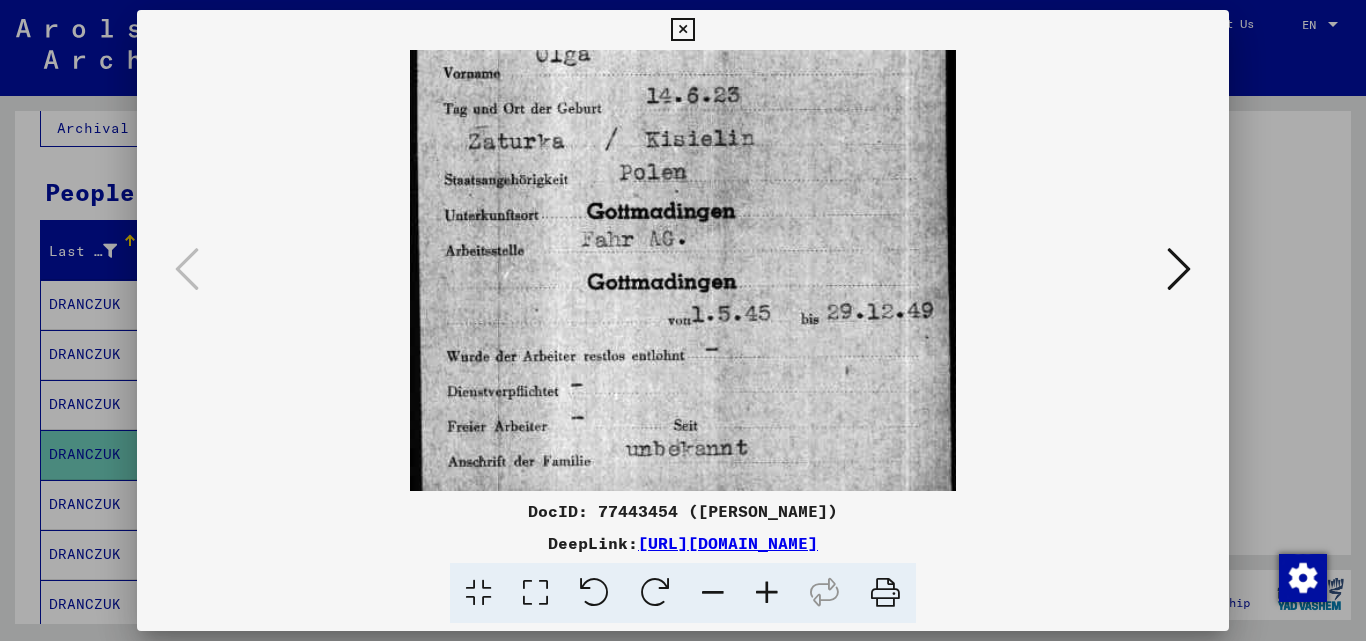 drag, startPoint x: 854, startPoint y: 209, endPoint x: 815, endPoint y: 406, distance: 200.8233 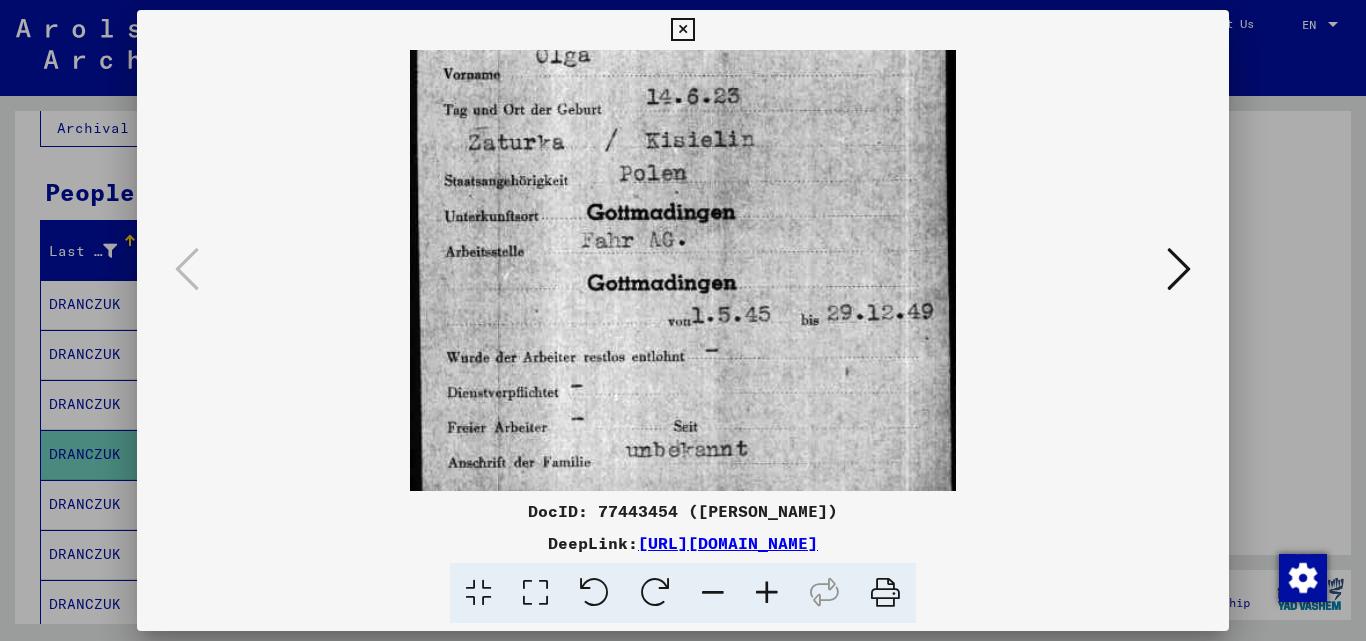 scroll, scrollTop: 0, scrollLeft: 0, axis: both 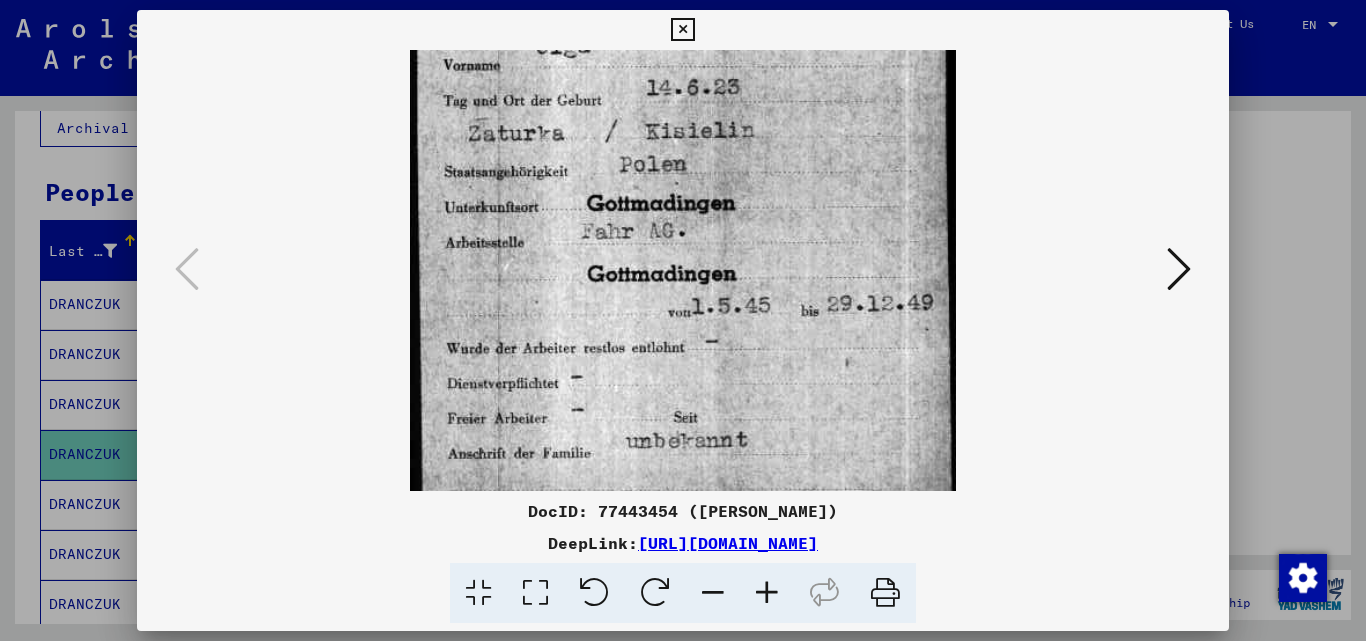 drag, startPoint x: 820, startPoint y: 292, endPoint x: 804, endPoint y: 255, distance: 40.311287 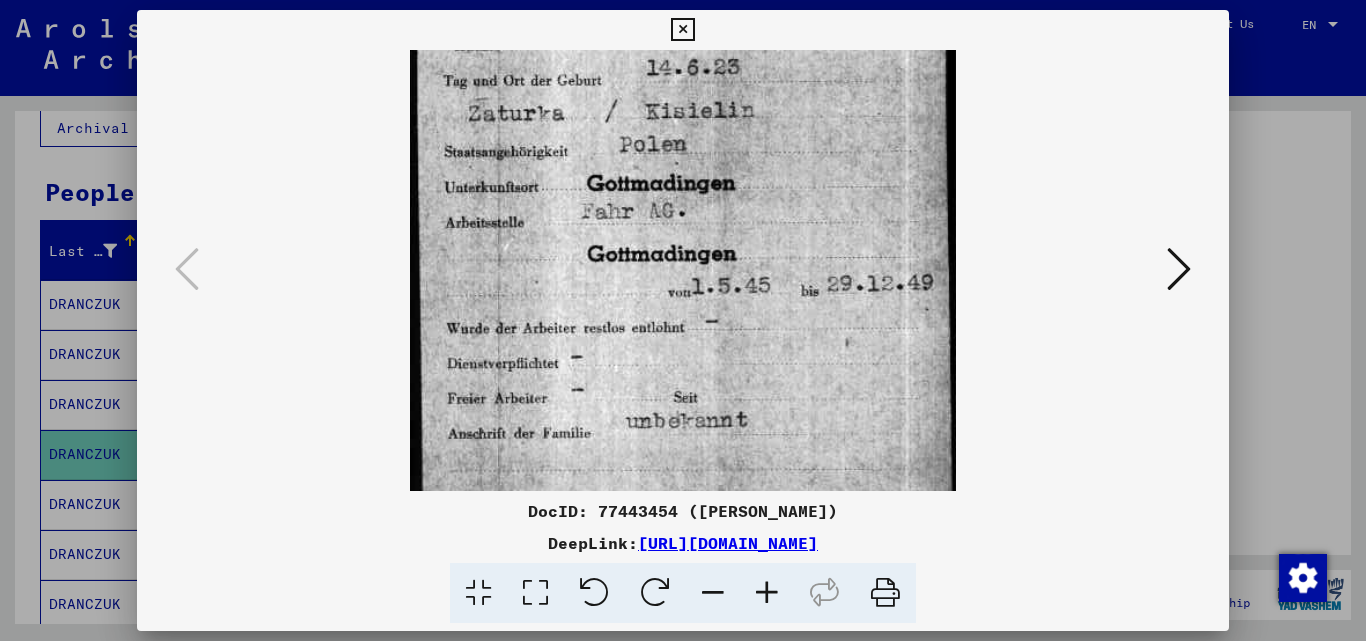click at bounding box center [683, 320] 